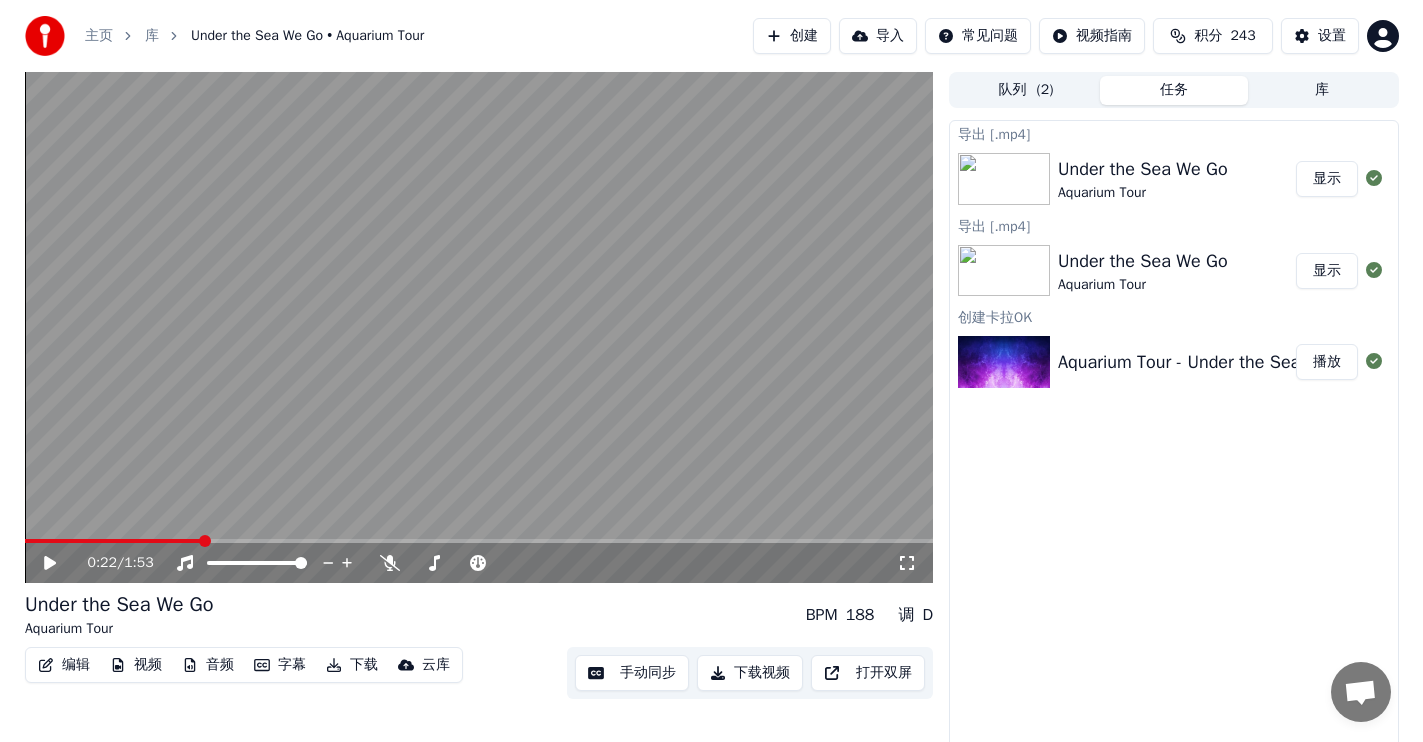 scroll, scrollTop: 0, scrollLeft: 0, axis: both 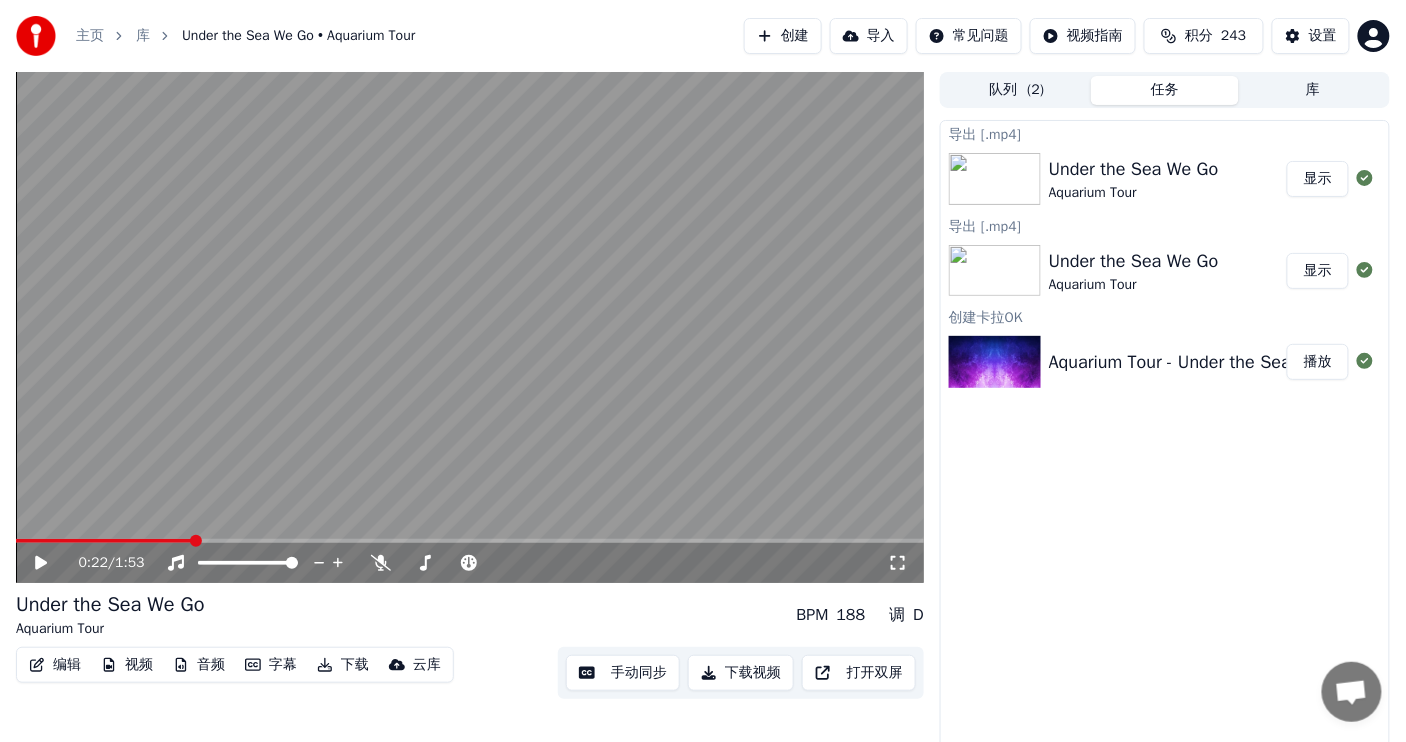 click on "库" at bounding box center [143, 36] 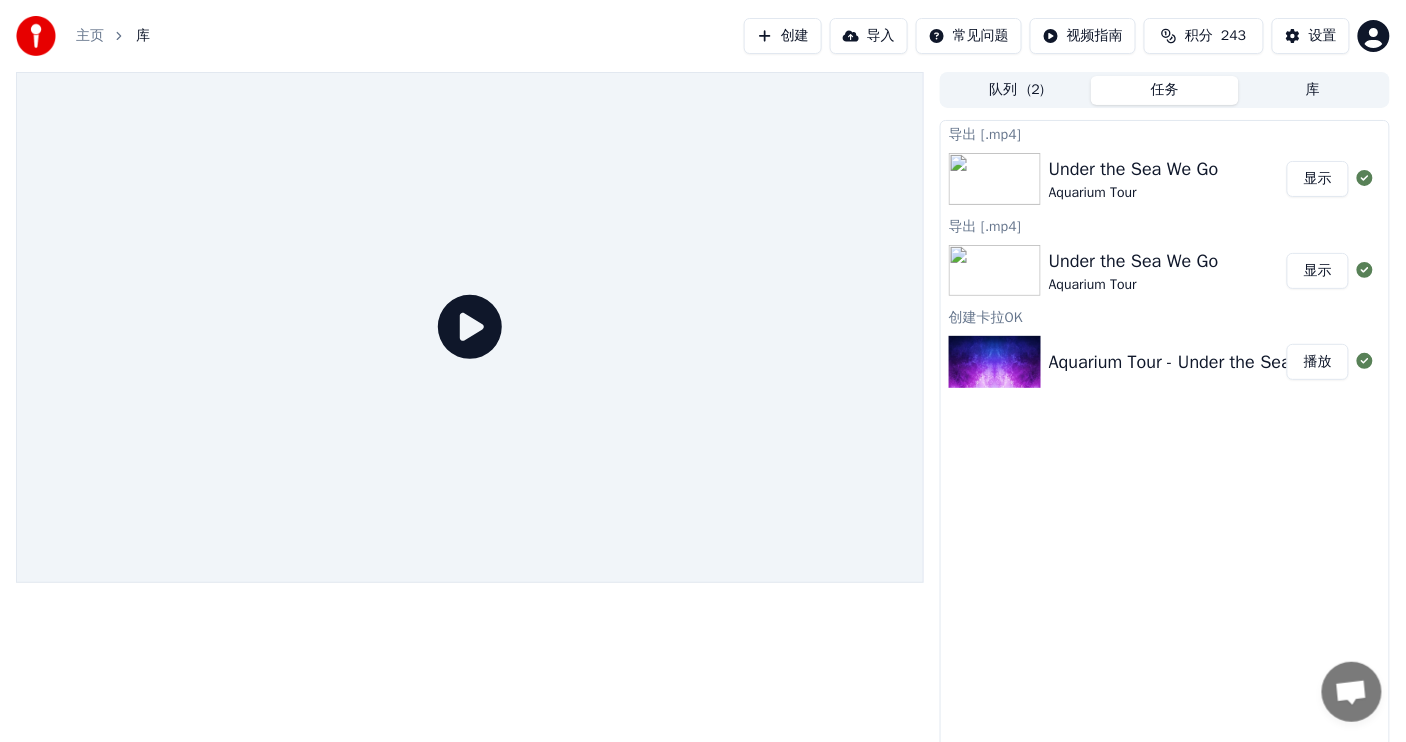 click on "库" at bounding box center (1313, 90) 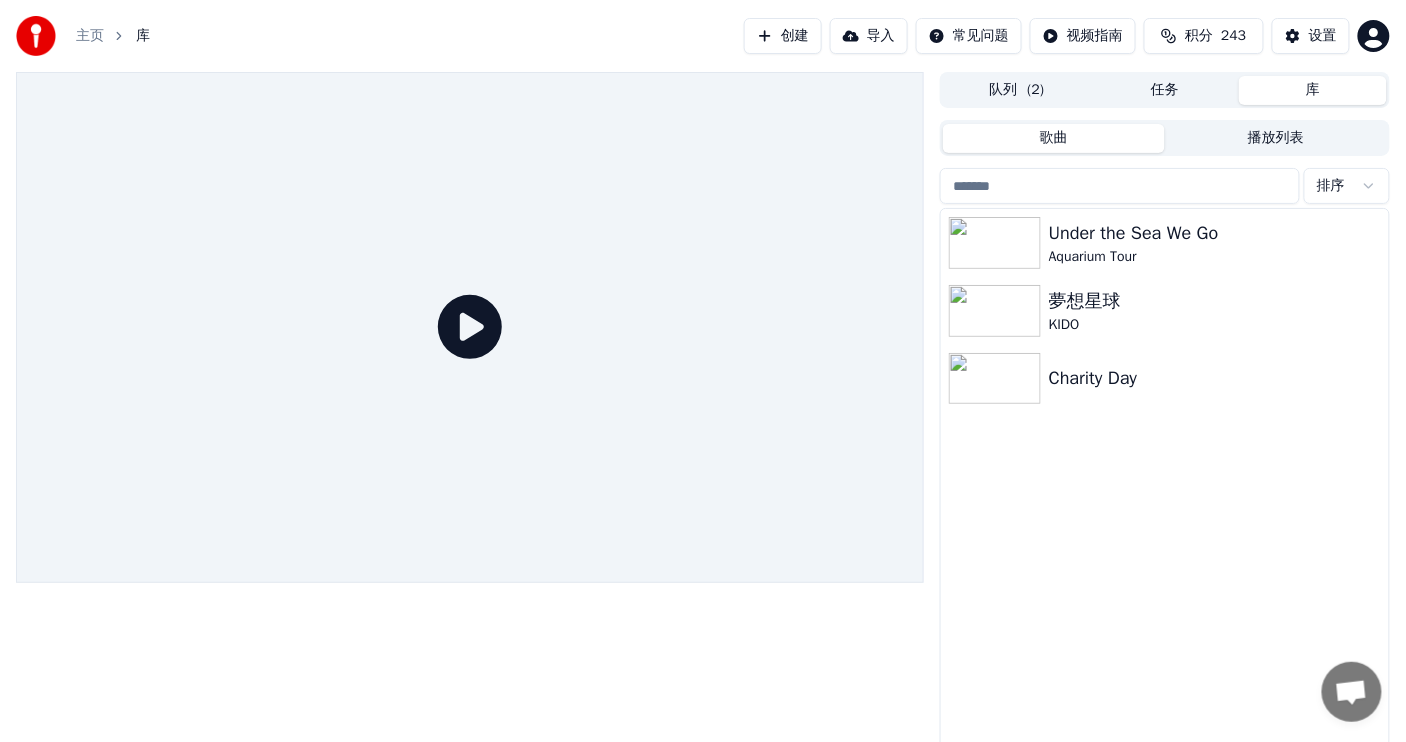 click on "创建" at bounding box center (783, 36) 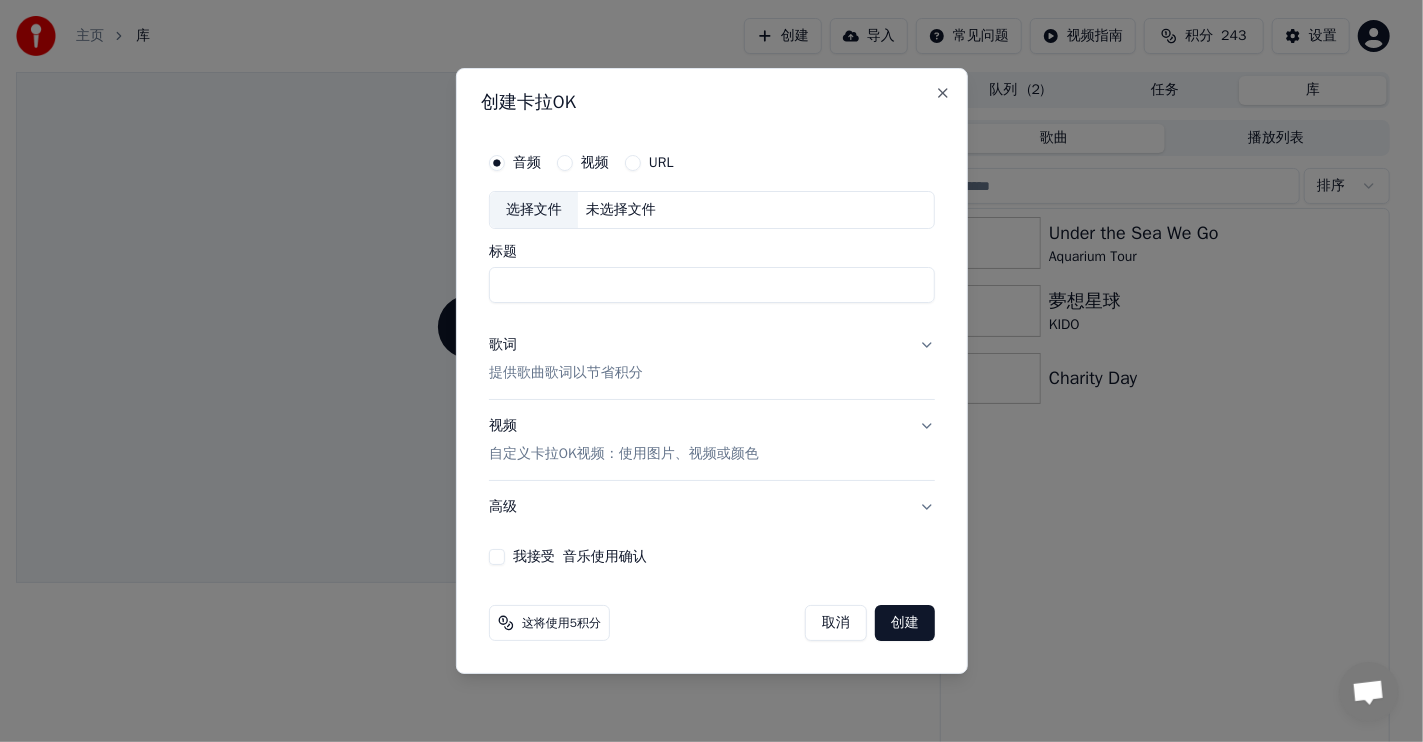 click on "选择文件" at bounding box center (534, 210) 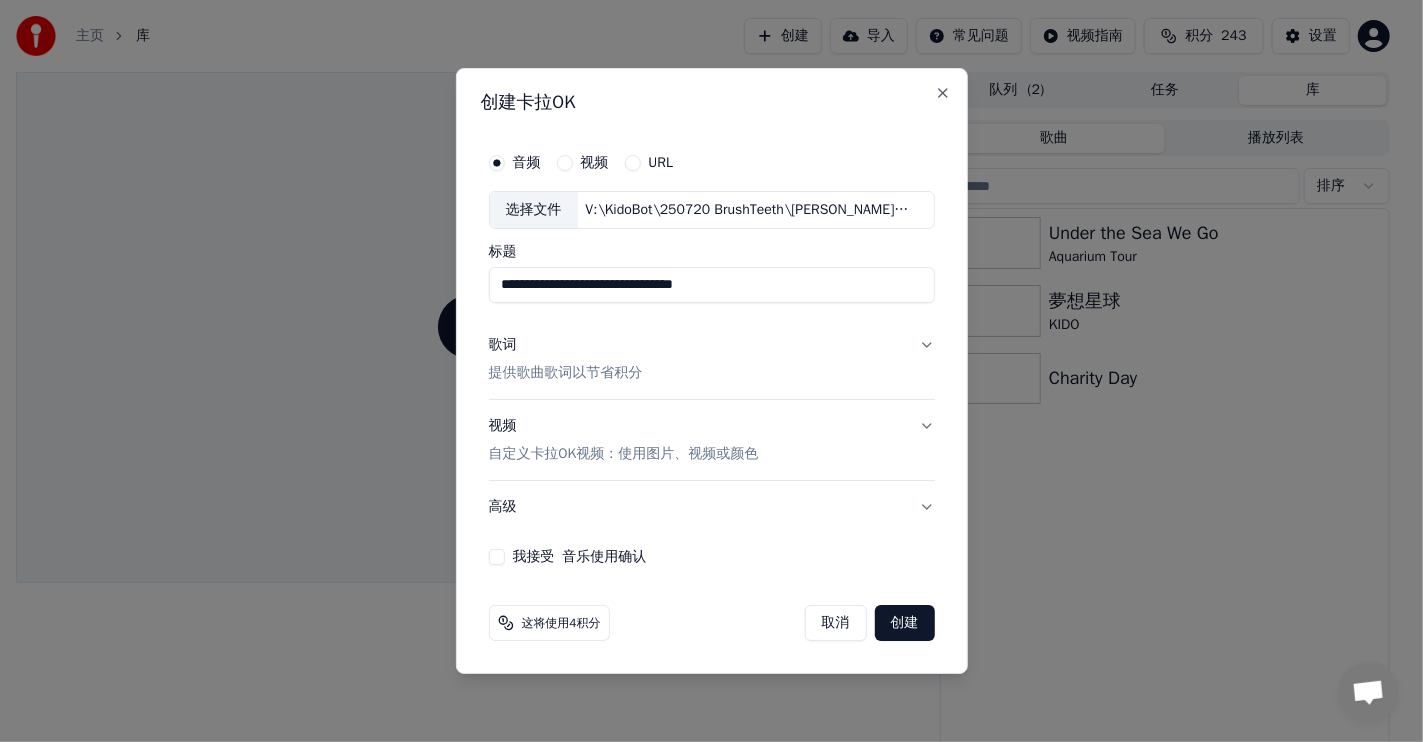 drag, startPoint x: 534, startPoint y: 284, endPoint x: 376, endPoint y: 280, distance: 158.05063 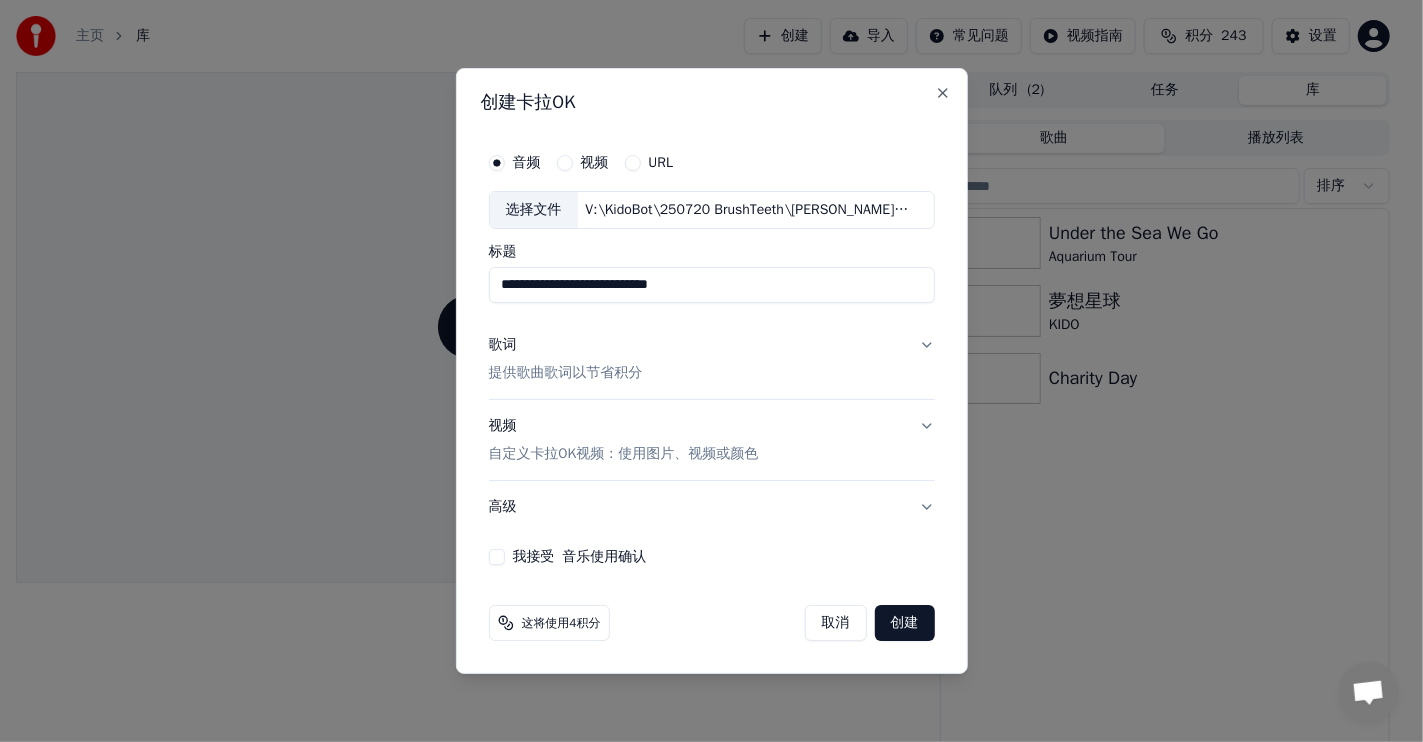click on "**********" at bounding box center (712, 285) 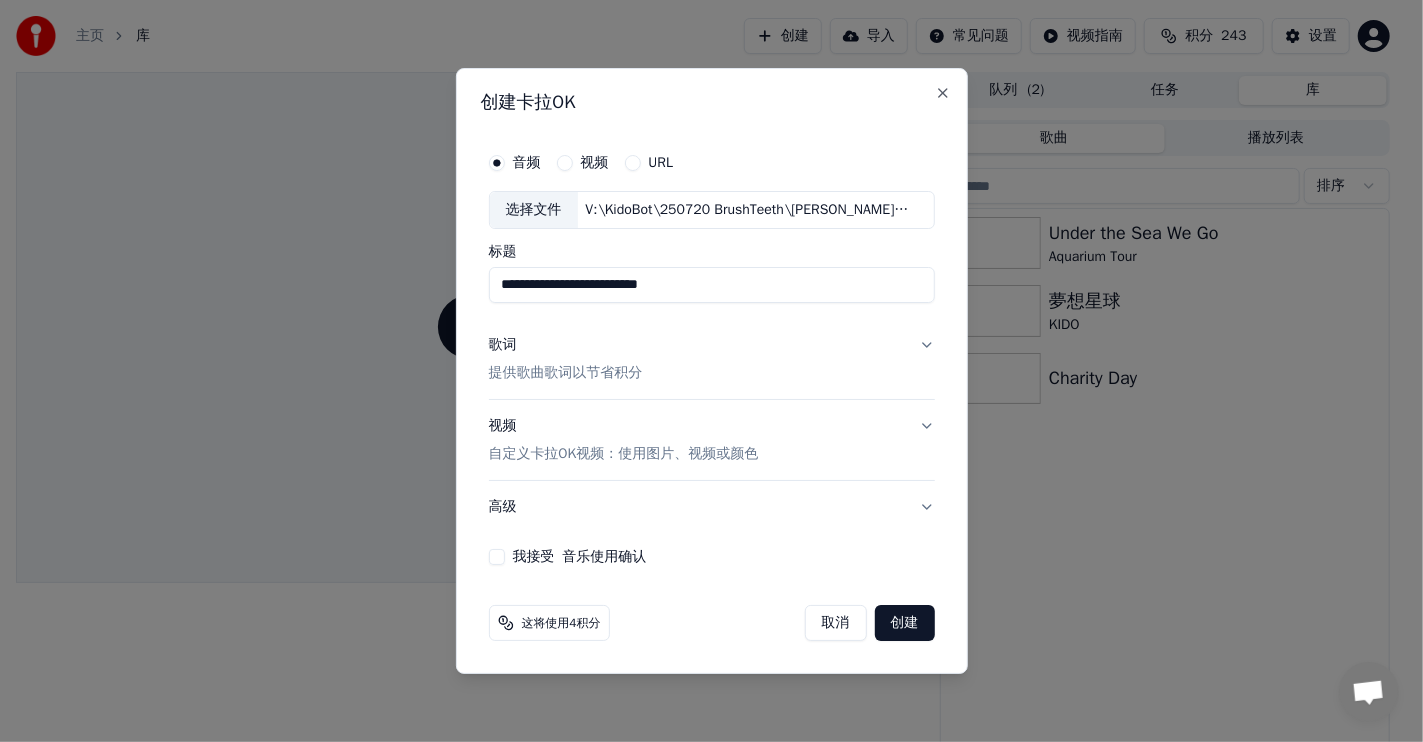 drag, startPoint x: 684, startPoint y: 284, endPoint x: 597, endPoint y: 284, distance: 87 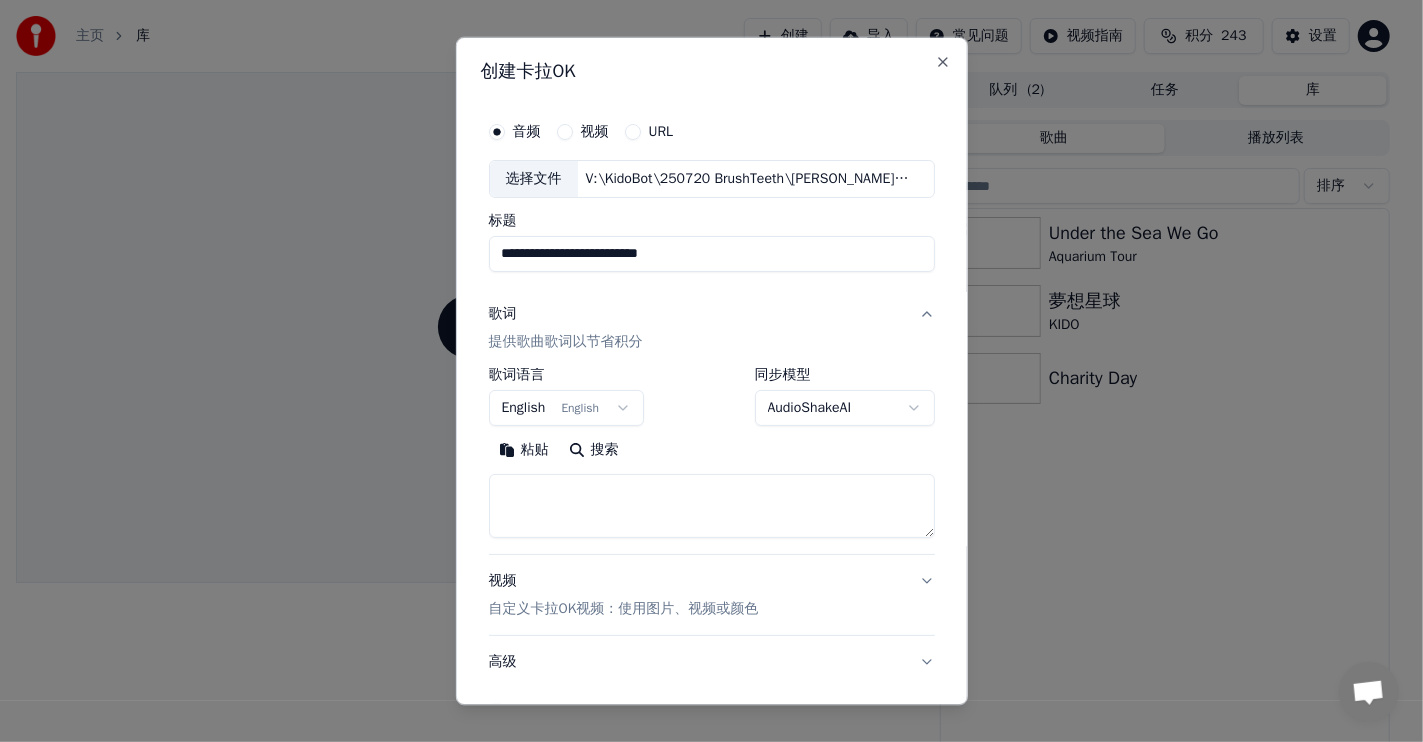 click at bounding box center [712, 506] 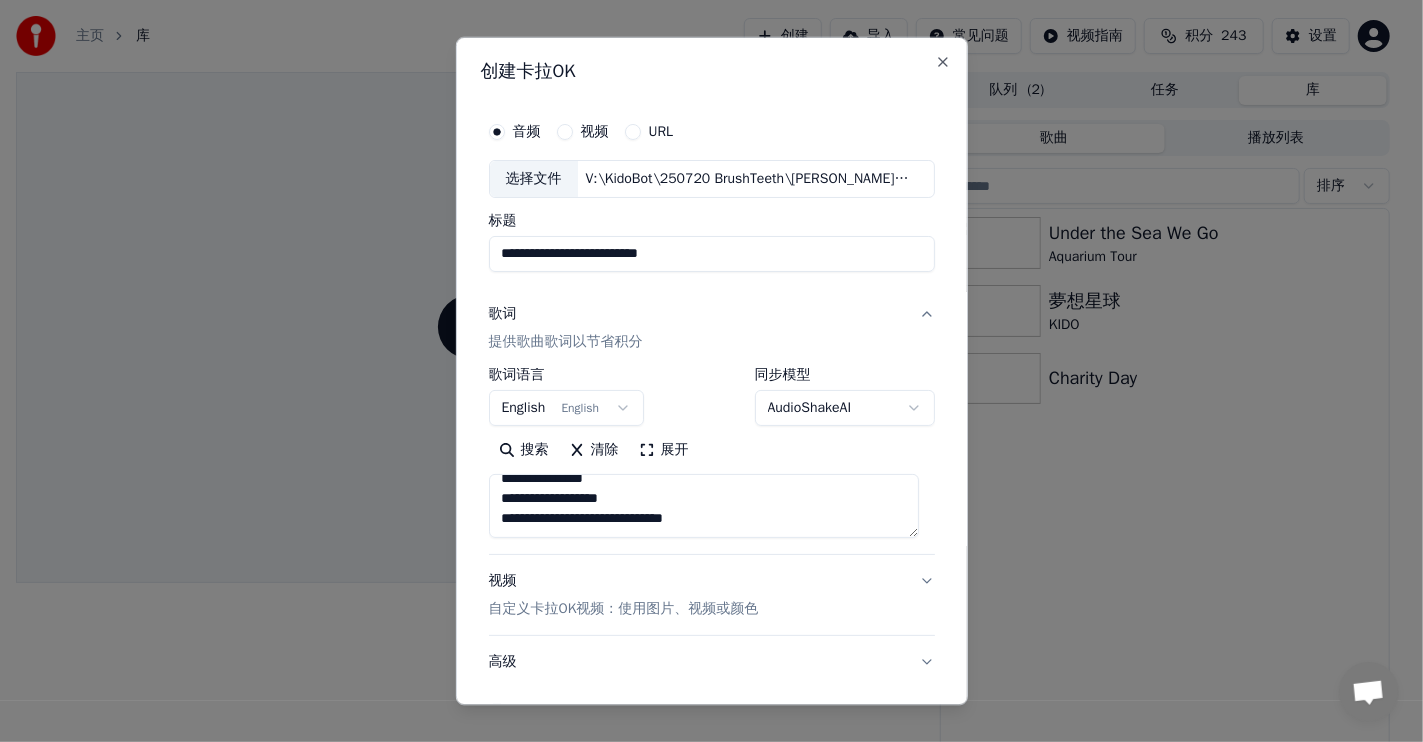scroll, scrollTop: 913, scrollLeft: 0, axis: vertical 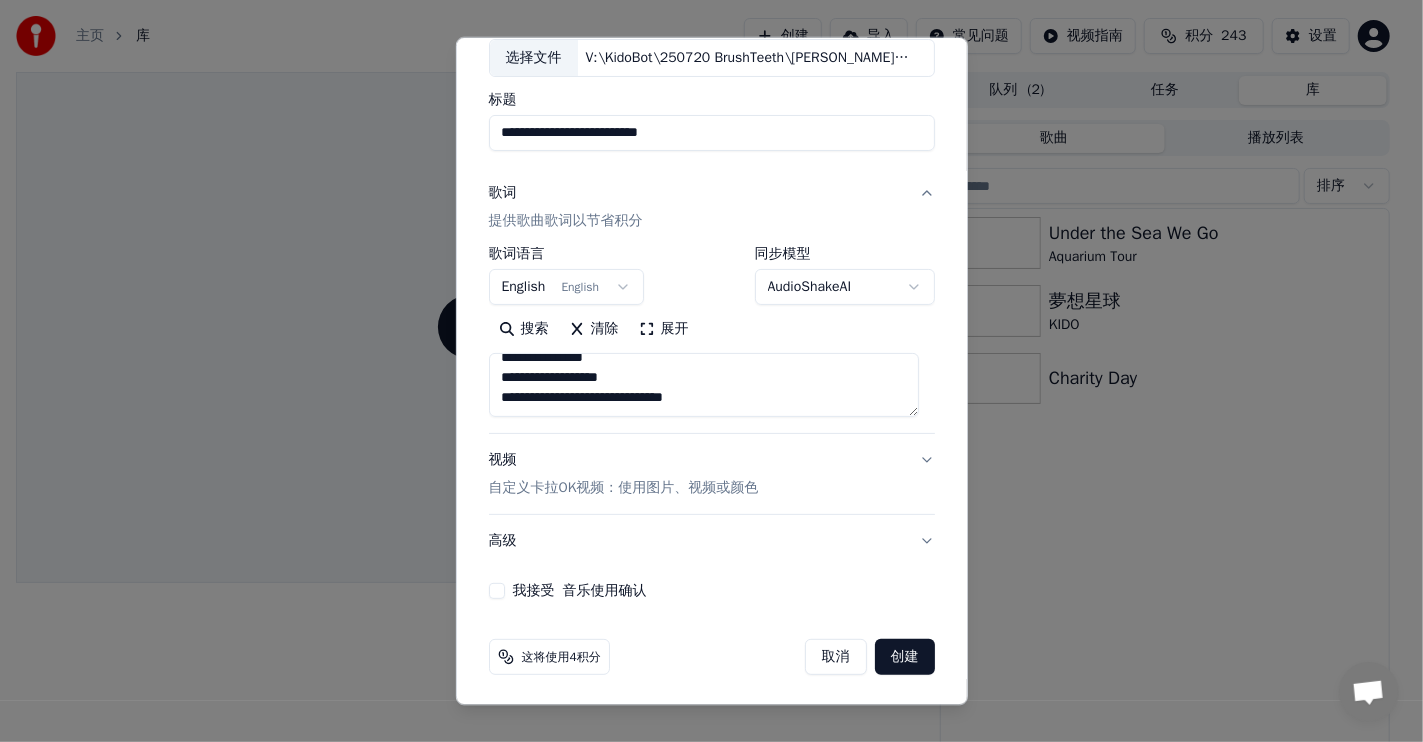 click on "我接受   音乐使用确认" at bounding box center (497, 591) 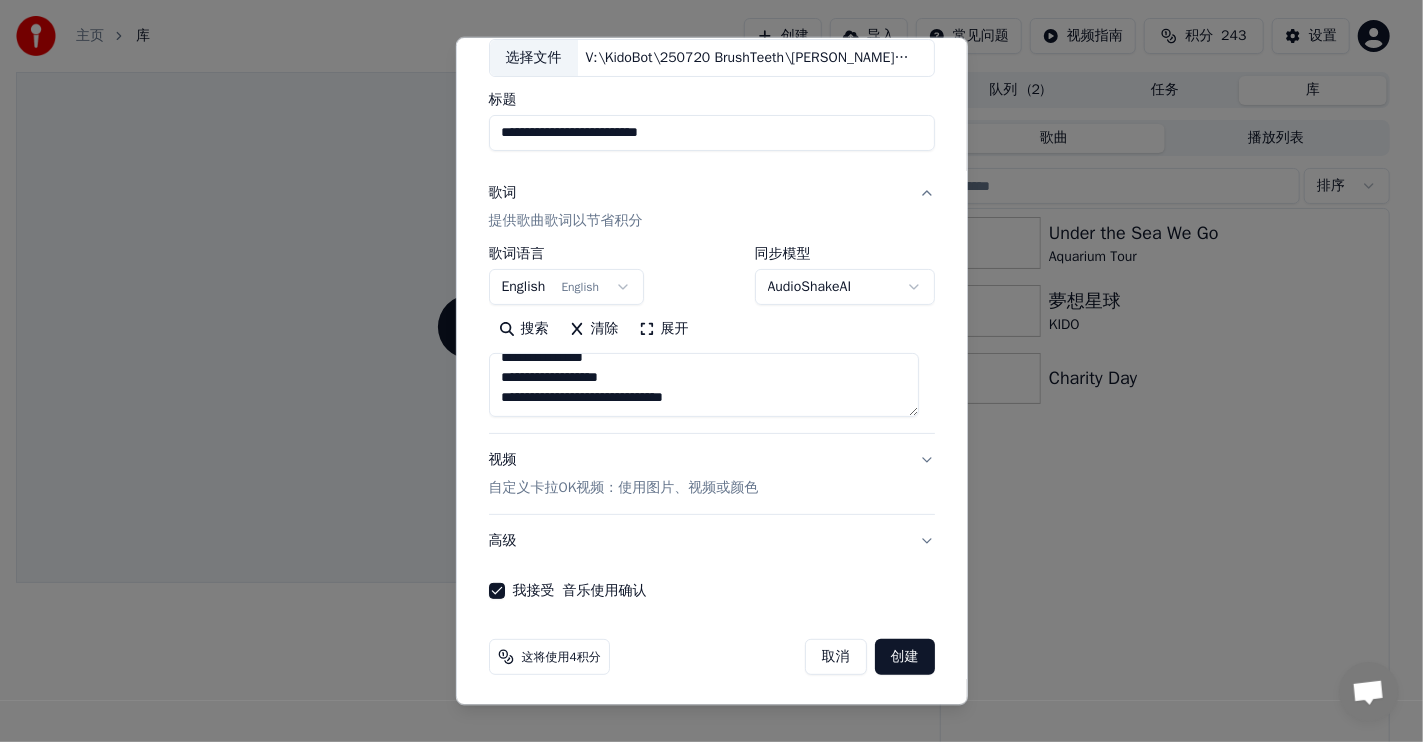 click on "视频 自定义卡拉OK视频：使用图片、视频或颜色" at bounding box center (624, 474) 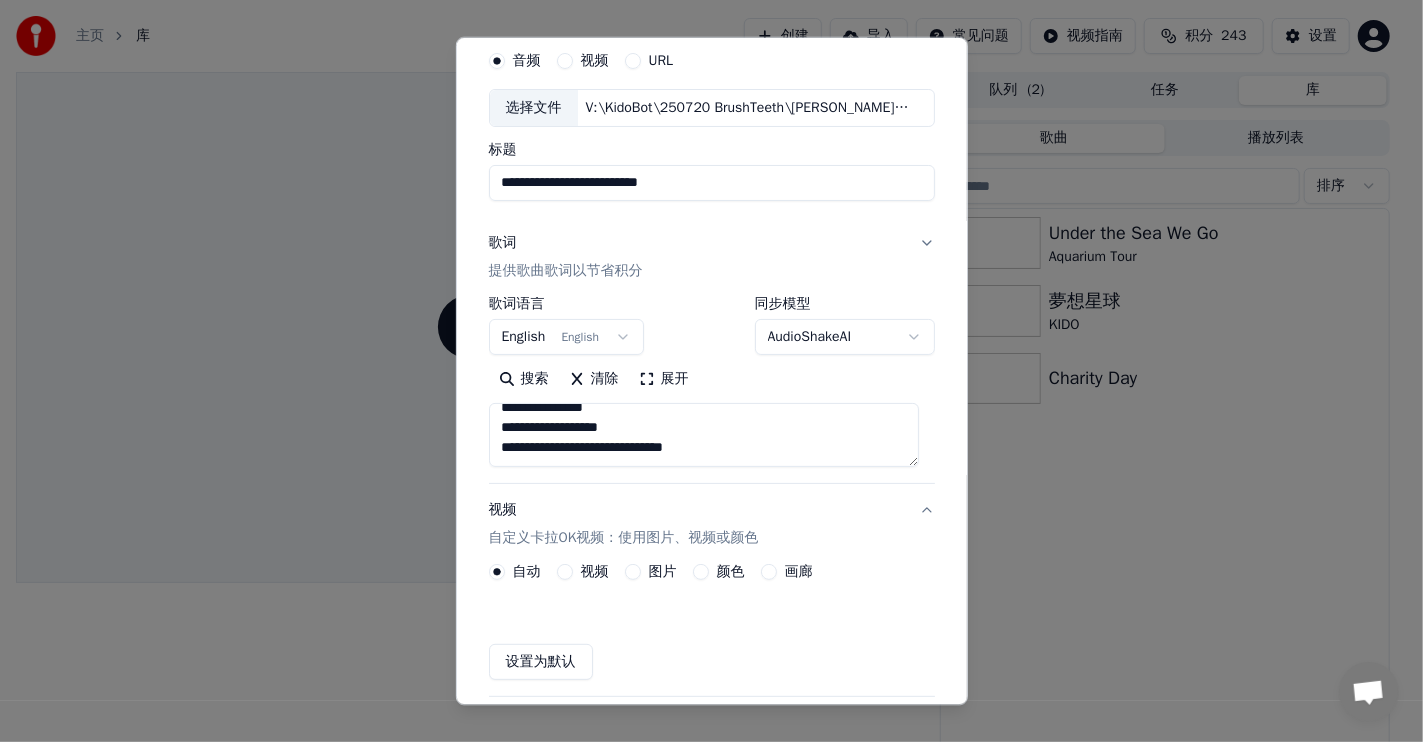 scroll, scrollTop: 67, scrollLeft: 0, axis: vertical 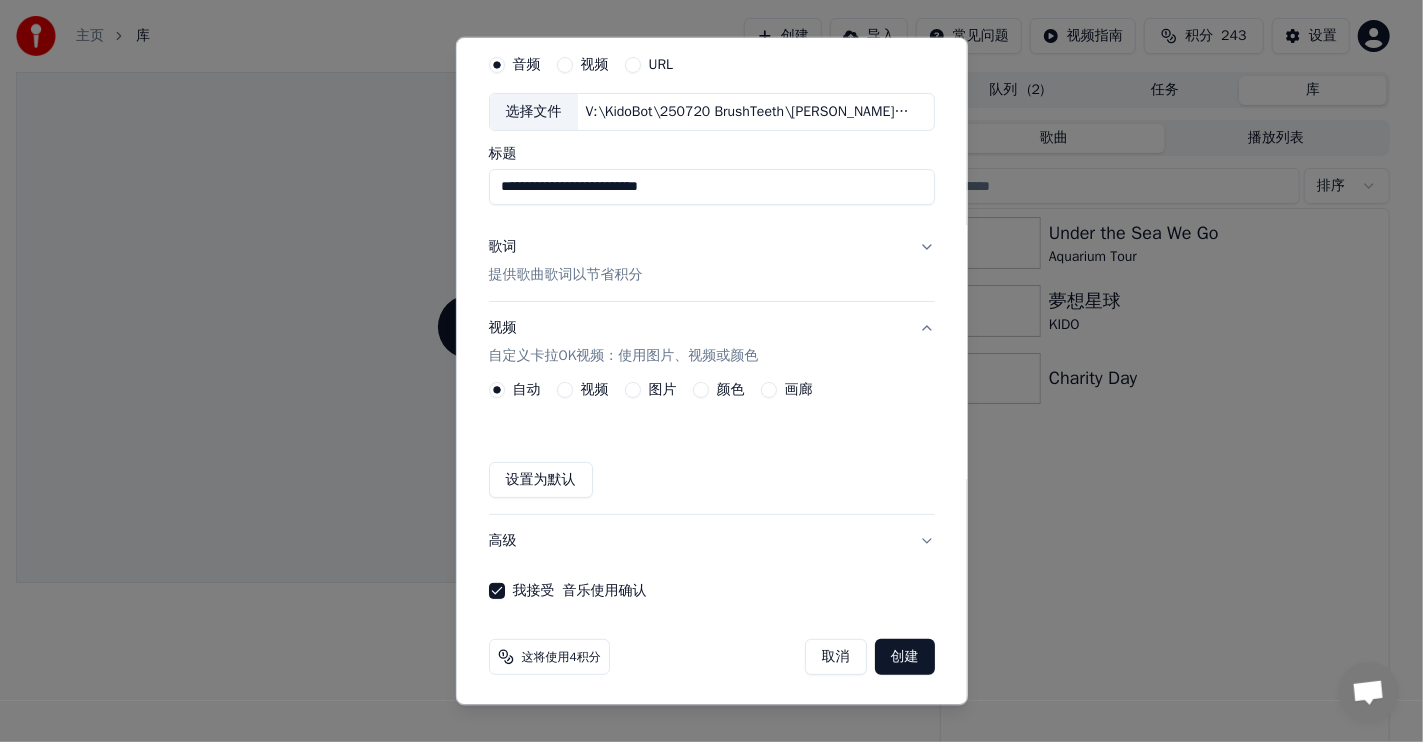 click on "颜色" at bounding box center (701, 390) 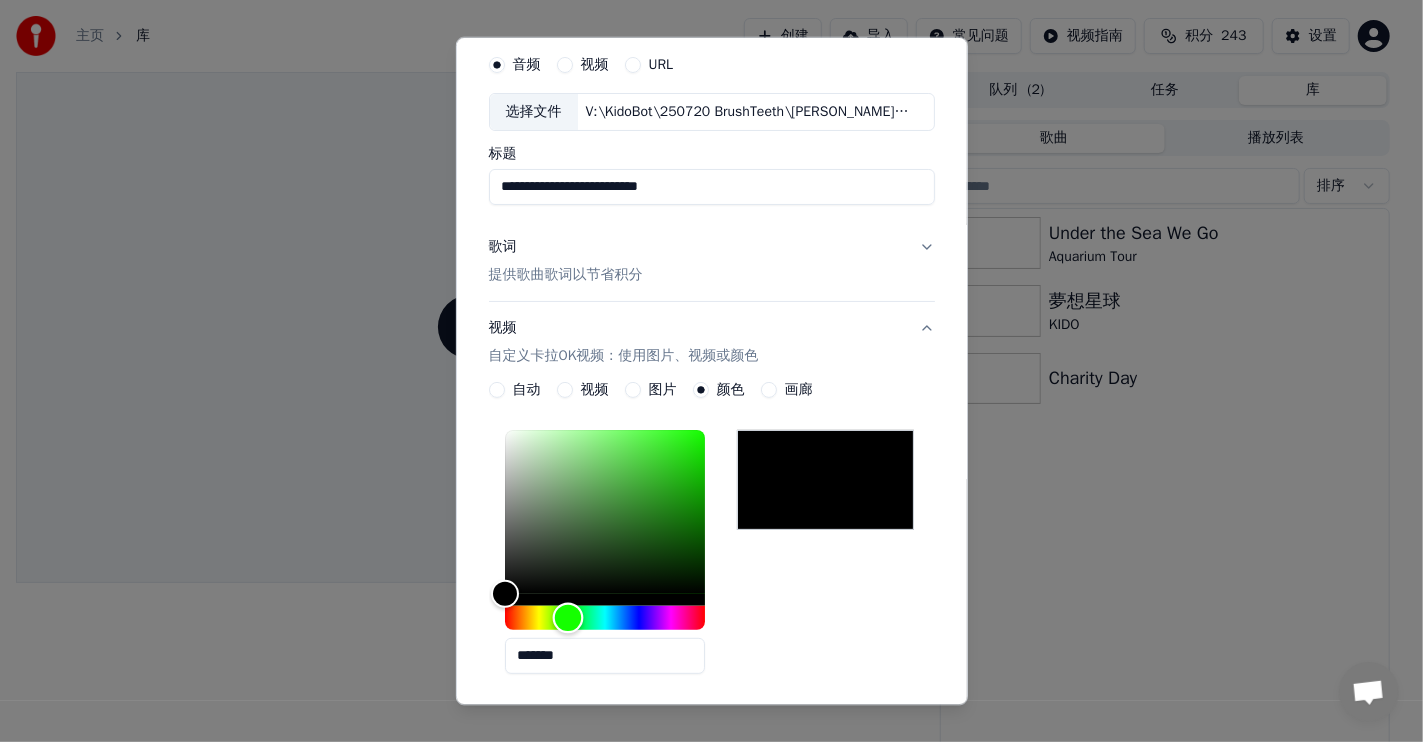 click at bounding box center [605, 618] 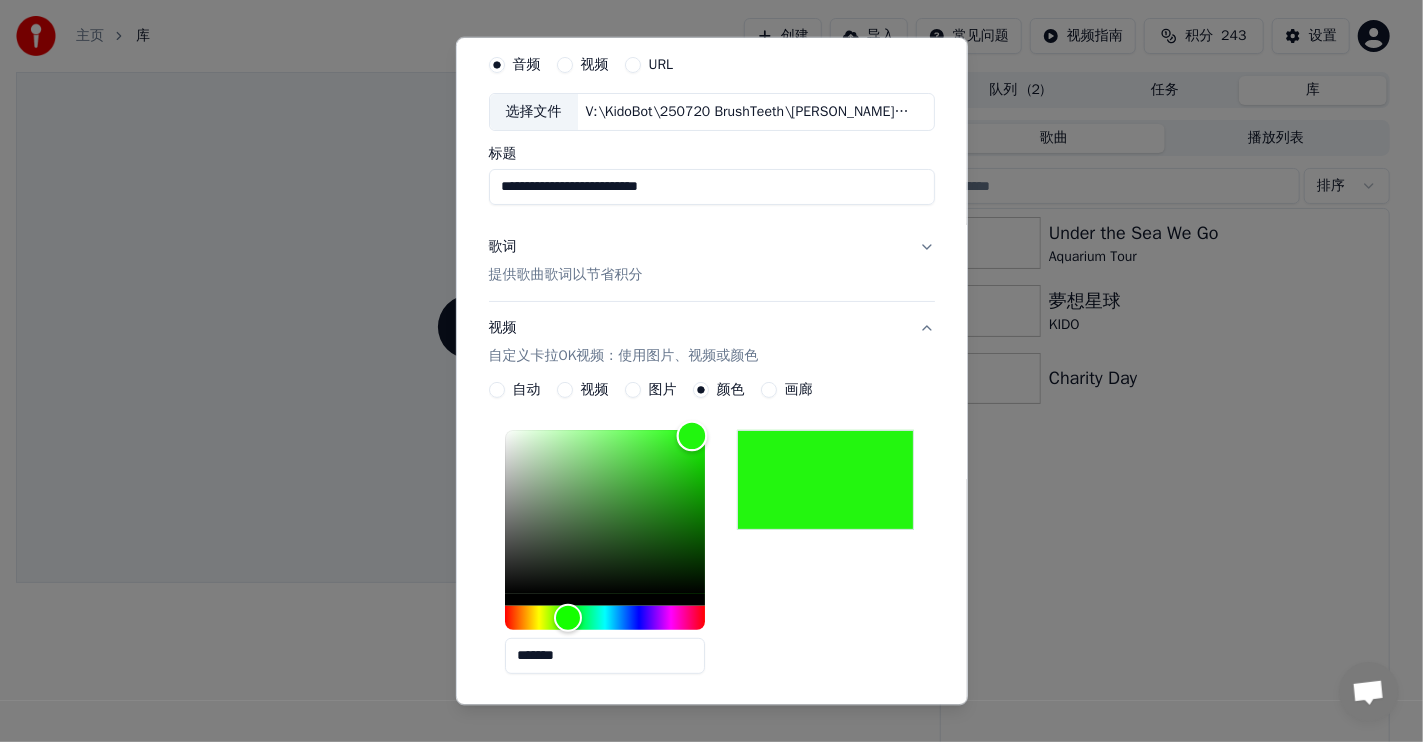 type on "*******" 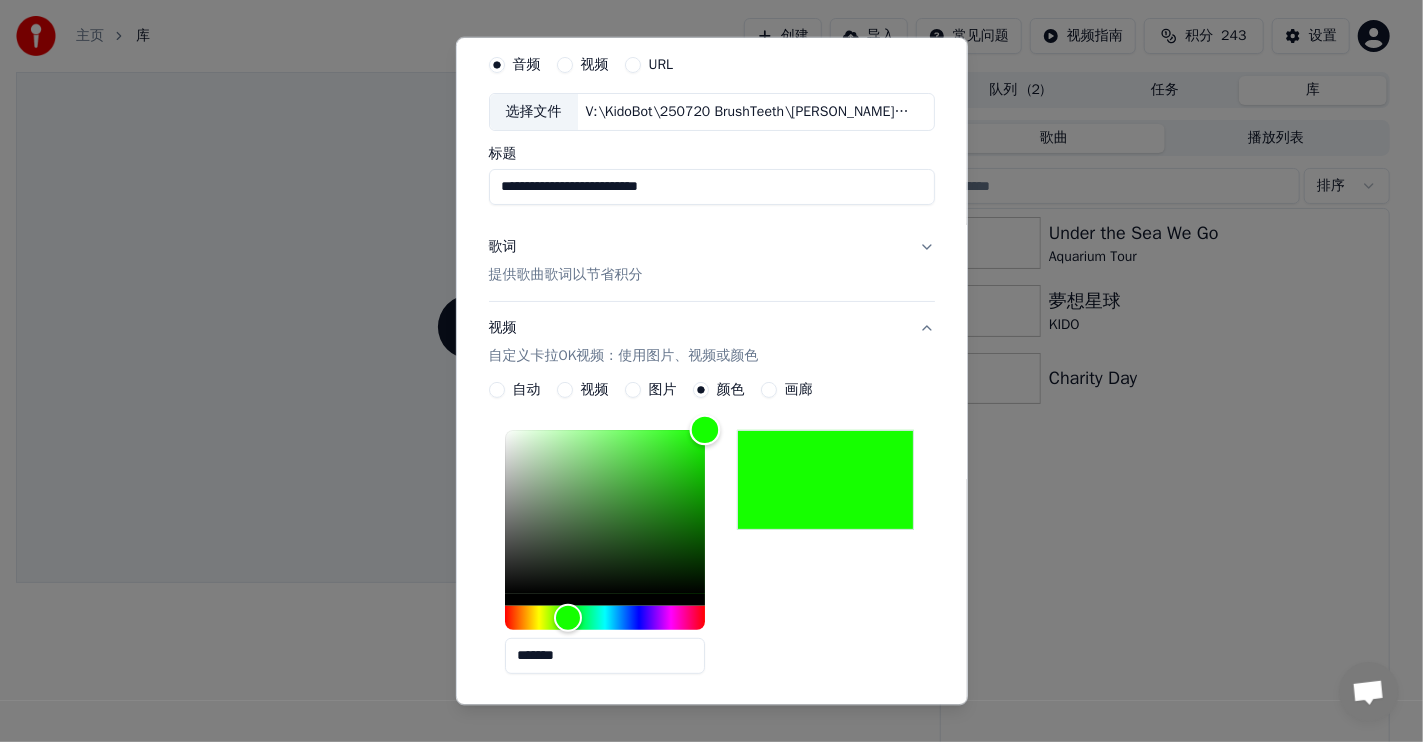 drag, startPoint x: 692, startPoint y: 434, endPoint x: 720, endPoint y: 411, distance: 36.23534 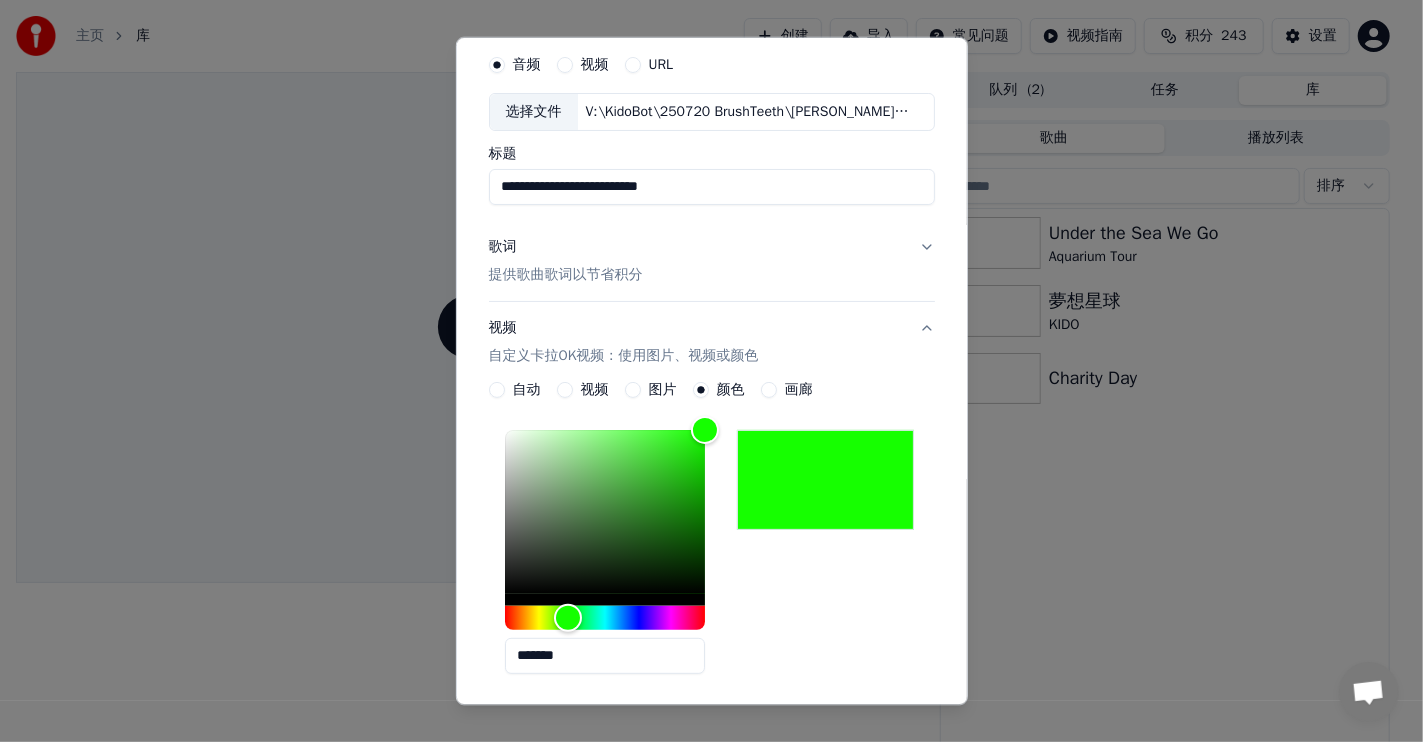 click on "*******" at bounding box center (712, 556) 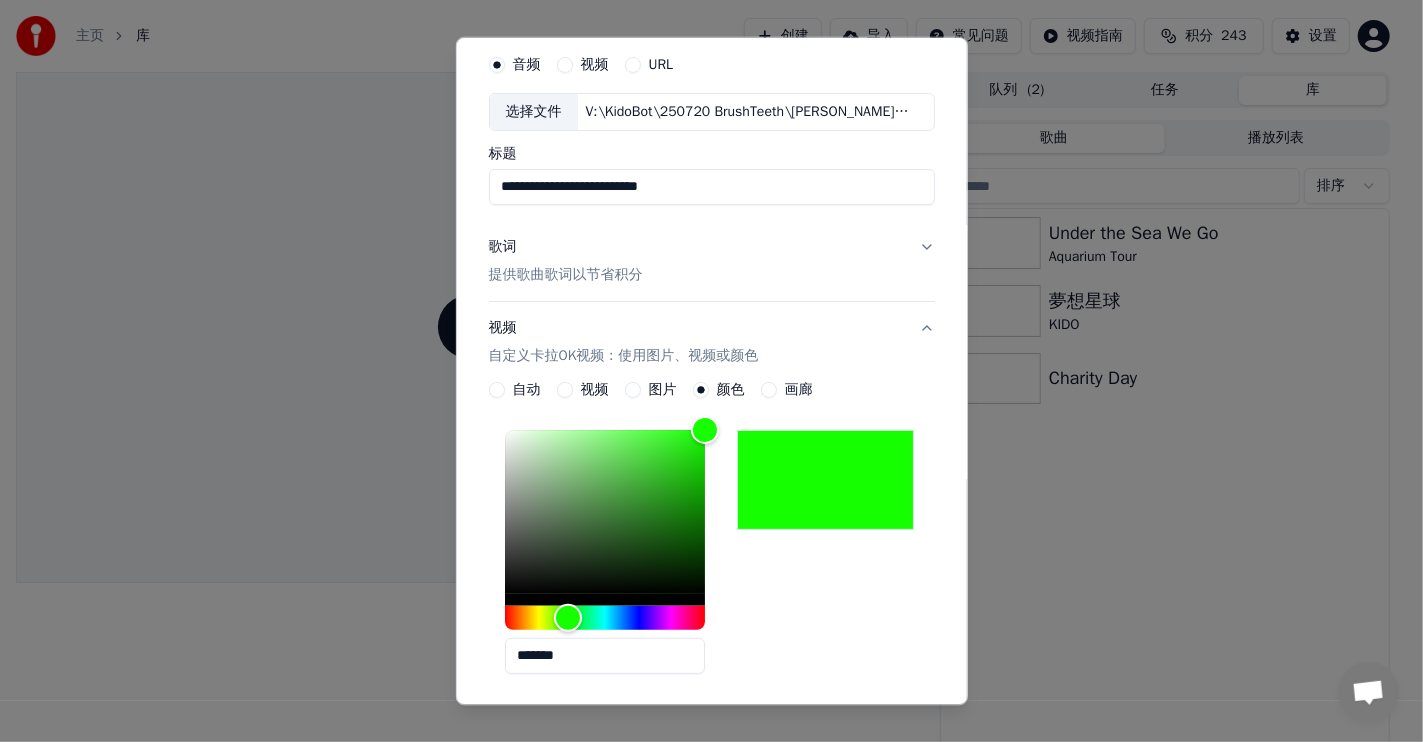 click on "颜色" at bounding box center (731, 390) 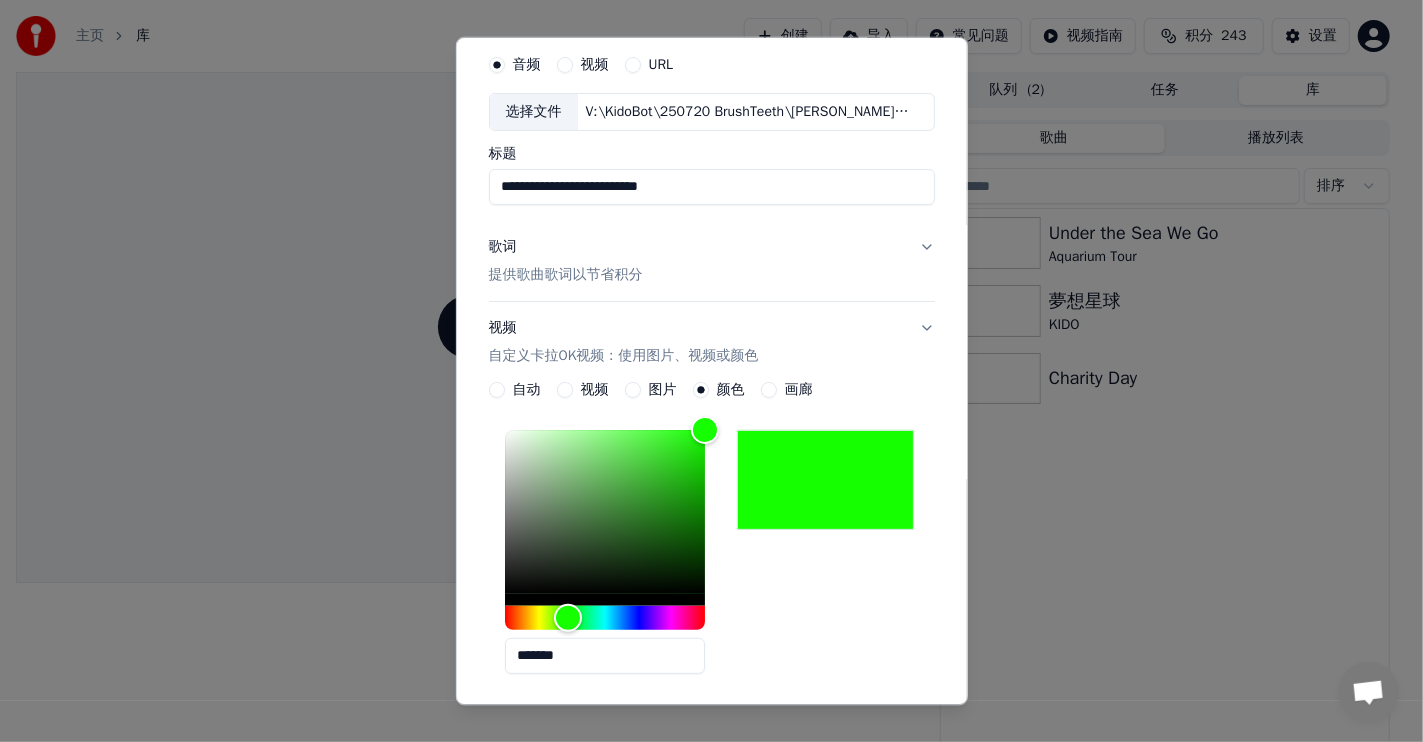 scroll, scrollTop: 0, scrollLeft: 0, axis: both 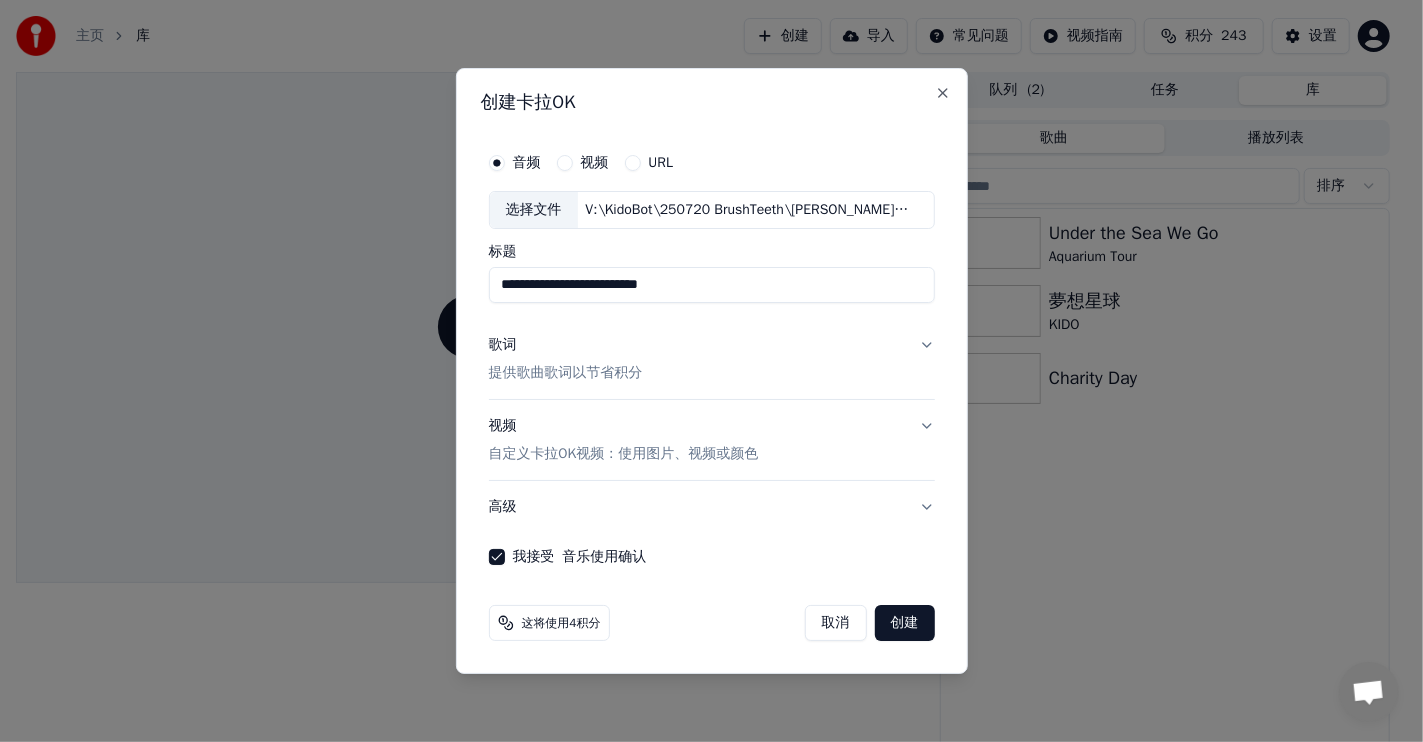 click on "创建" at bounding box center [905, 623] 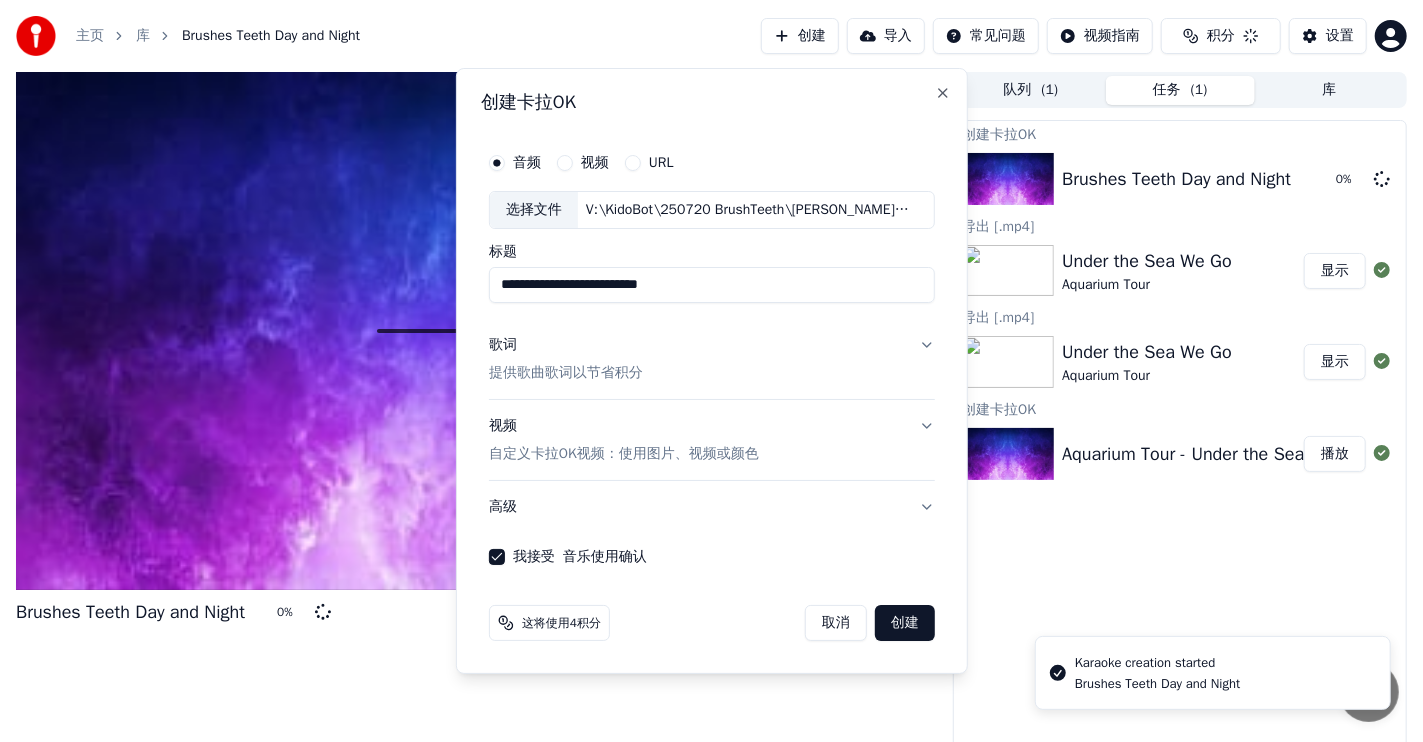 type 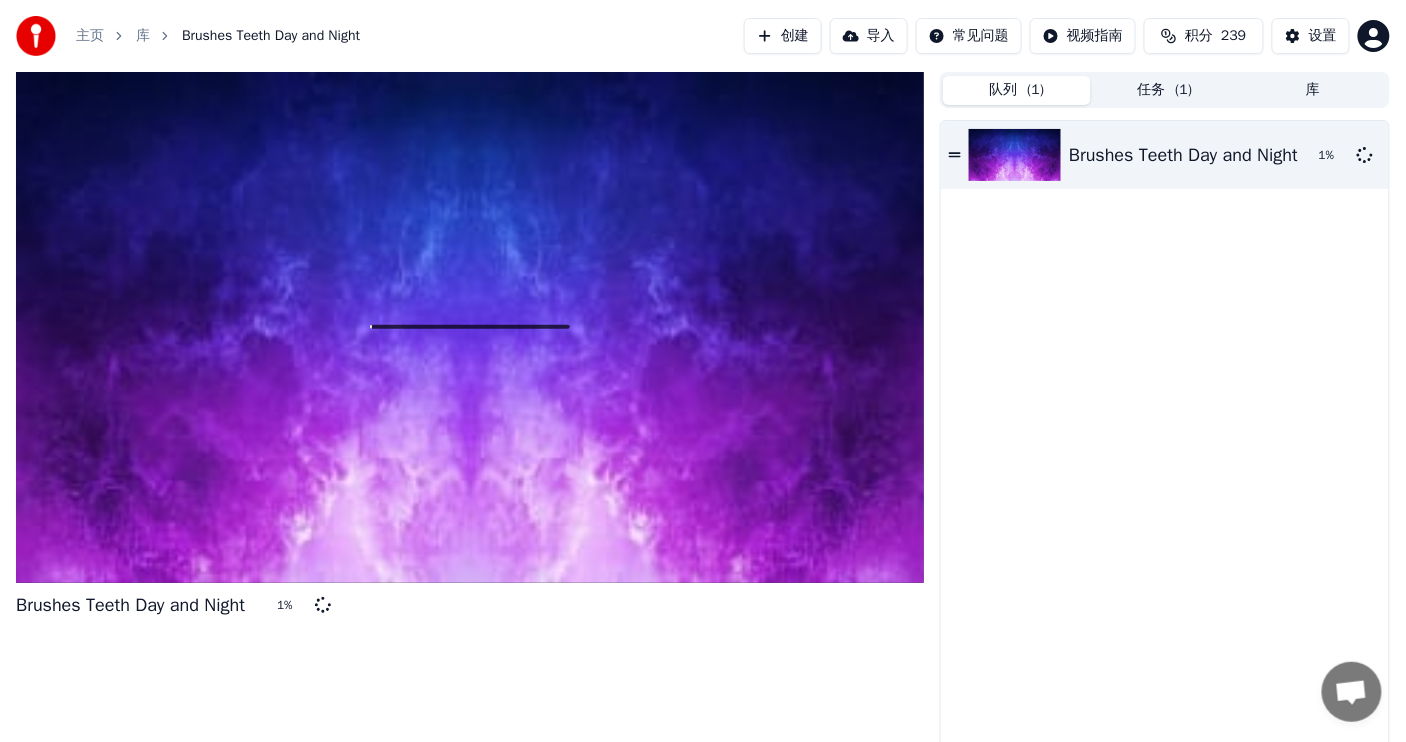 click on "队列 ( 1 )" at bounding box center [1017, 90] 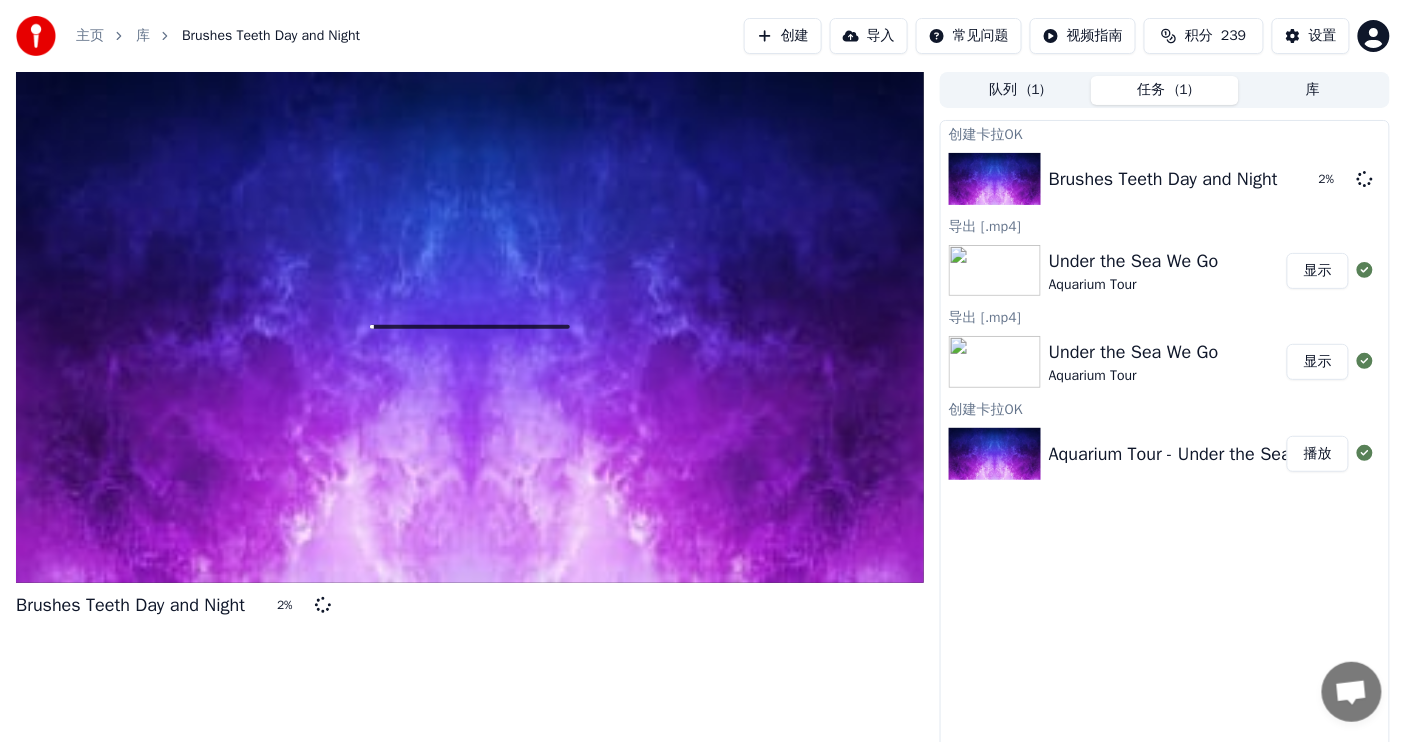 click on "任务 ( 1 )" at bounding box center [1165, 90] 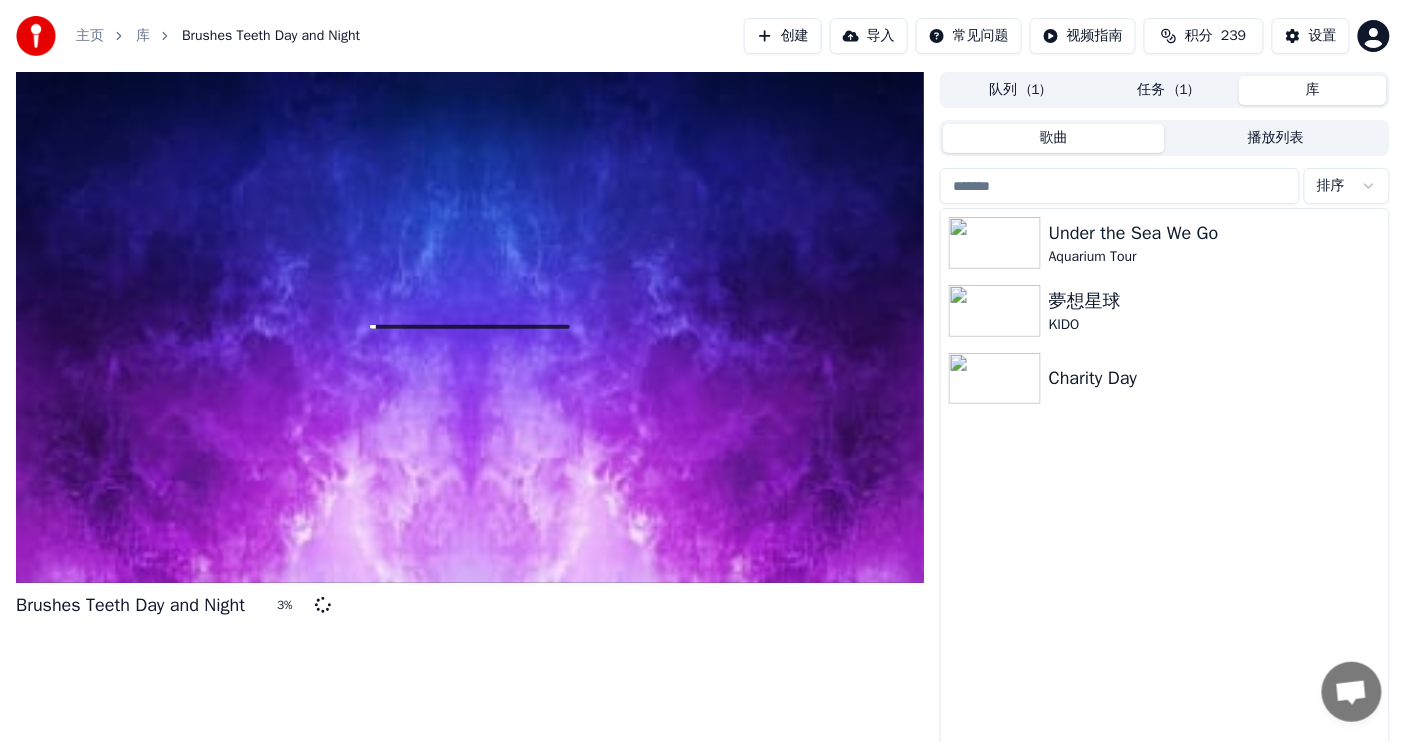 click on "( 1 )" at bounding box center (1184, 90) 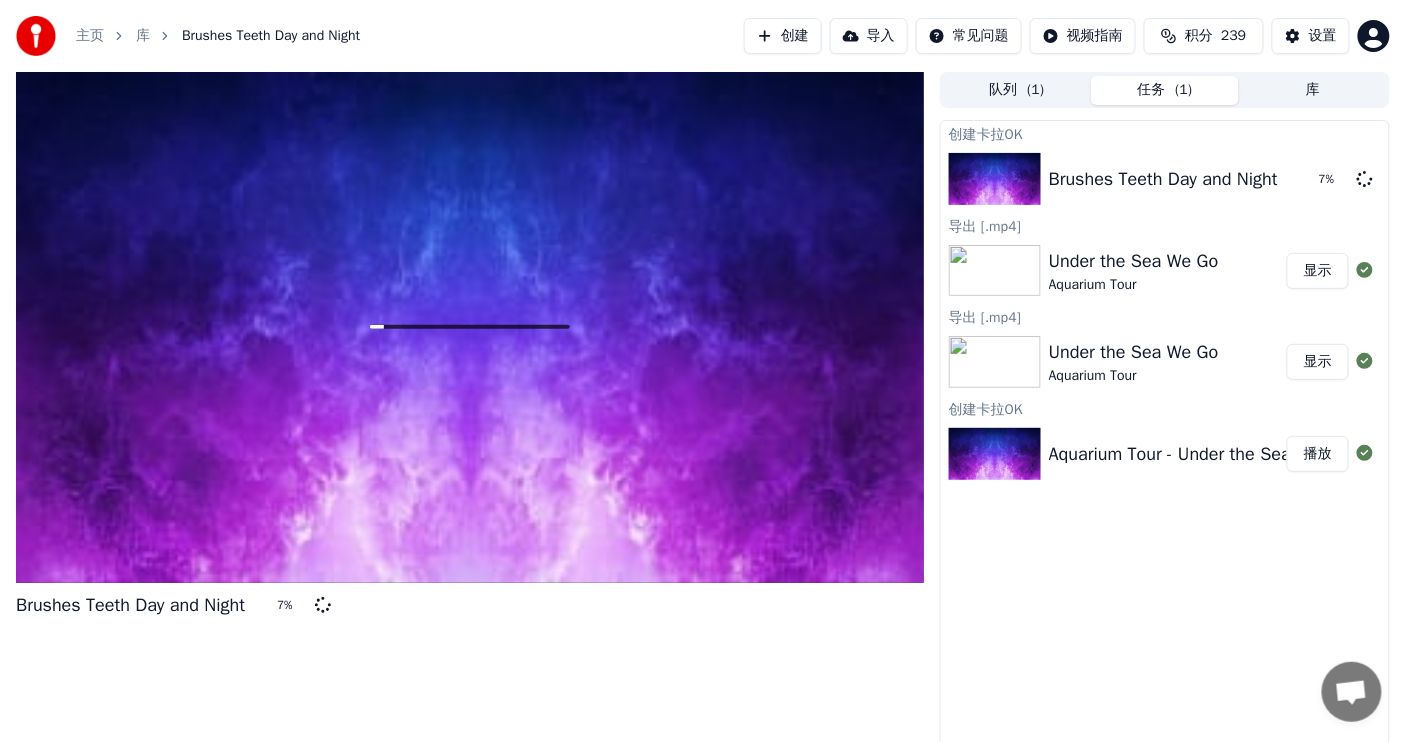 click on "库" at bounding box center [143, 36] 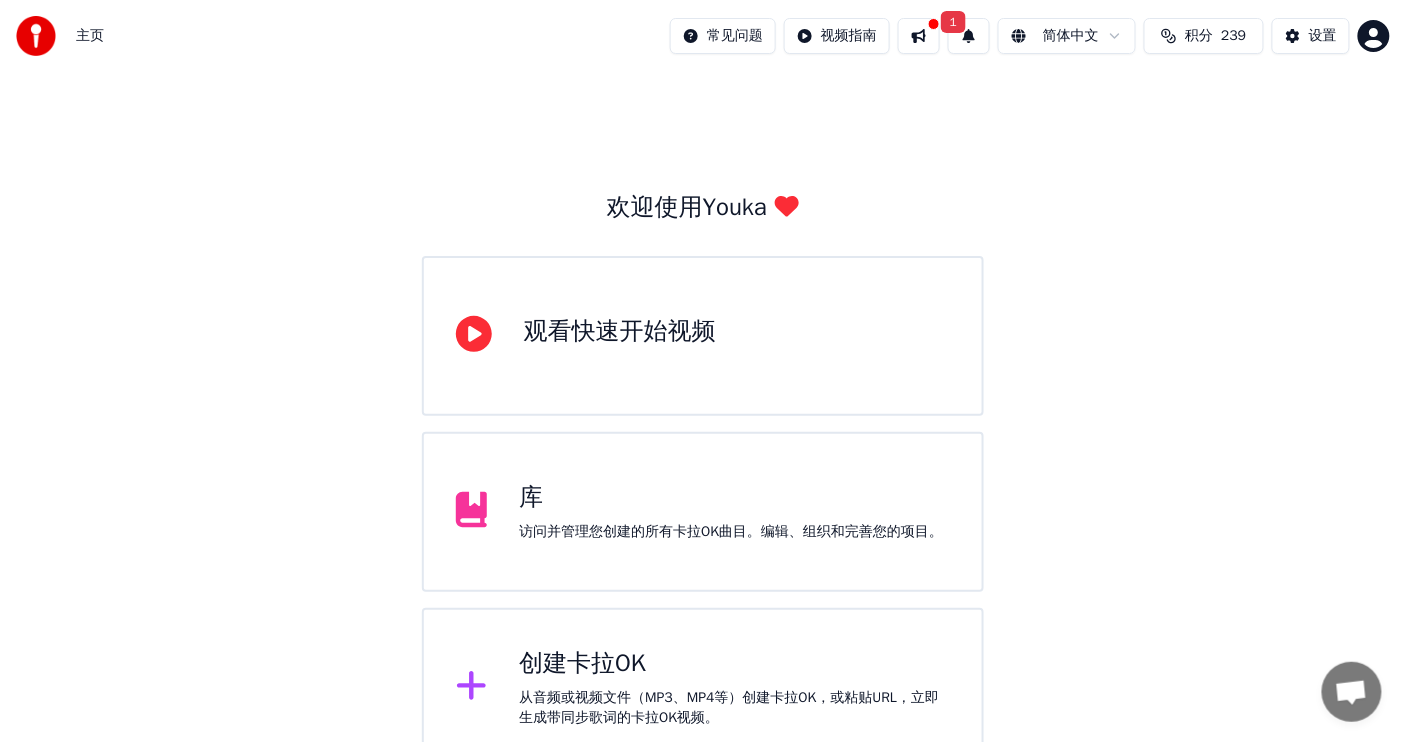 click on "库" at bounding box center (731, 498) 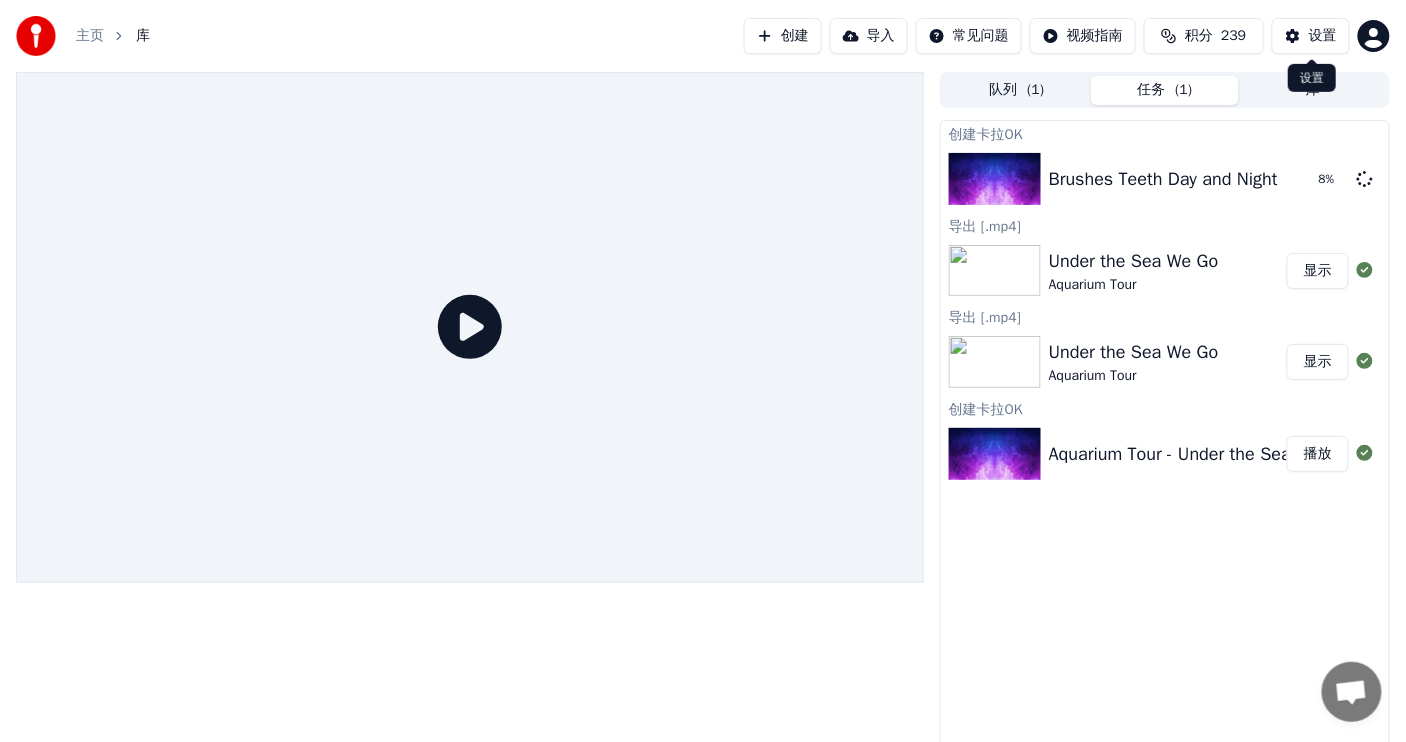click on "设置" at bounding box center (1311, 36) 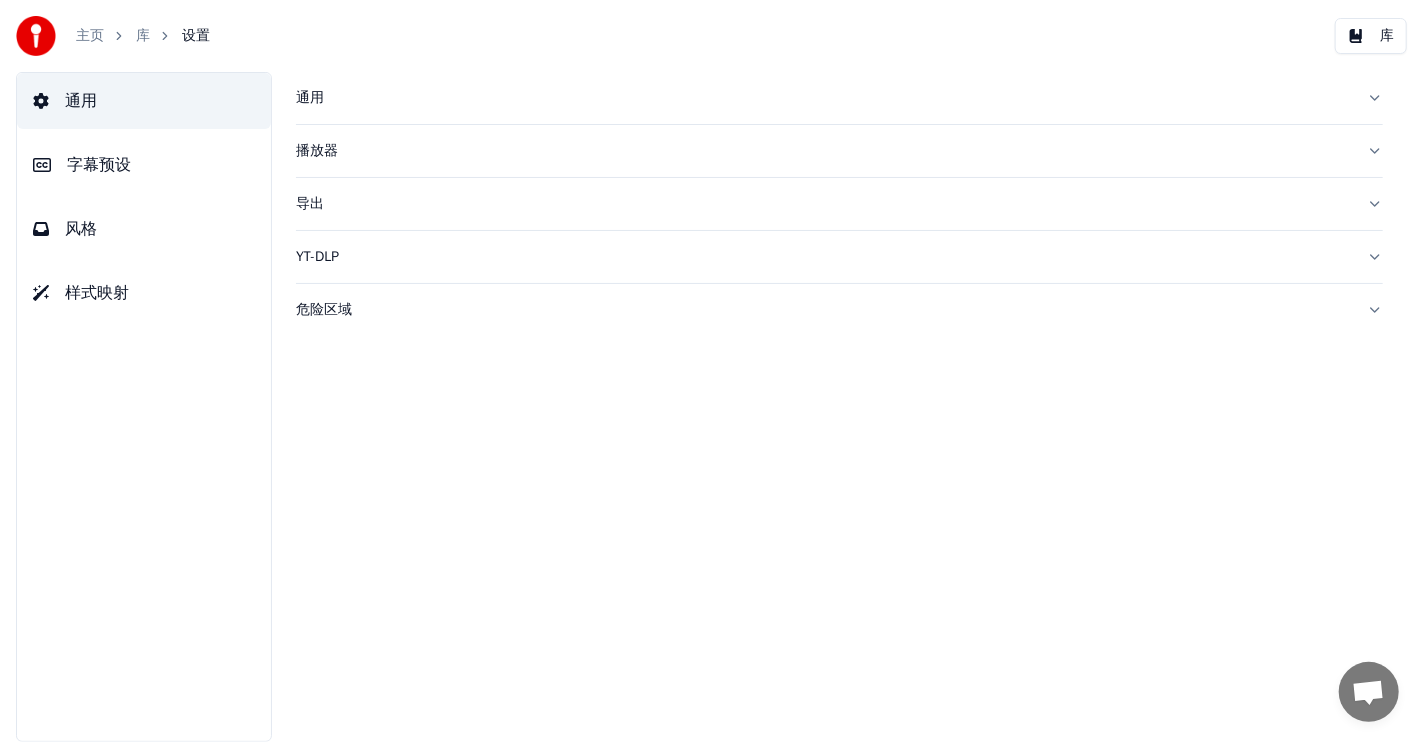 click on "字幕预设" at bounding box center [99, 165] 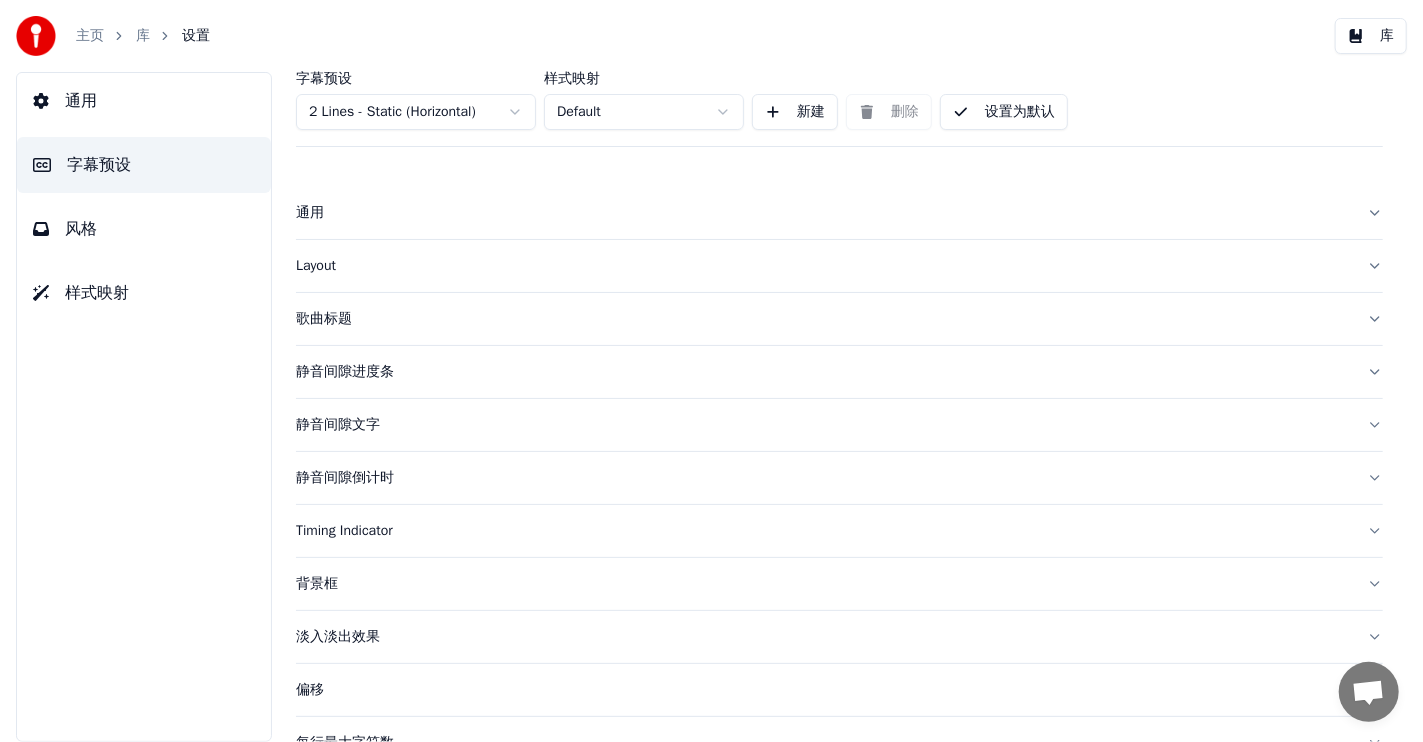 click on "Layout" at bounding box center (823, 266) 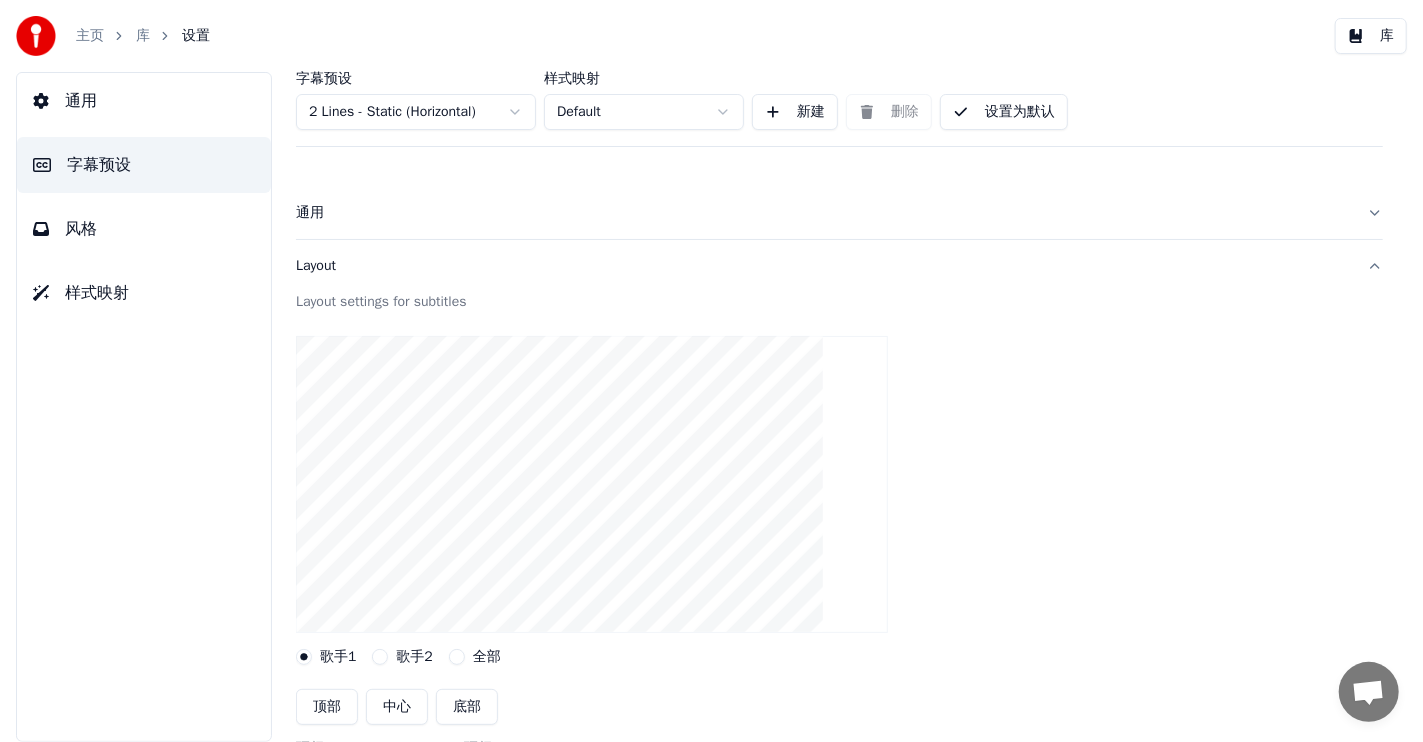 click on "Layout" at bounding box center (823, 266) 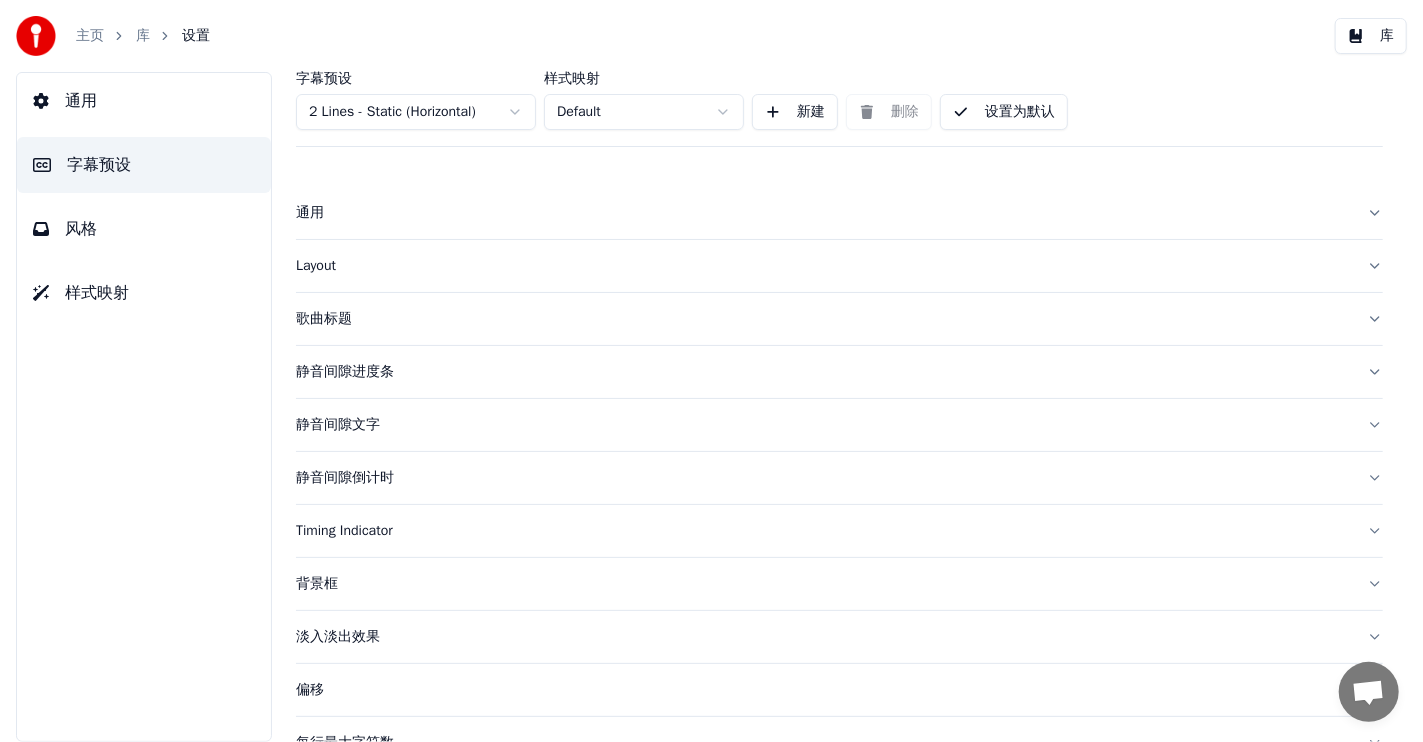 click on "歌曲标题" at bounding box center [823, 319] 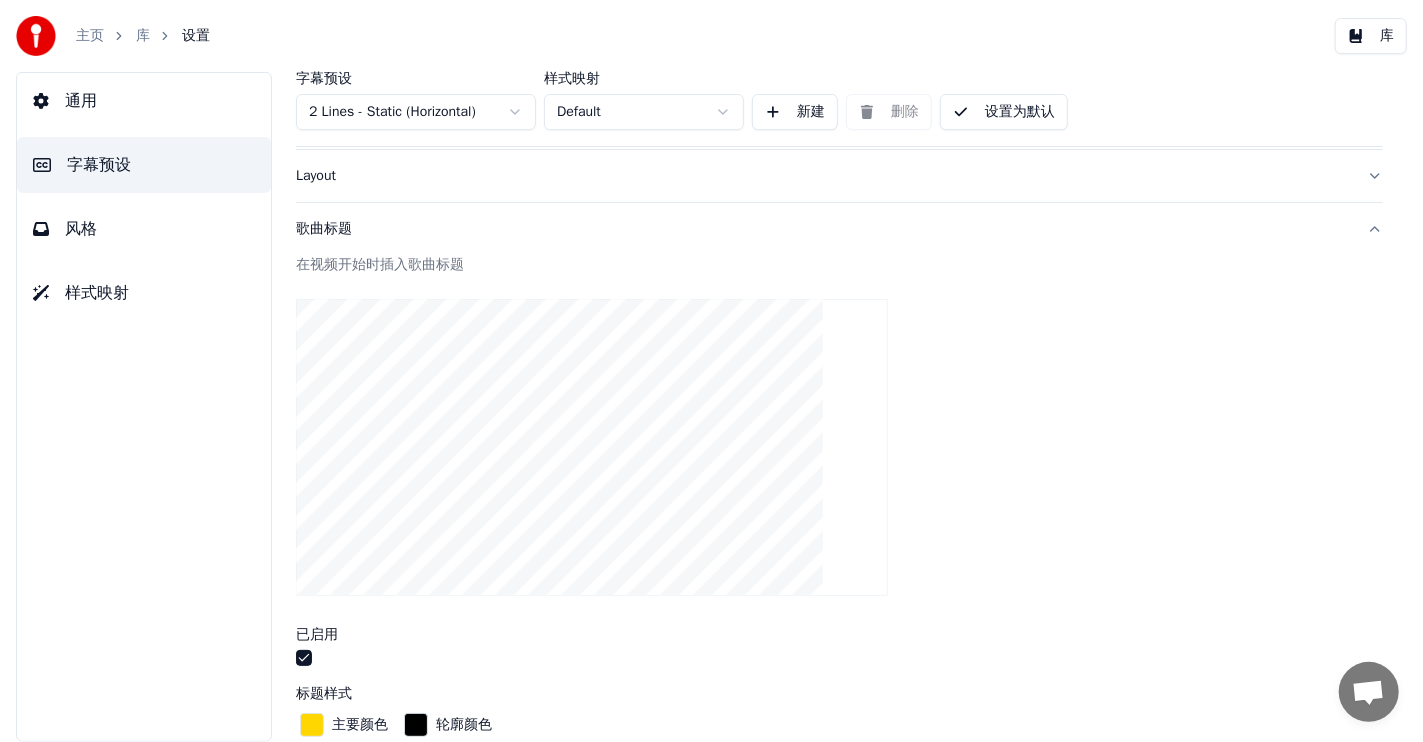 scroll, scrollTop: 0, scrollLeft: 0, axis: both 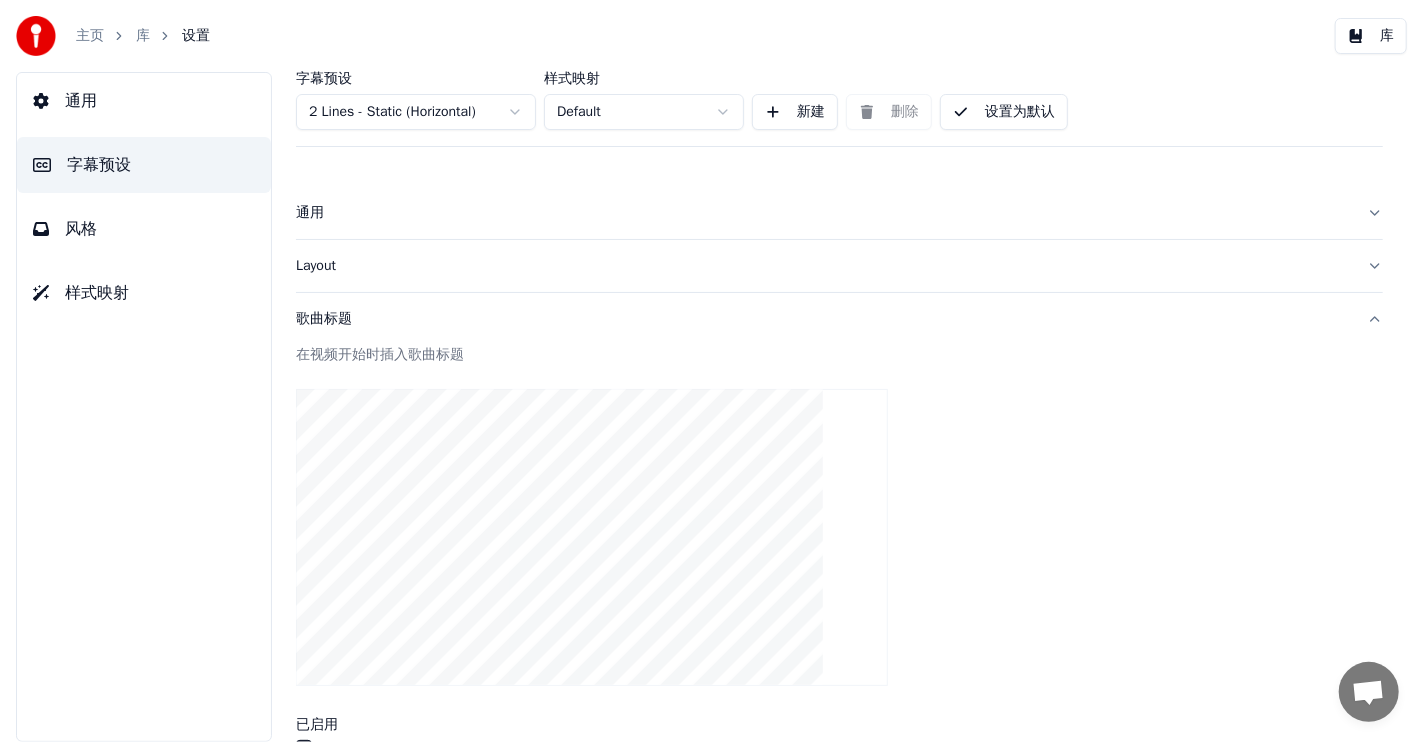 click on "歌曲标题" at bounding box center [823, 319] 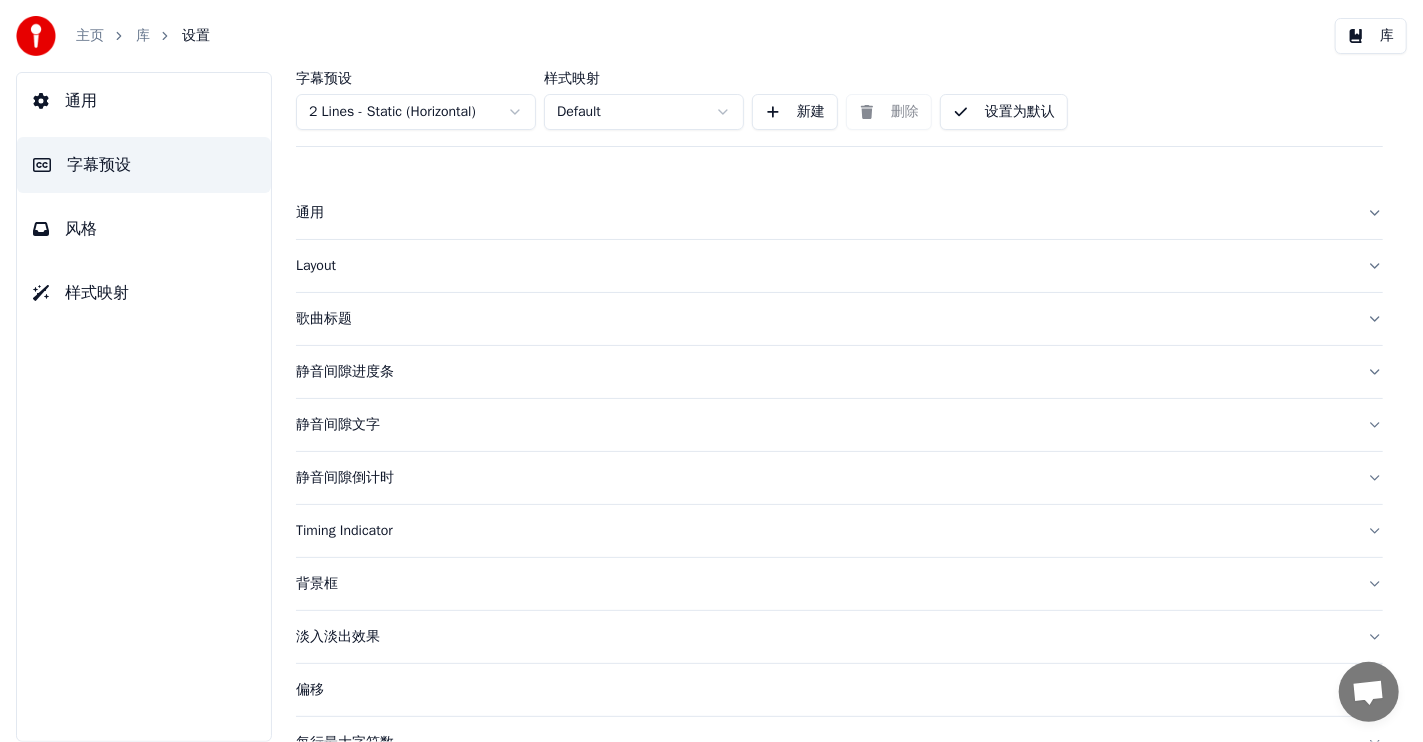 click on "静音间隙进度条" at bounding box center [823, 372] 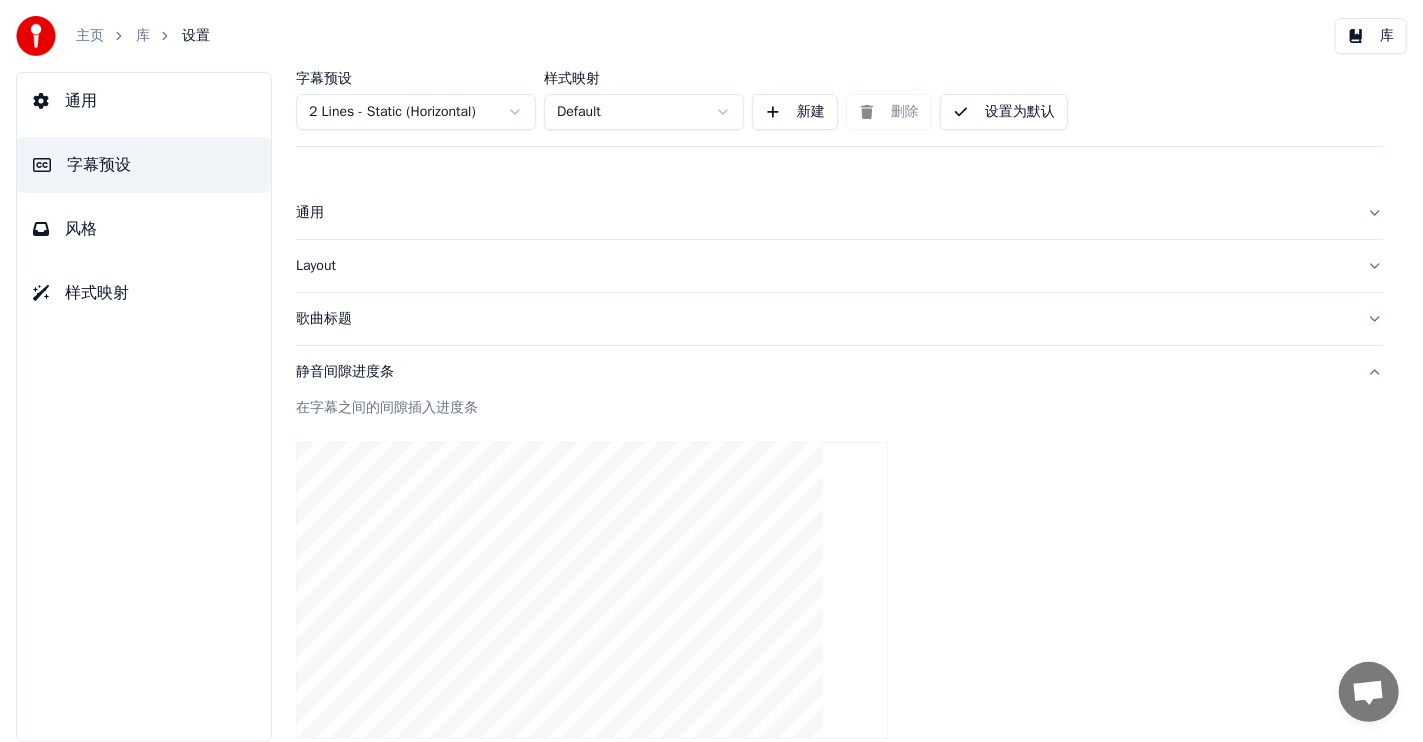 click on "静音间隙进度条" at bounding box center (823, 372) 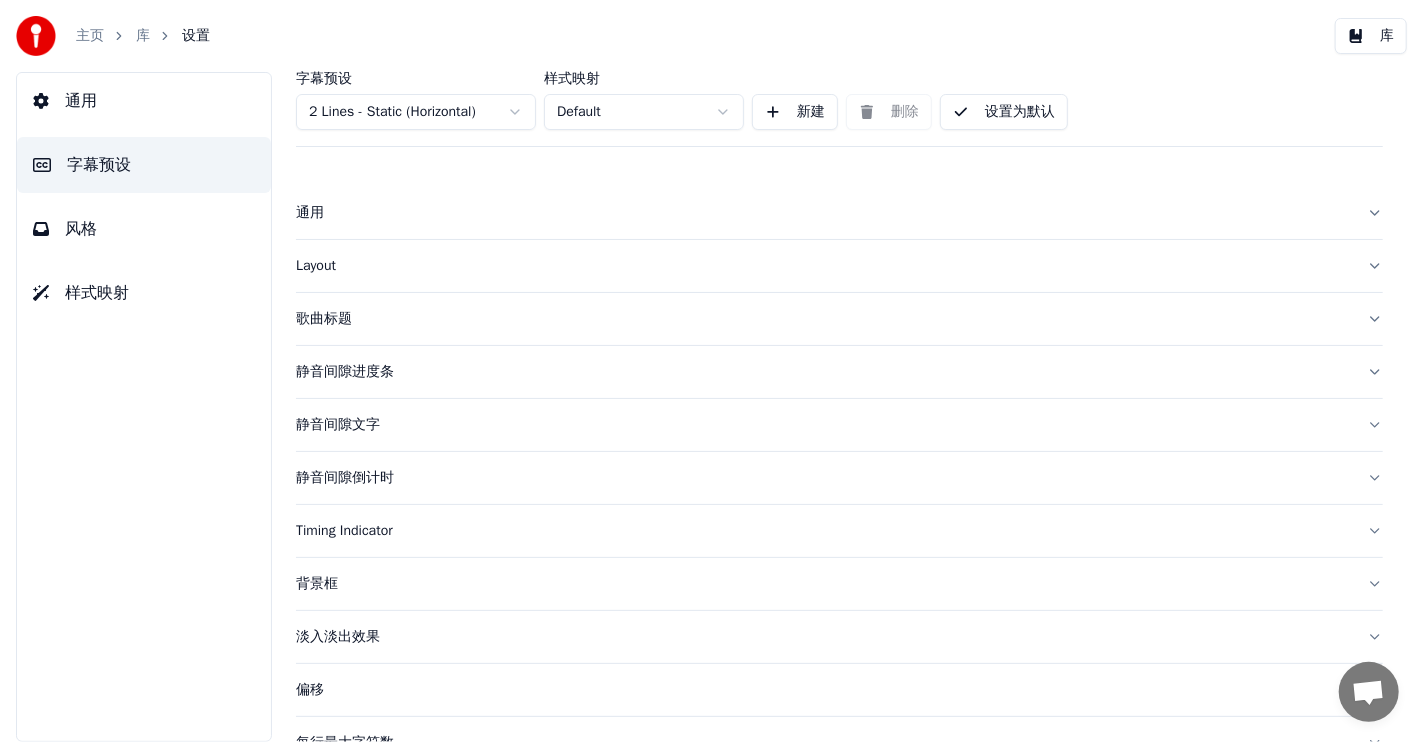 click on "静音间隙文字" at bounding box center [823, 425] 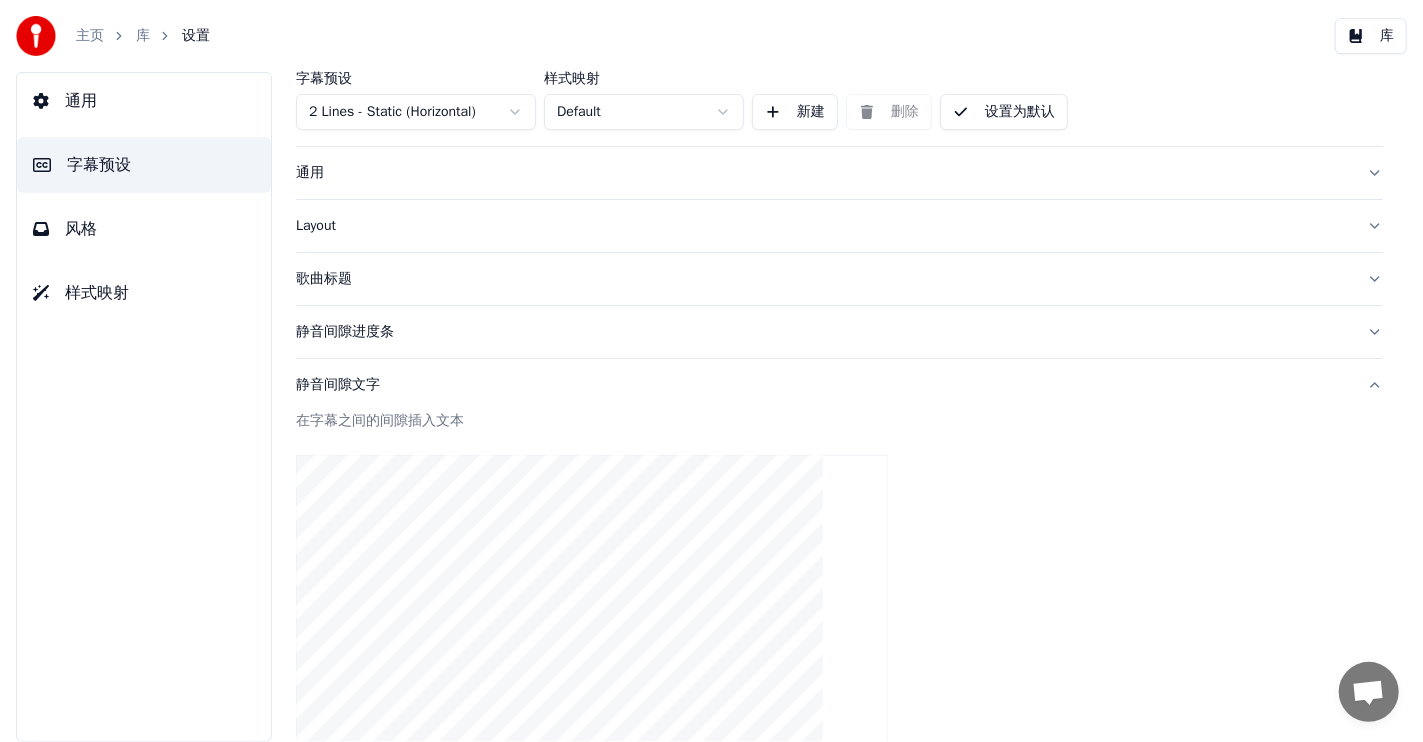 scroll, scrollTop: 0, scrollLeft: 0, axis: both 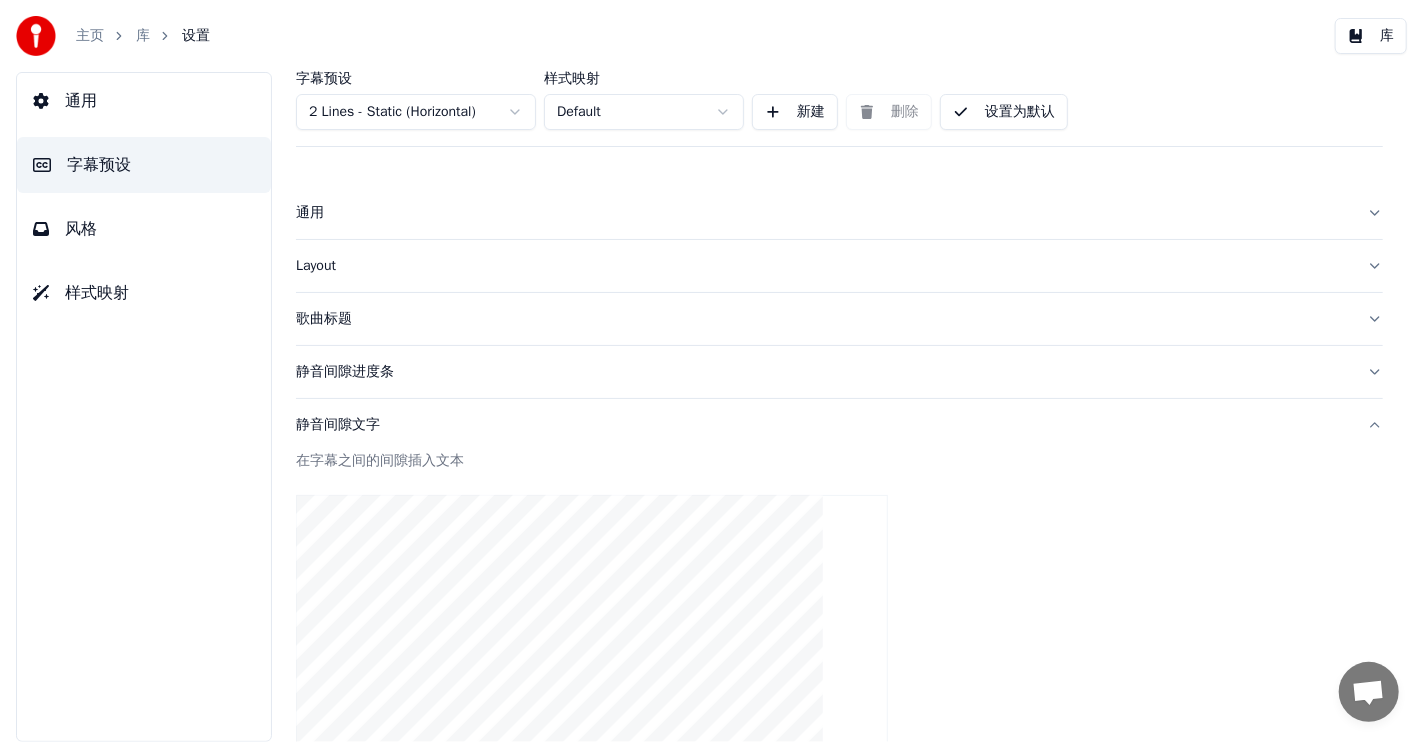 click on "静音间隙进度条" at bounding box center [823, 372] 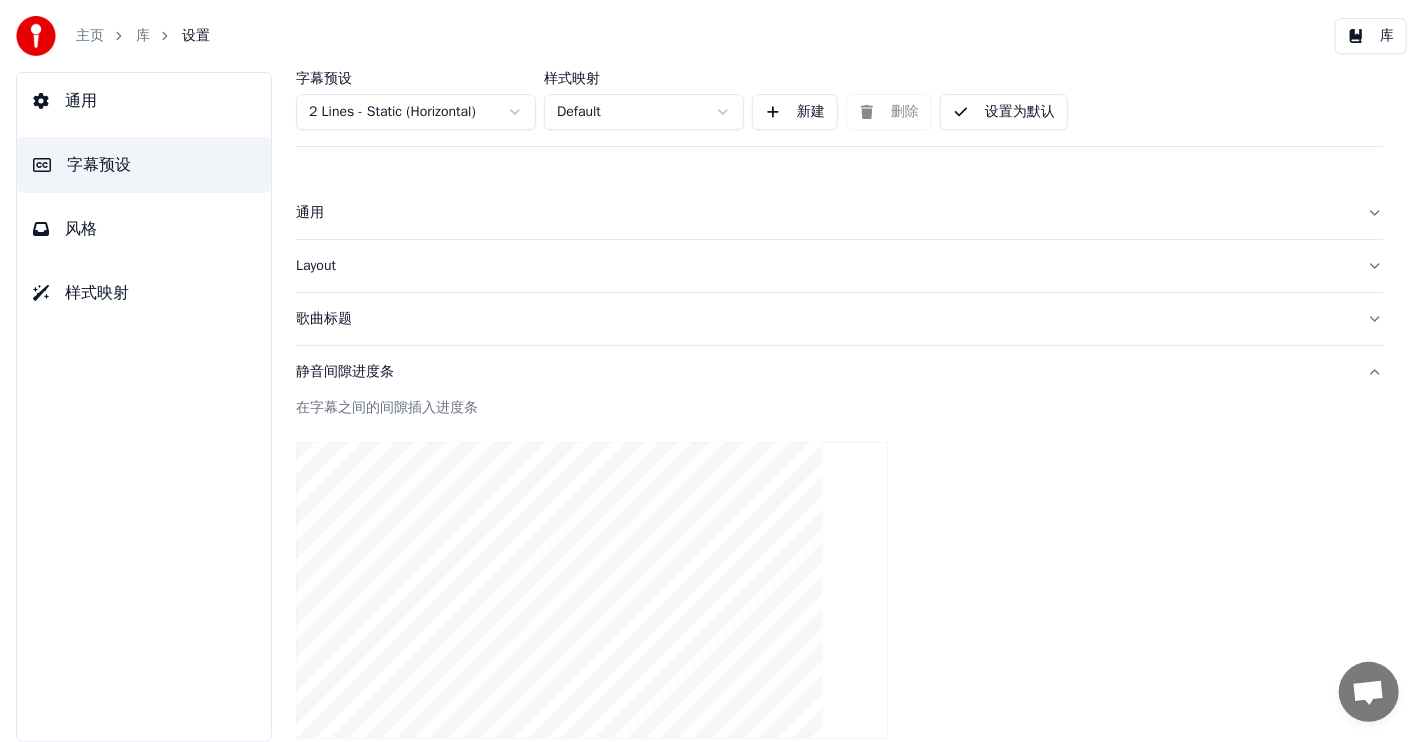 click on "静音间隙进度条" at bounding box center [823, 372] 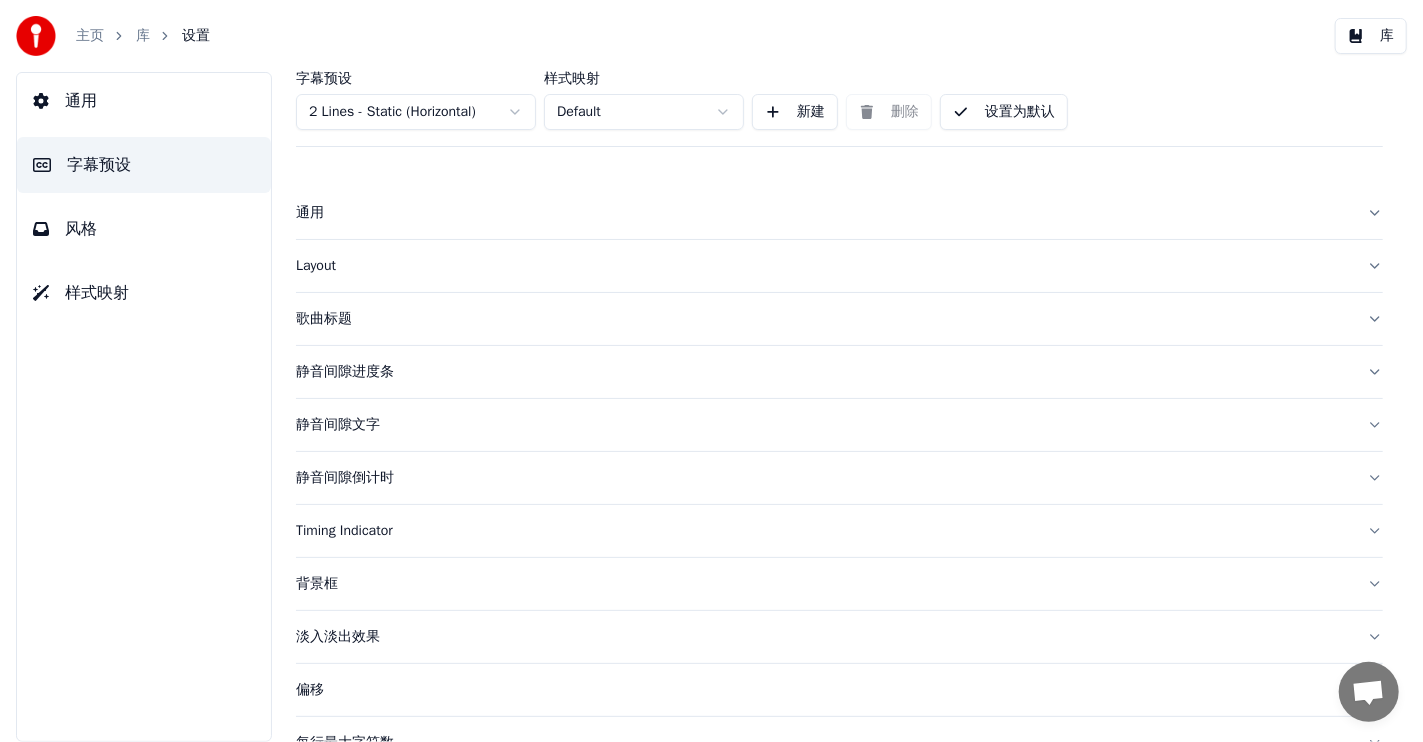 click on "Layout" at bounding box center [823, 266] 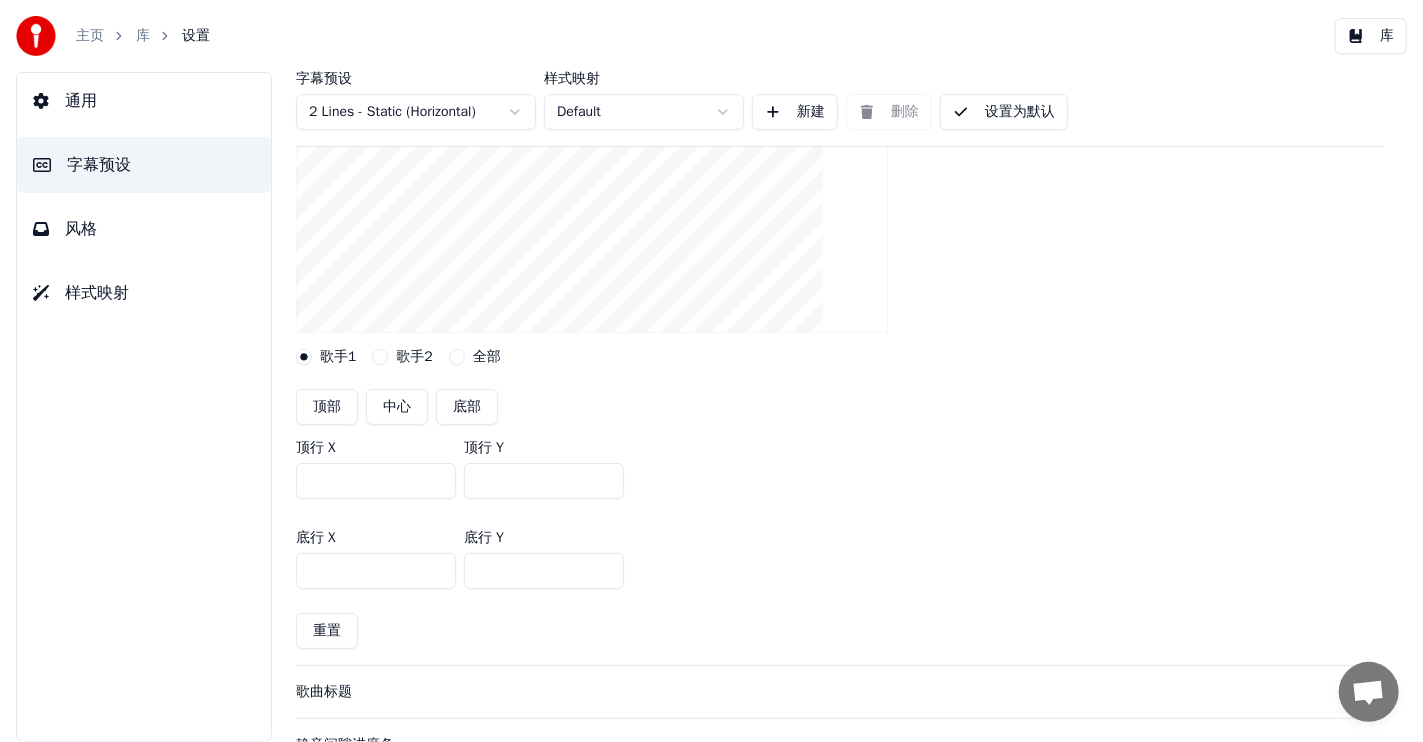 scroll, scrollTop: 0, scrollLeft: 0, axis: both 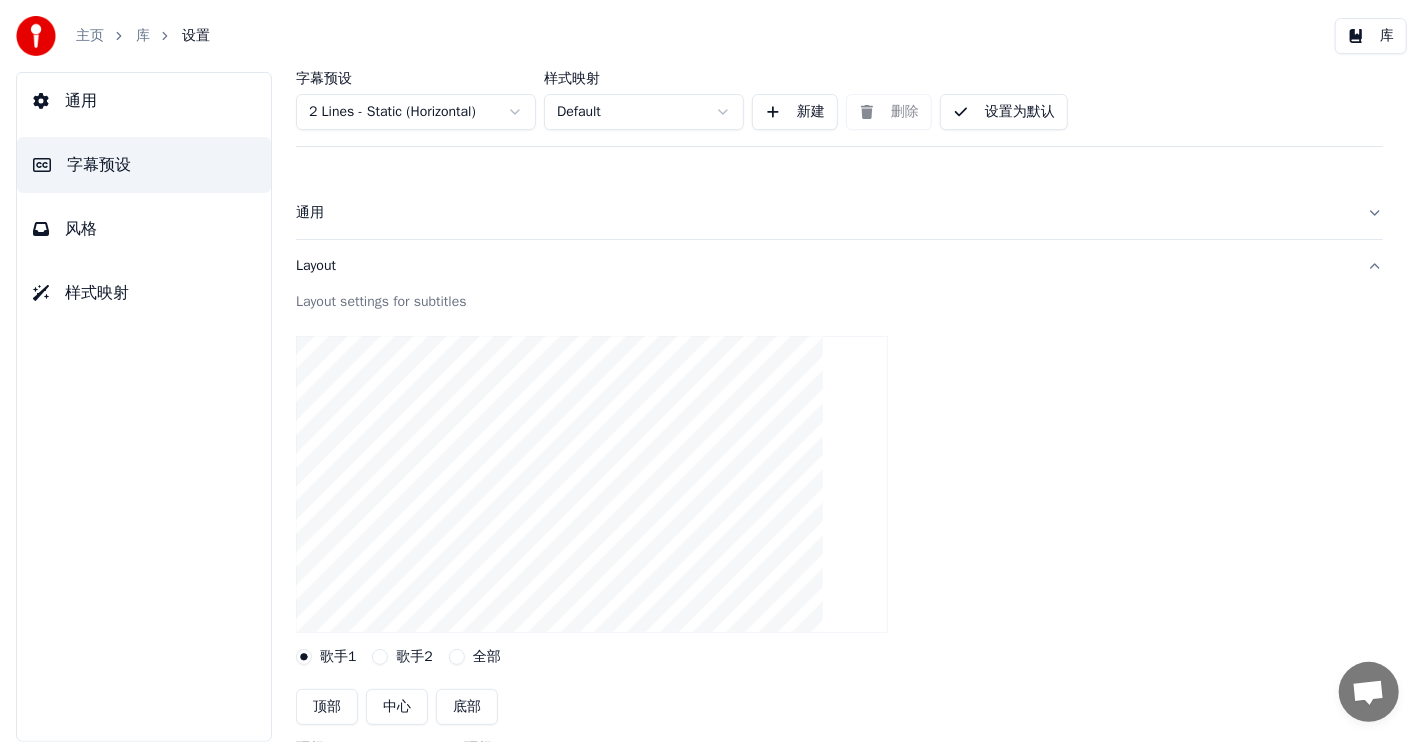 click on "Layout" at bounding box center (823, 266) 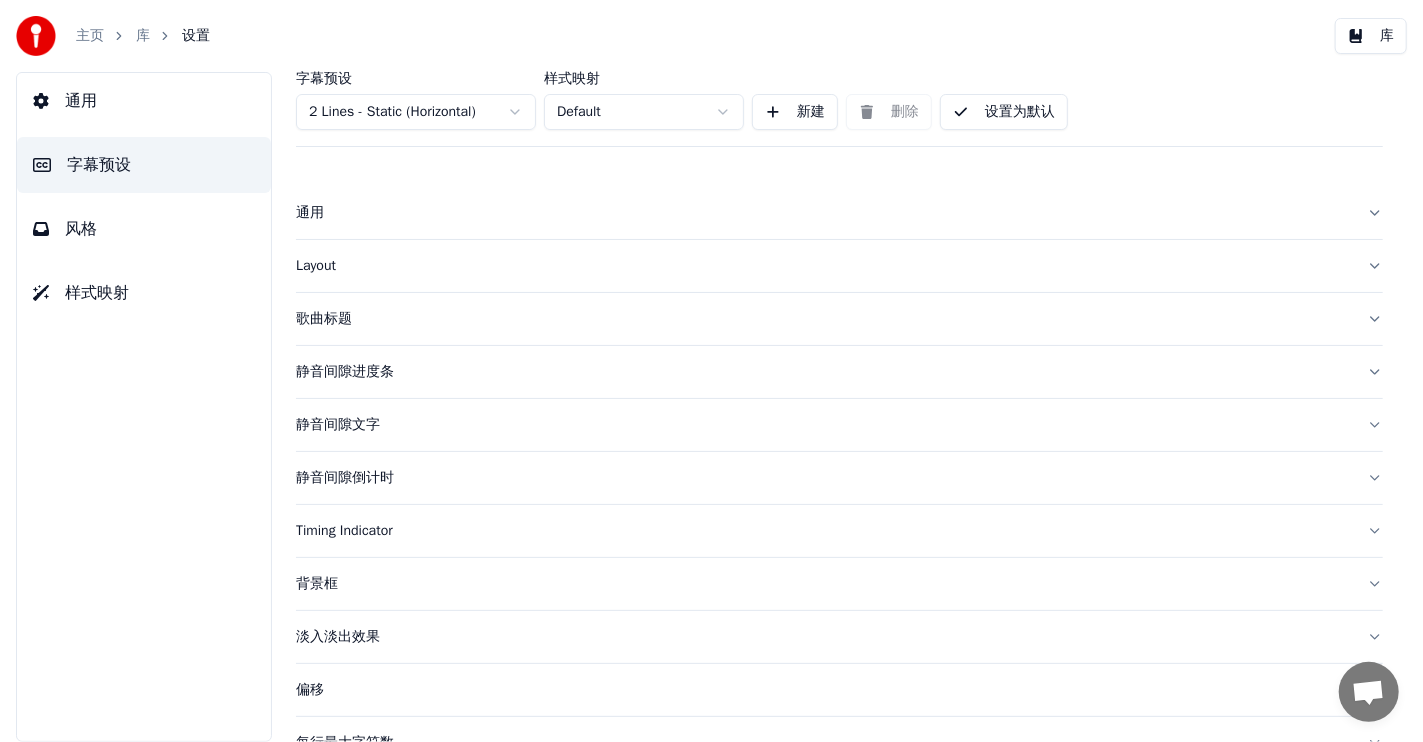 click on "库" at bounding box center [143, 36] 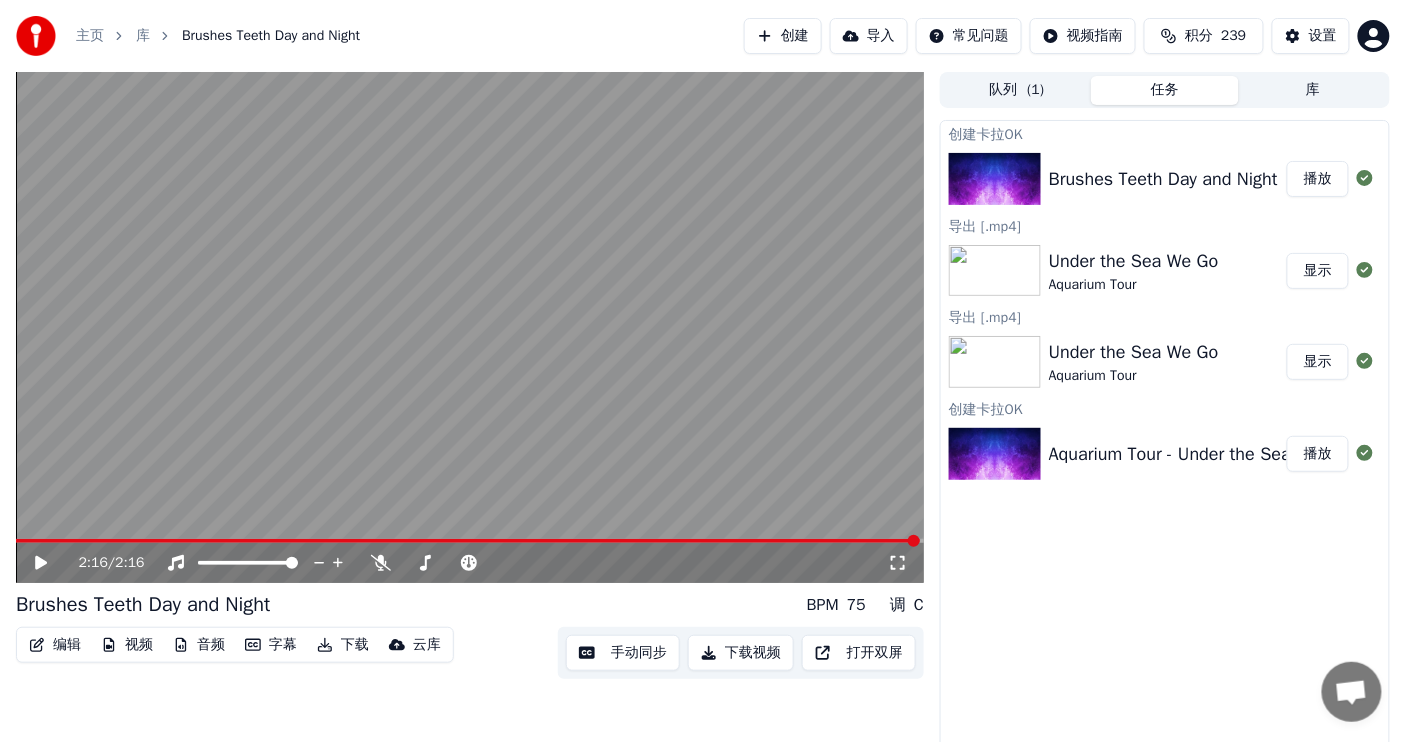 click 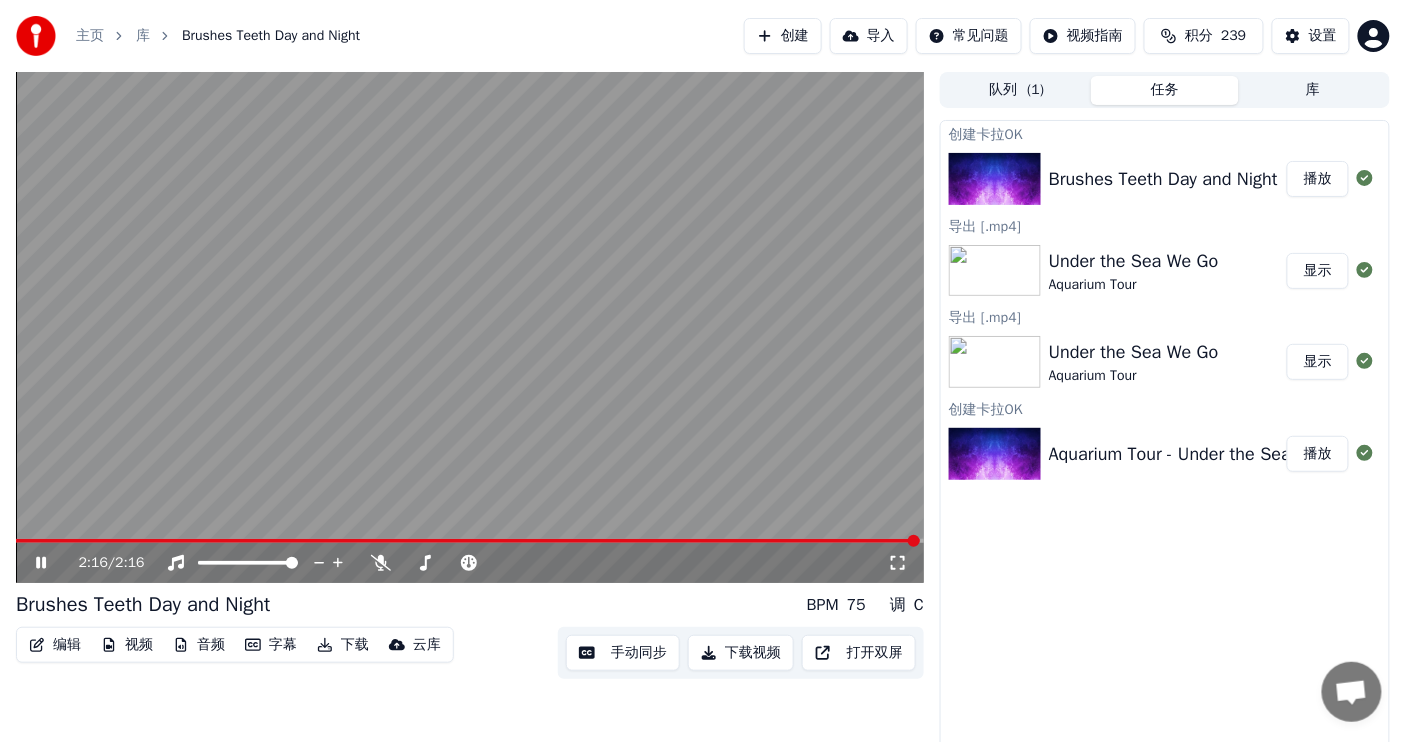 click on "播放" at bounding box center [1318, 179] 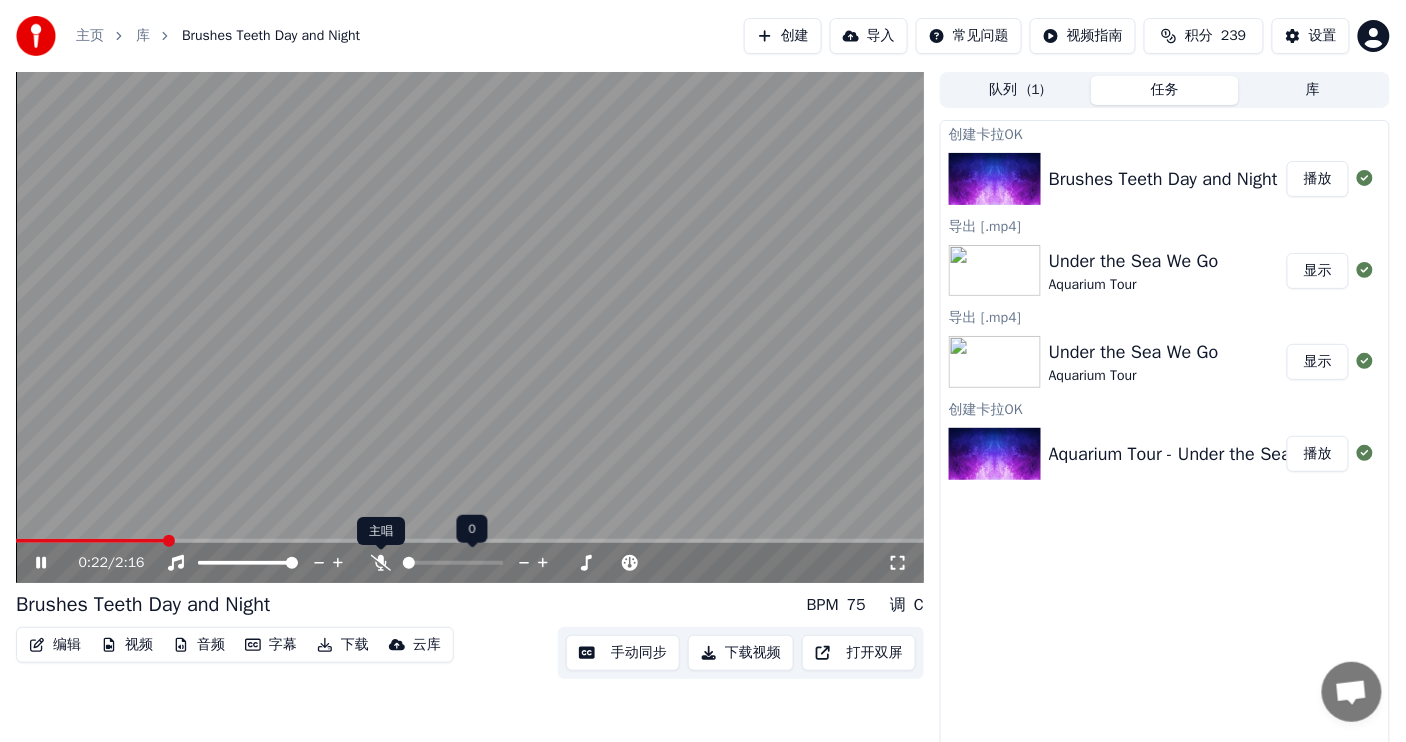 click 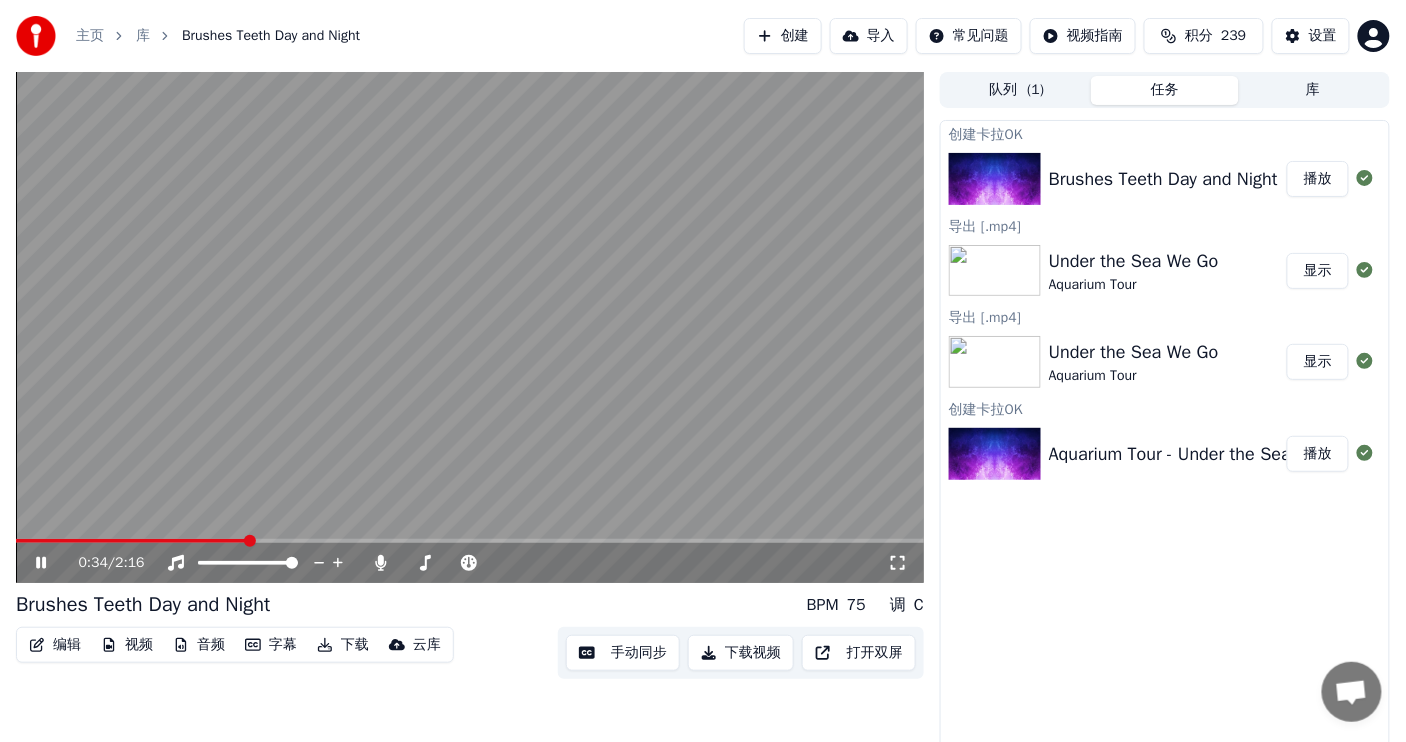click 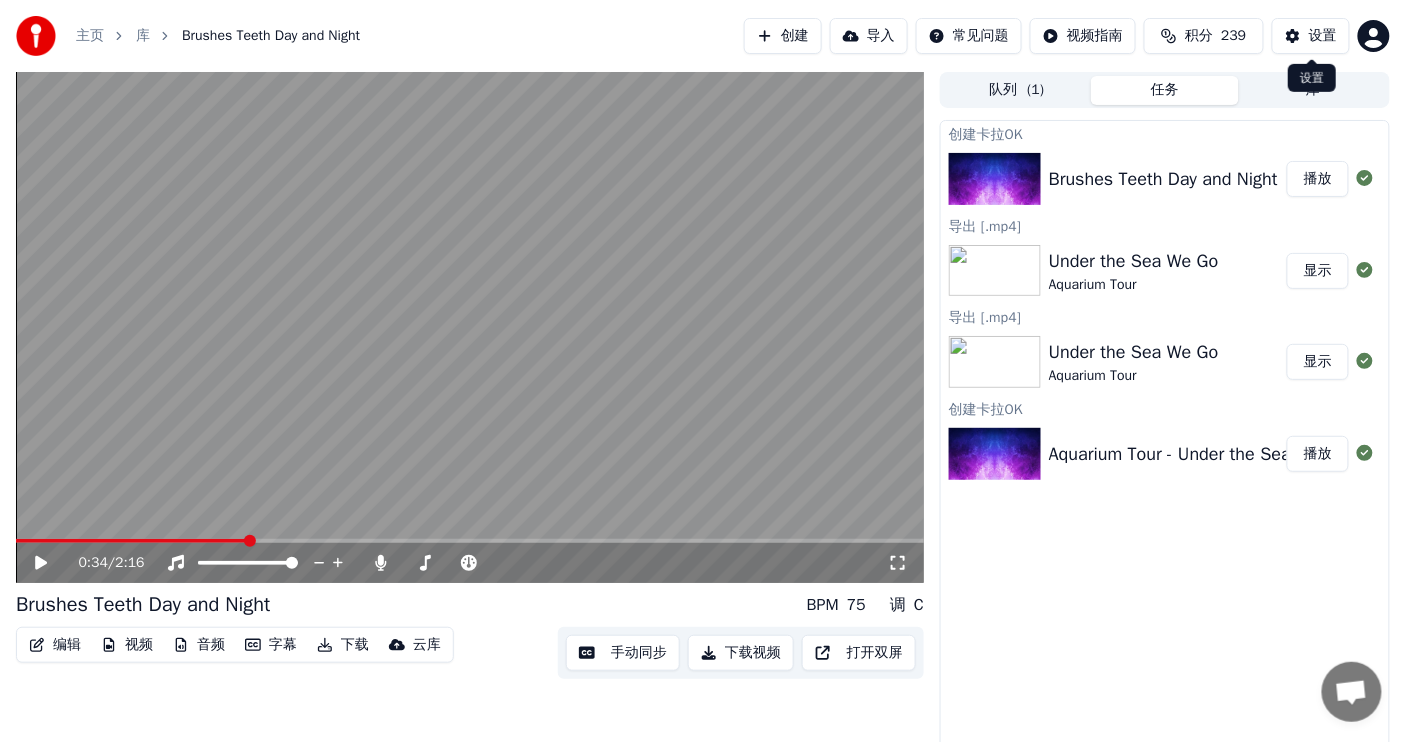 click on "设置" at bounding box center (1323, 36) 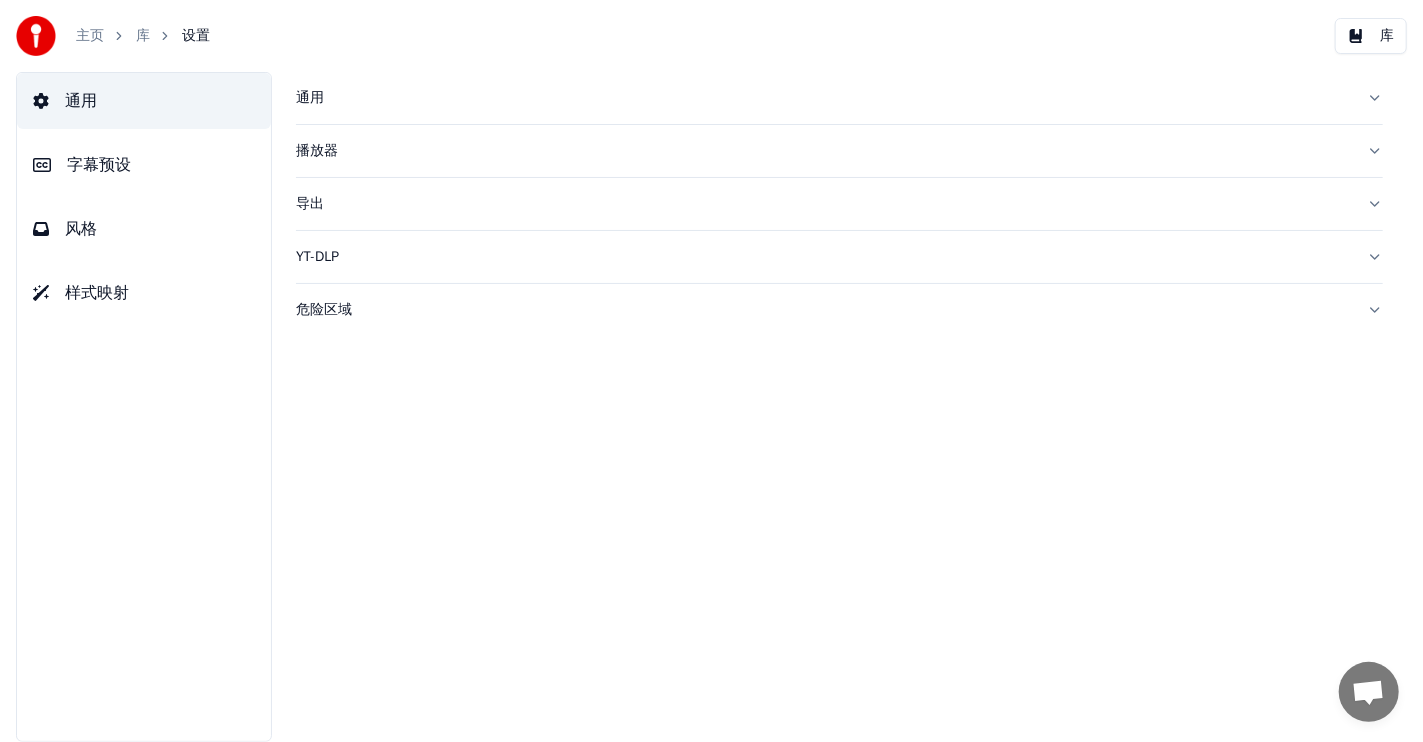 click on "字幕预设" at bounding box center (99, 165) 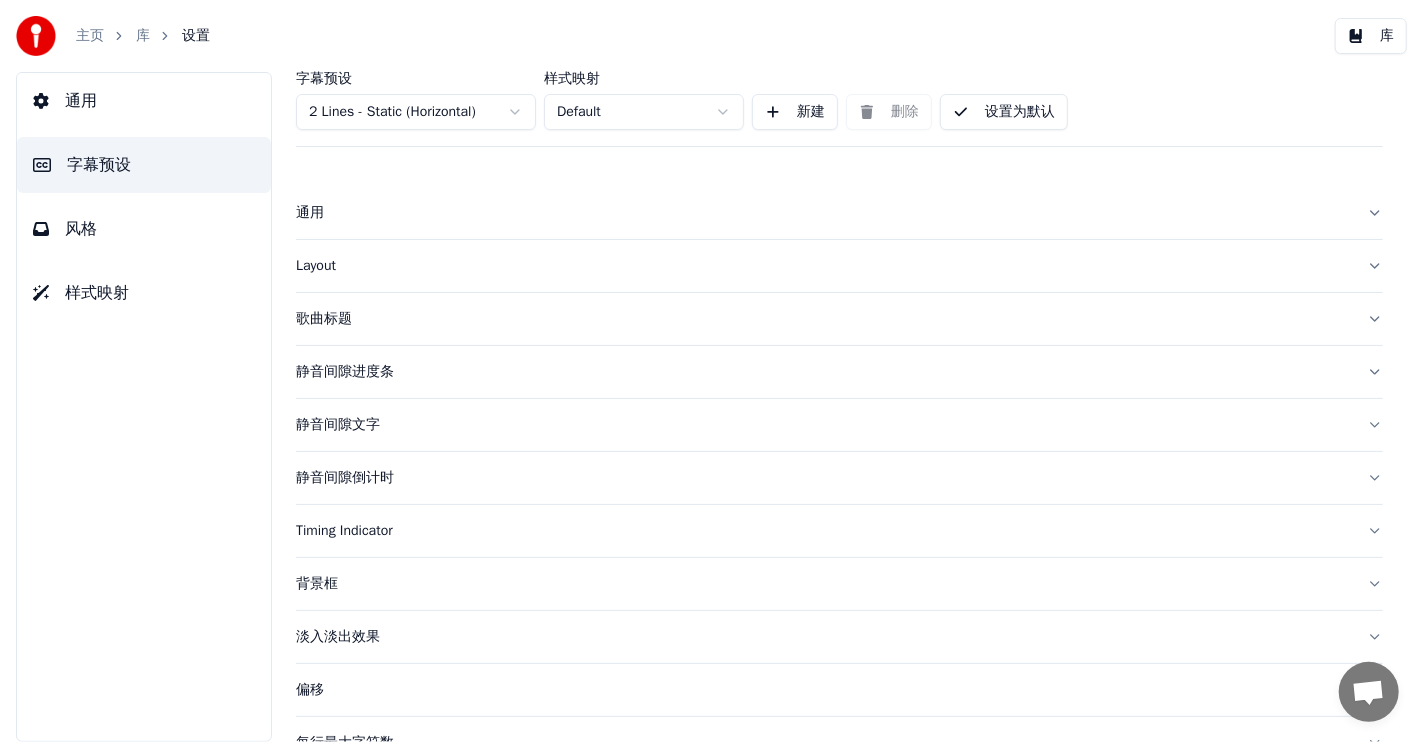 click on "风格" at bounding box center [81, 229] 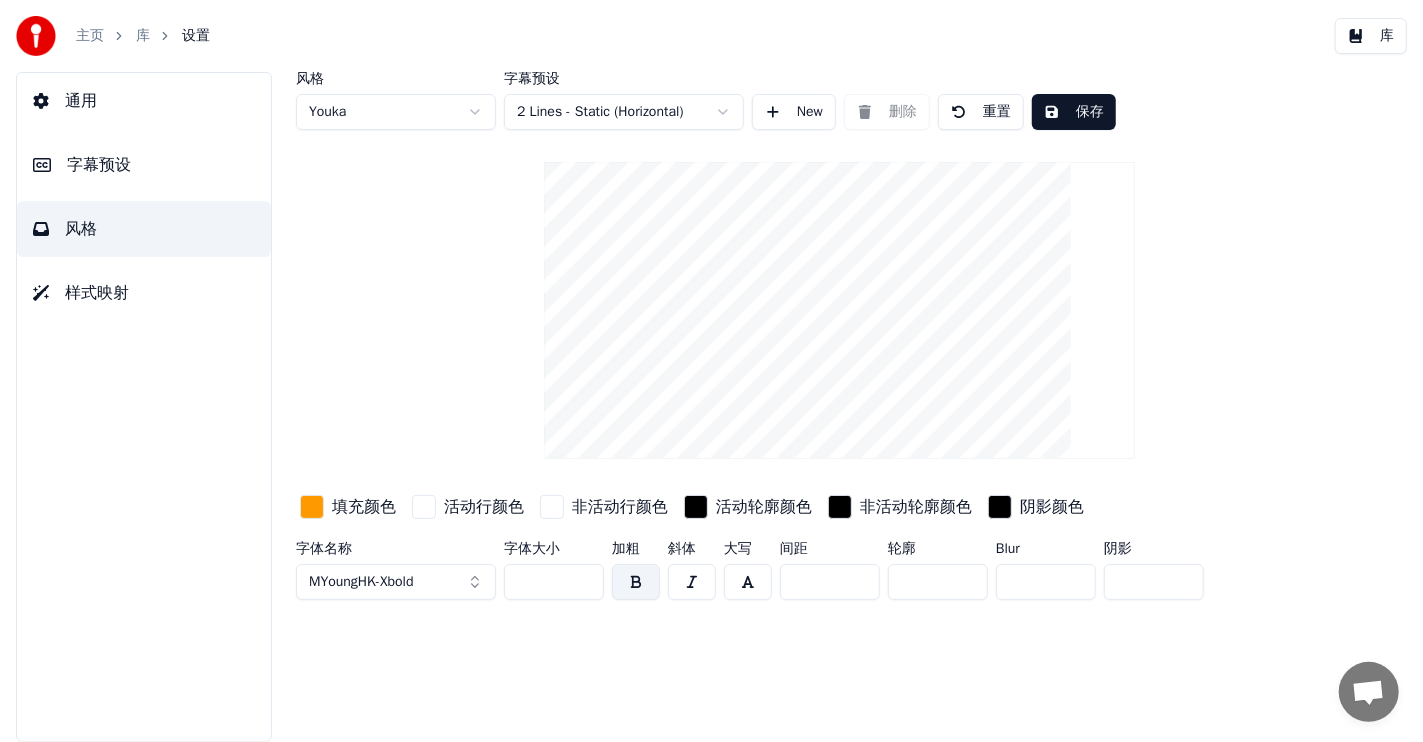 drag, startPoint x: 826, startPoint y: 587, endPoint x: 741, endPoint y: 587, distance: 85 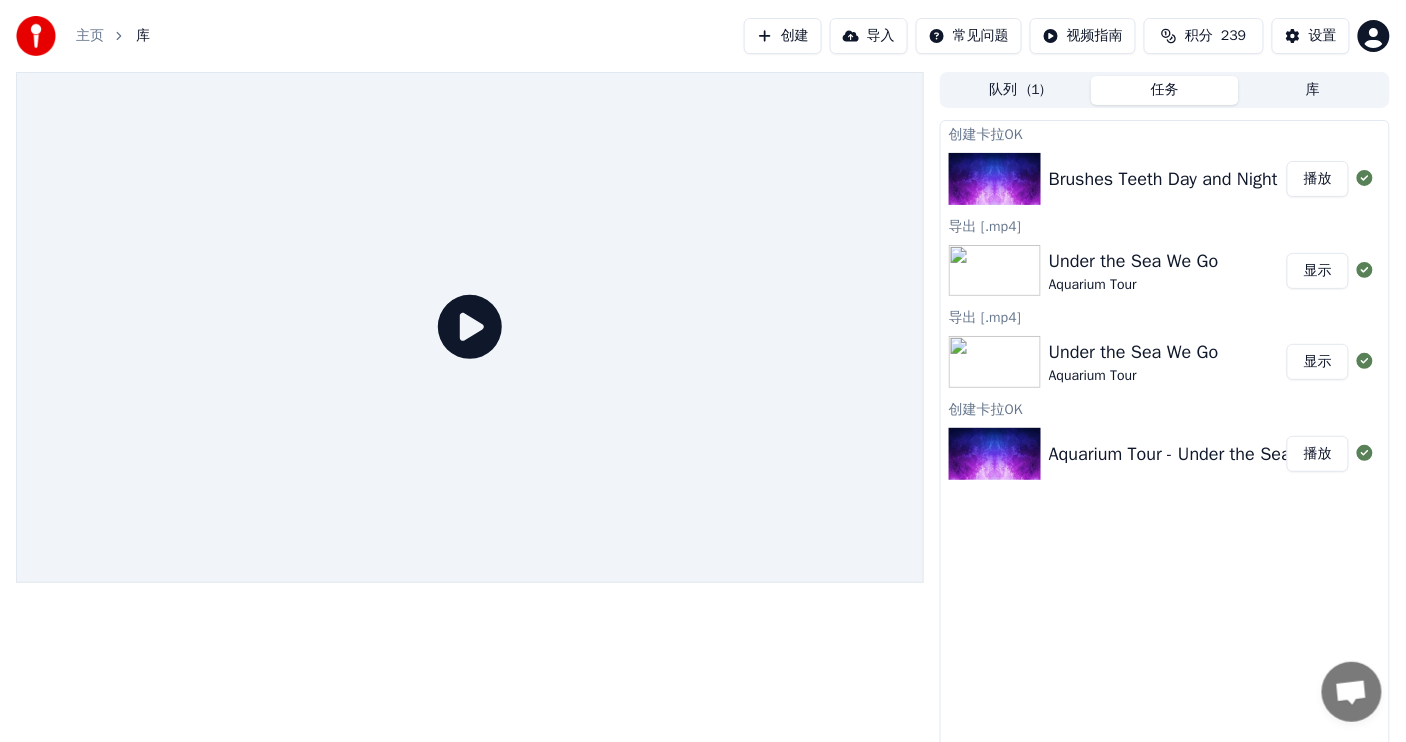 click on "播放" at bounding box center [1318, 179] 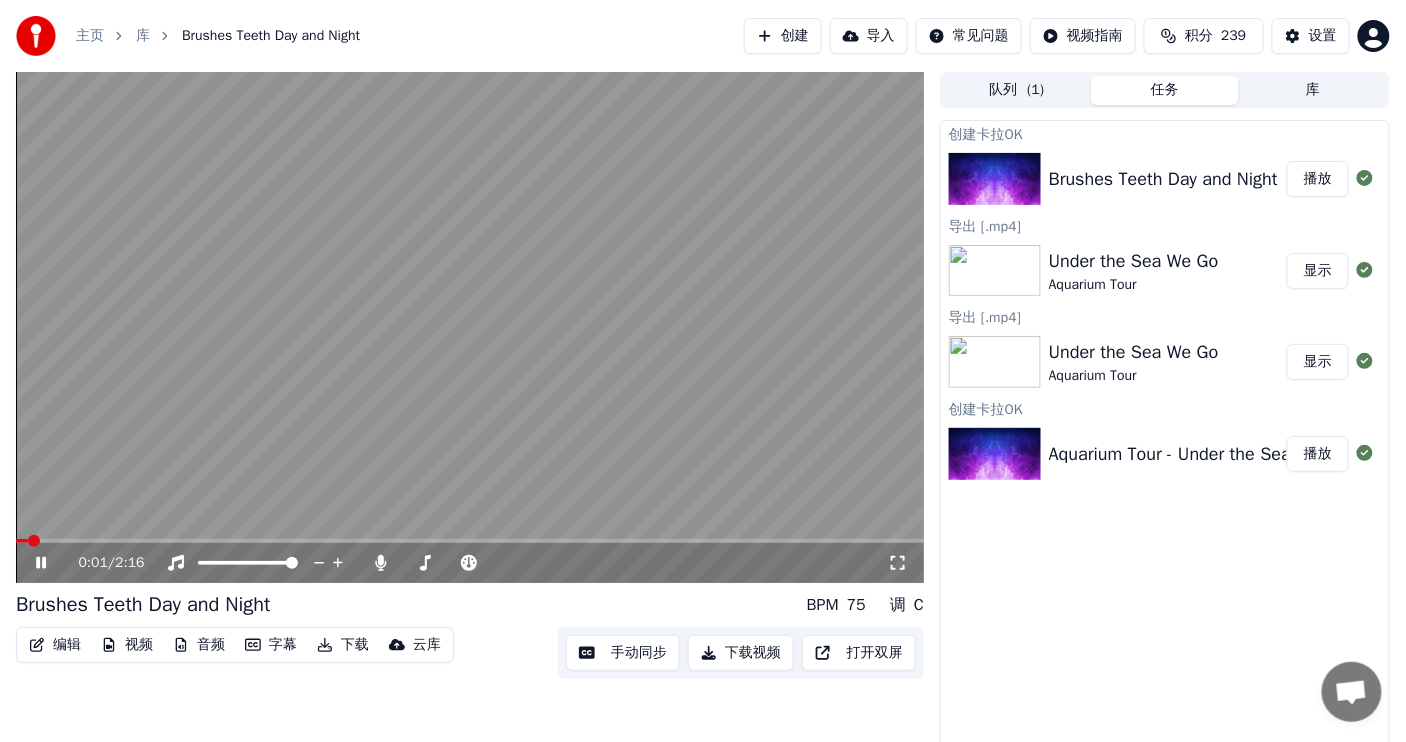 click at bounding box center [470, 327] 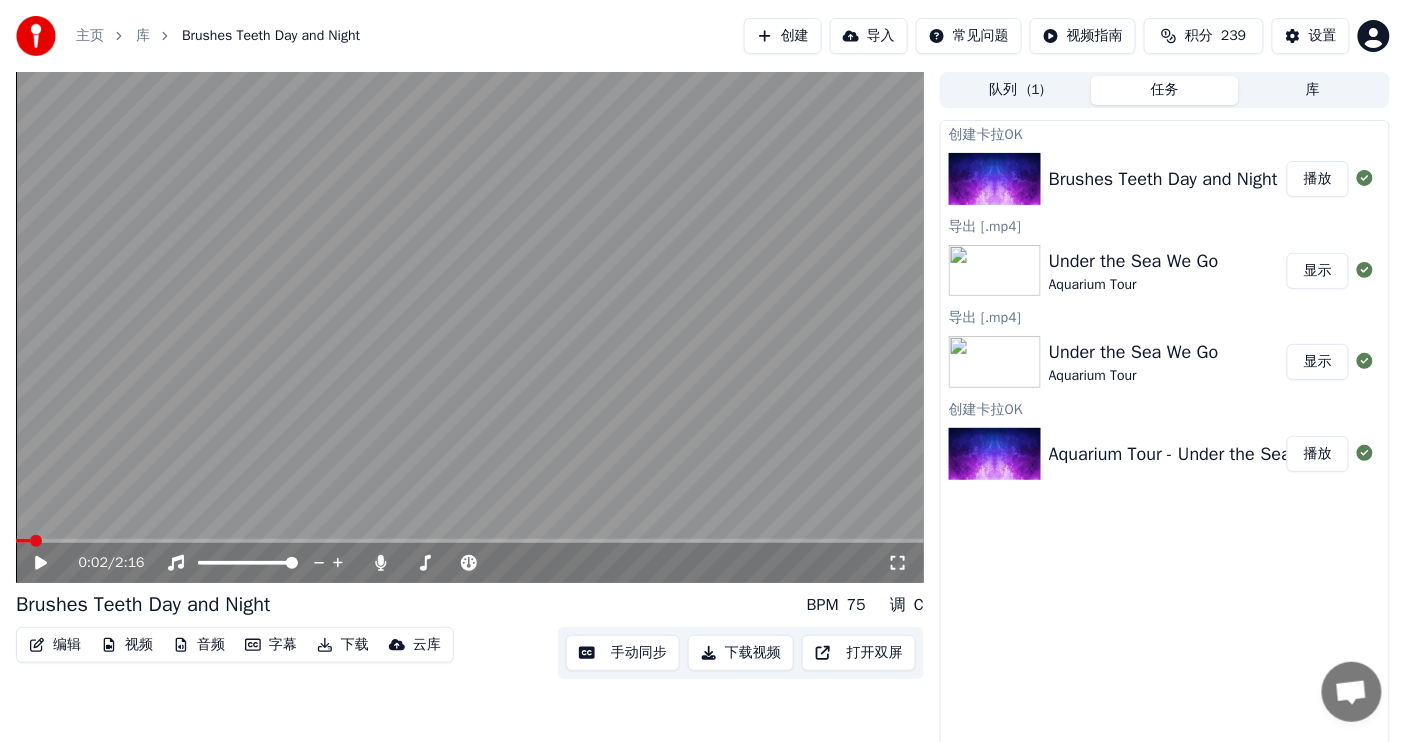click at bounding box center [470, 327] 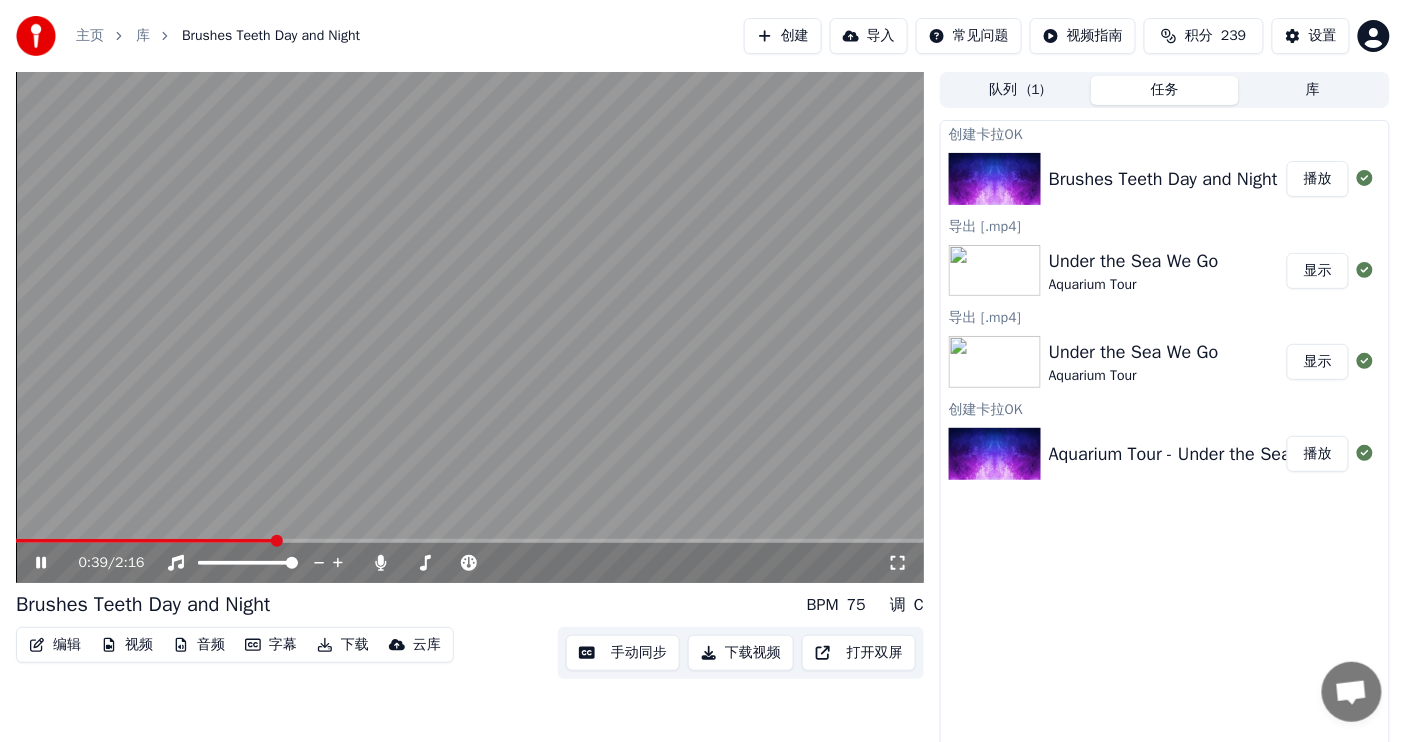 click at bounding box center [277, 541] 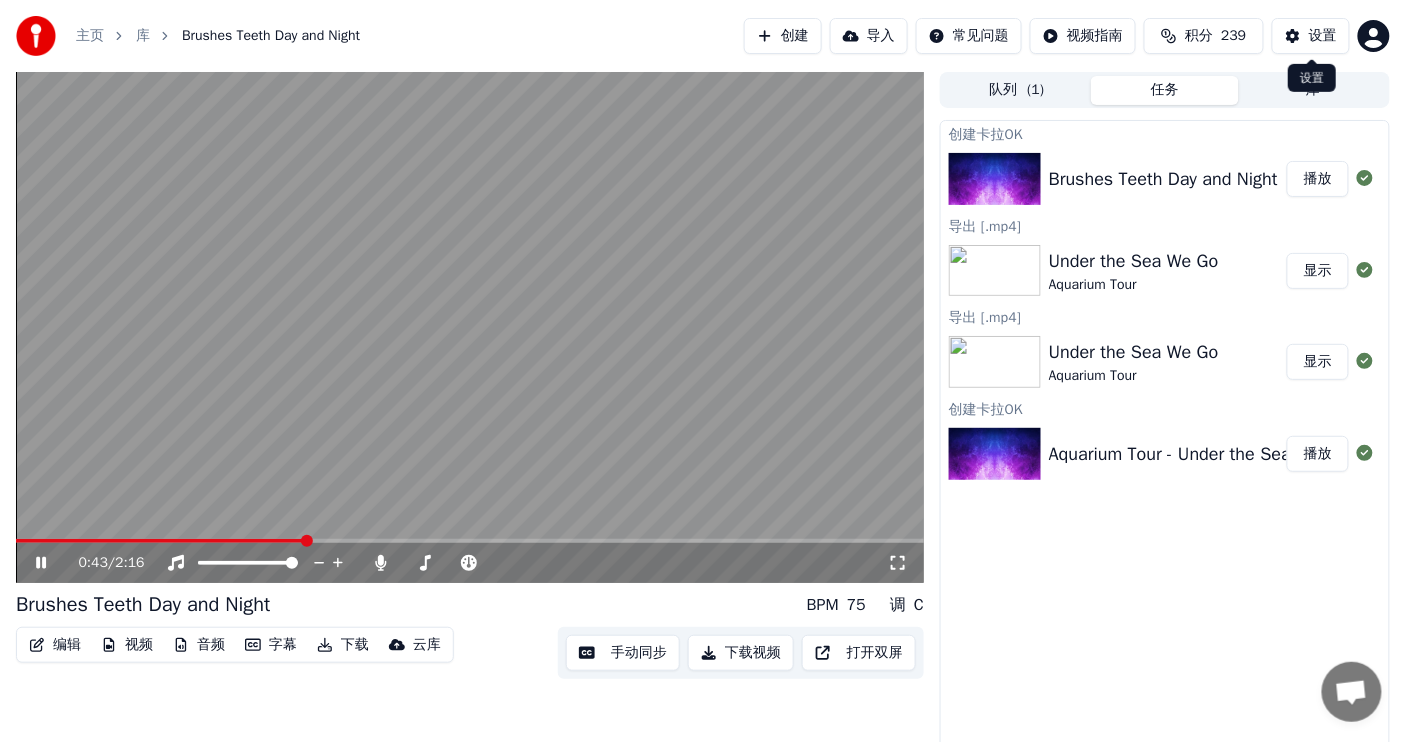 click on "设置" at bounding box center (1311, 36) 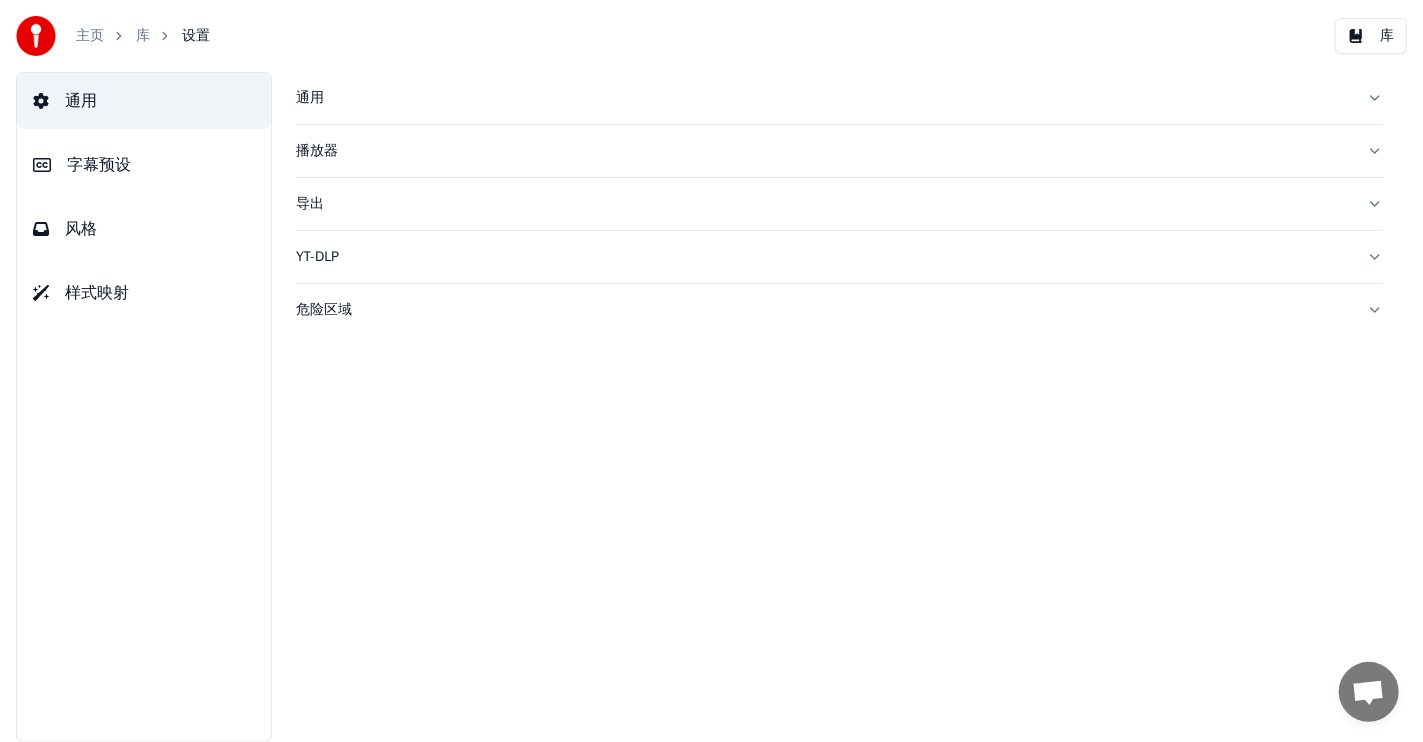 click on "风格" at bounding box center [144, 229] 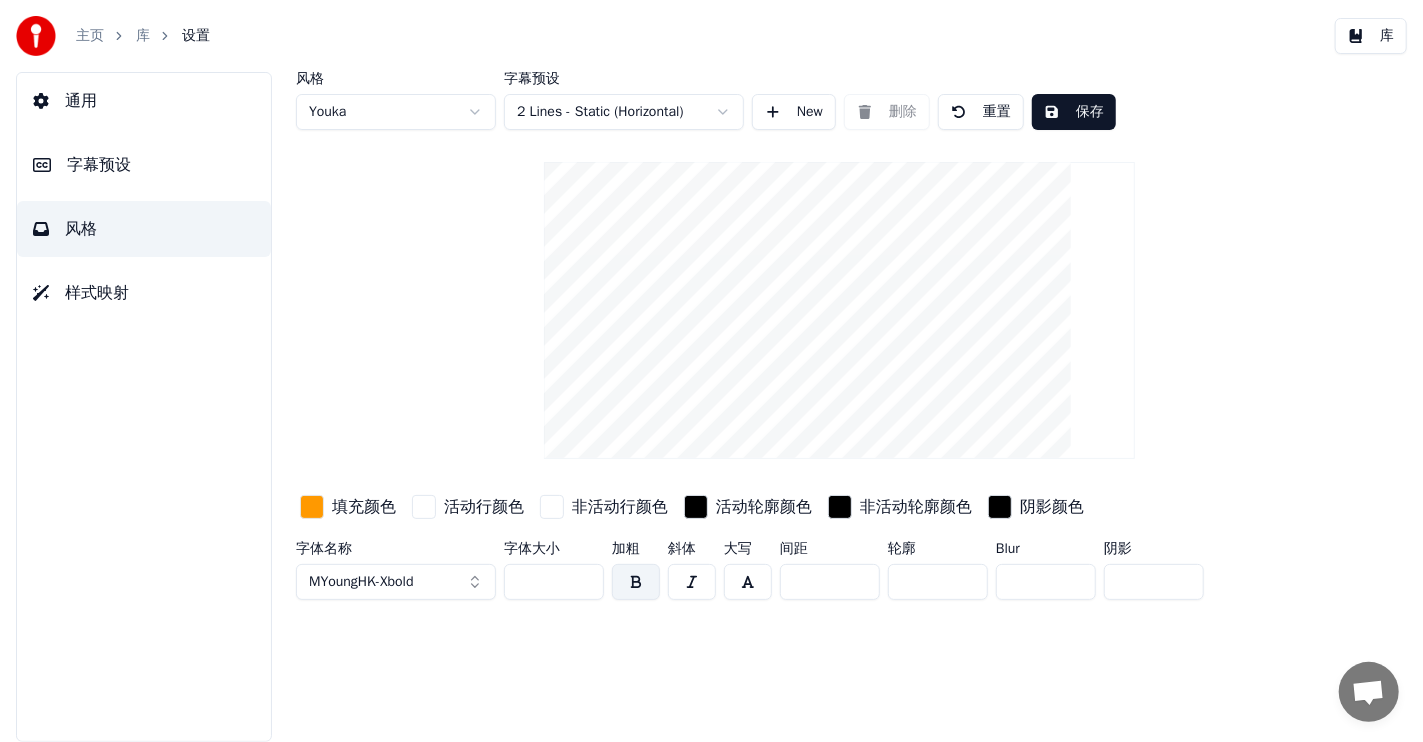 drag, startPoint x: 804, startPoint y: 583, endPoint x: 730, endPoint y: 588, distance: 74.168724 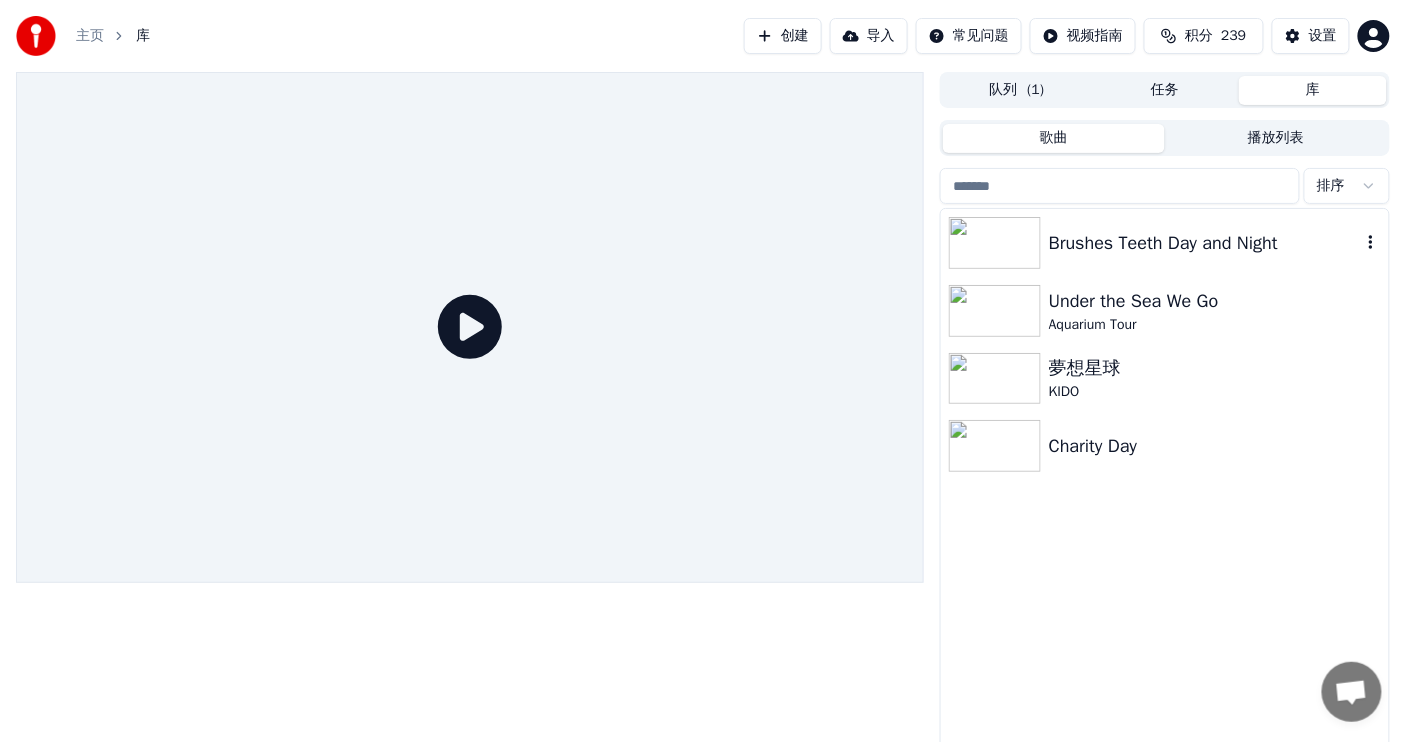click on "Brushes Teeth Day and Night" at bounding box center (1205, 243) 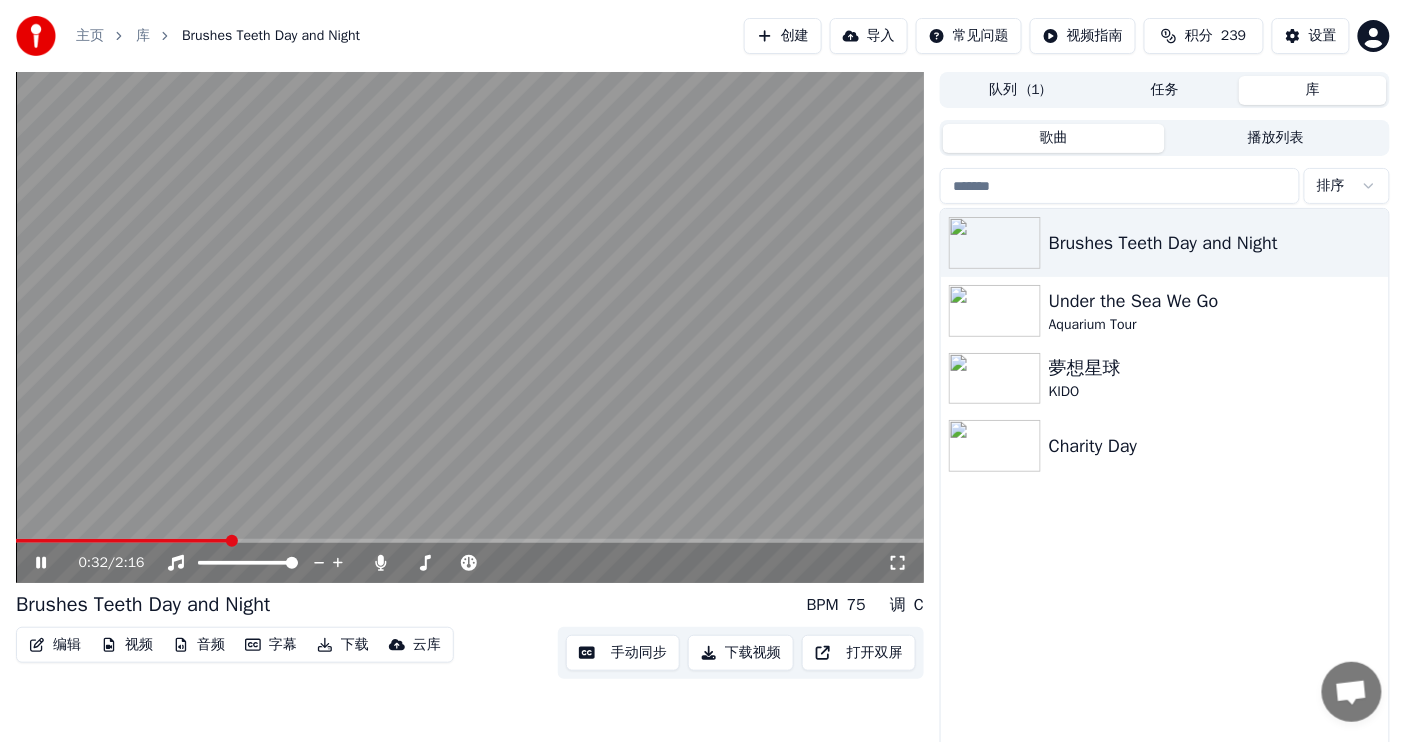 click at bounding box center (232, 541) 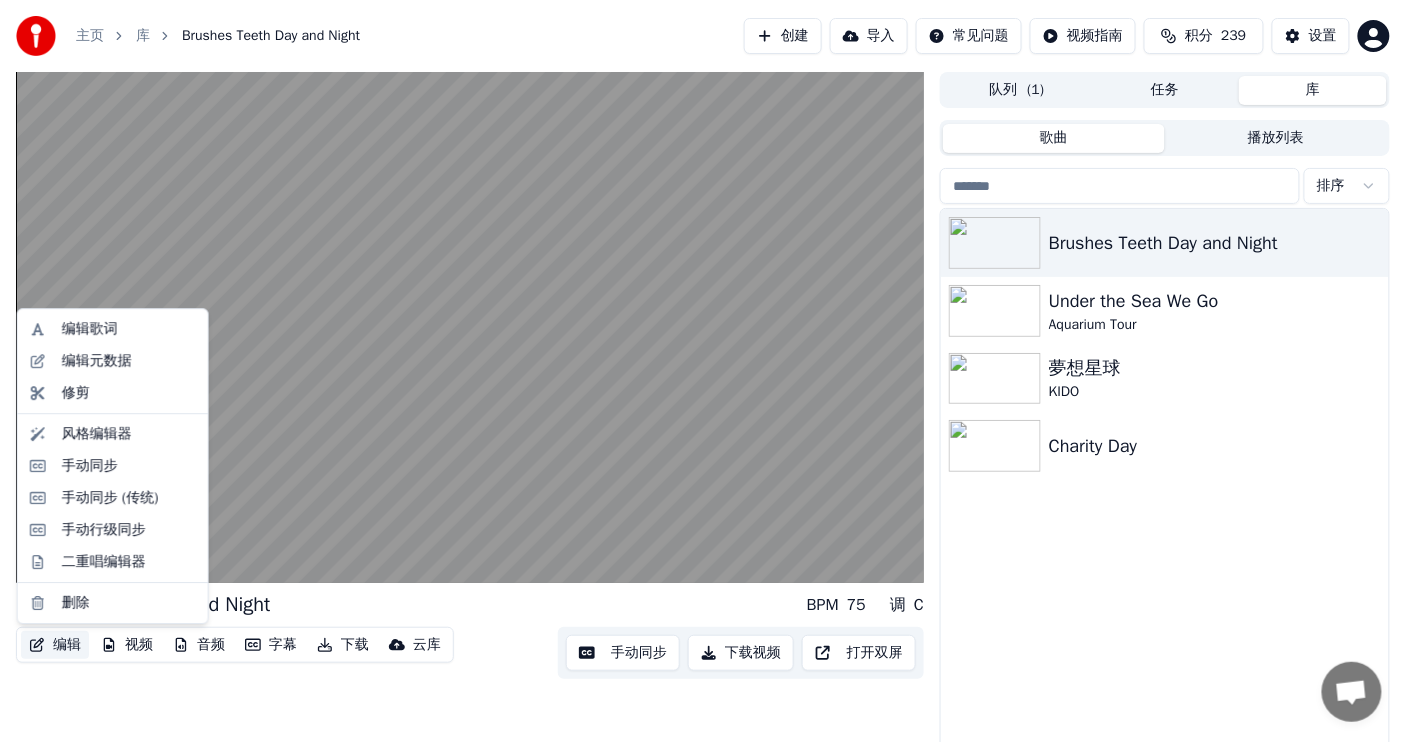 click 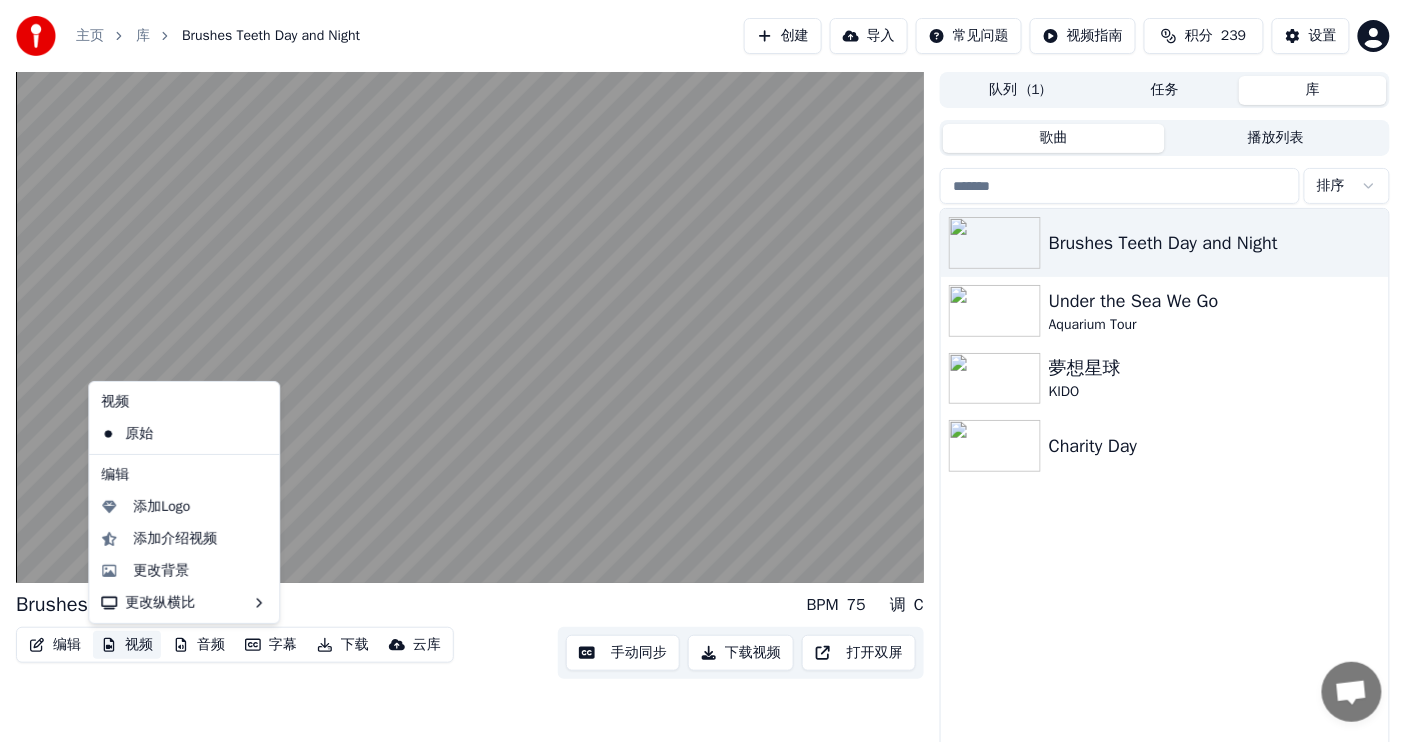 click on "Brushes Teeth Day and Night BPM 75 调 C 编辑 视频 音频 字幕 下载 云库 手动同步 下载视频 打开双屏" at bounding box center [470, 418] 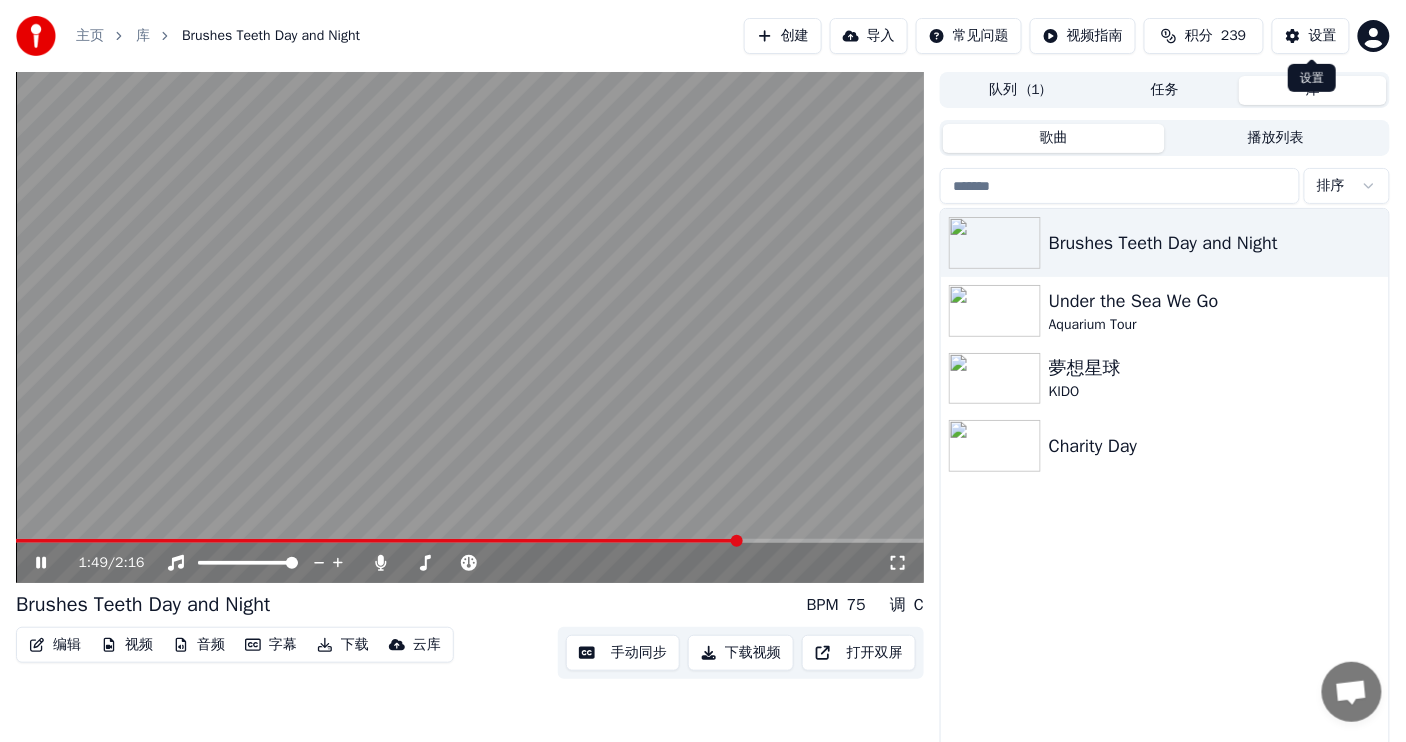 click on "设置" at bounding box center (1323, 36) 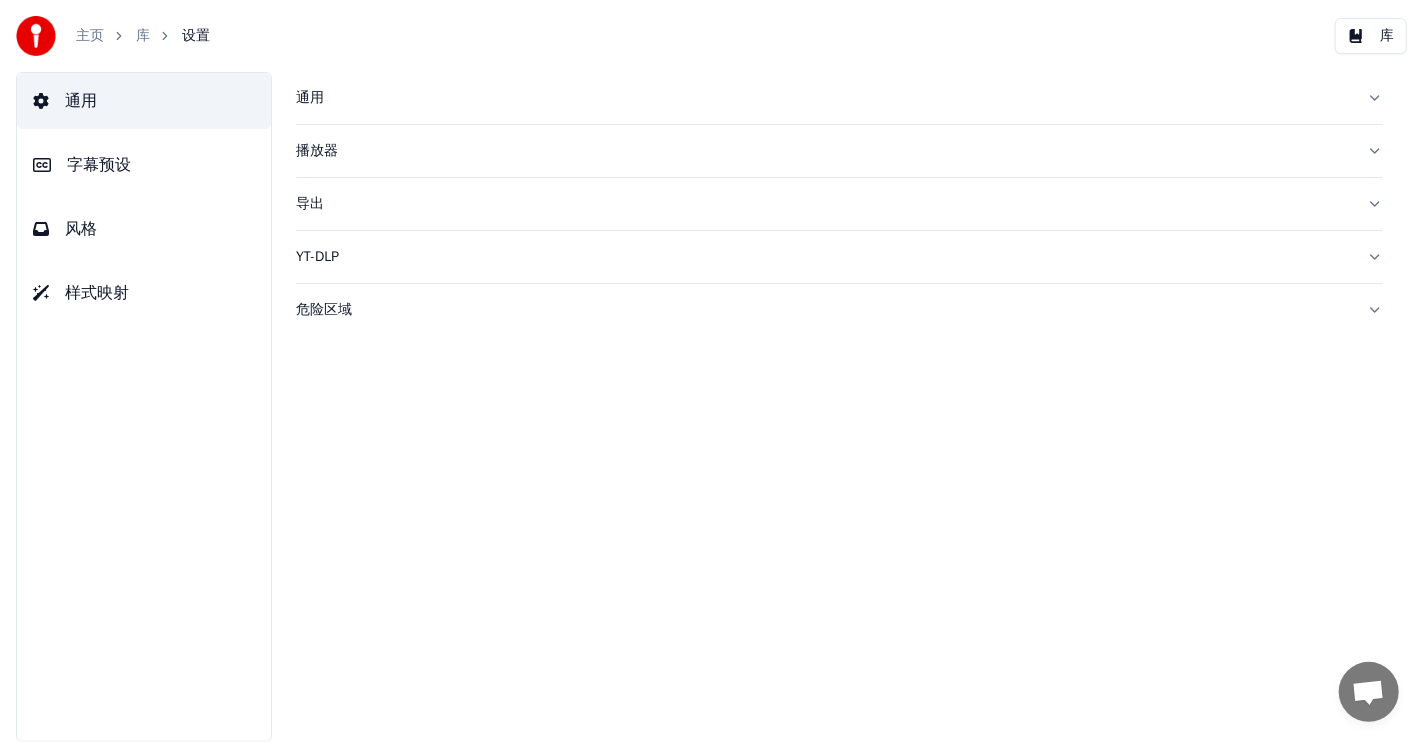 click on "风格" at bounding box center [81, 229] 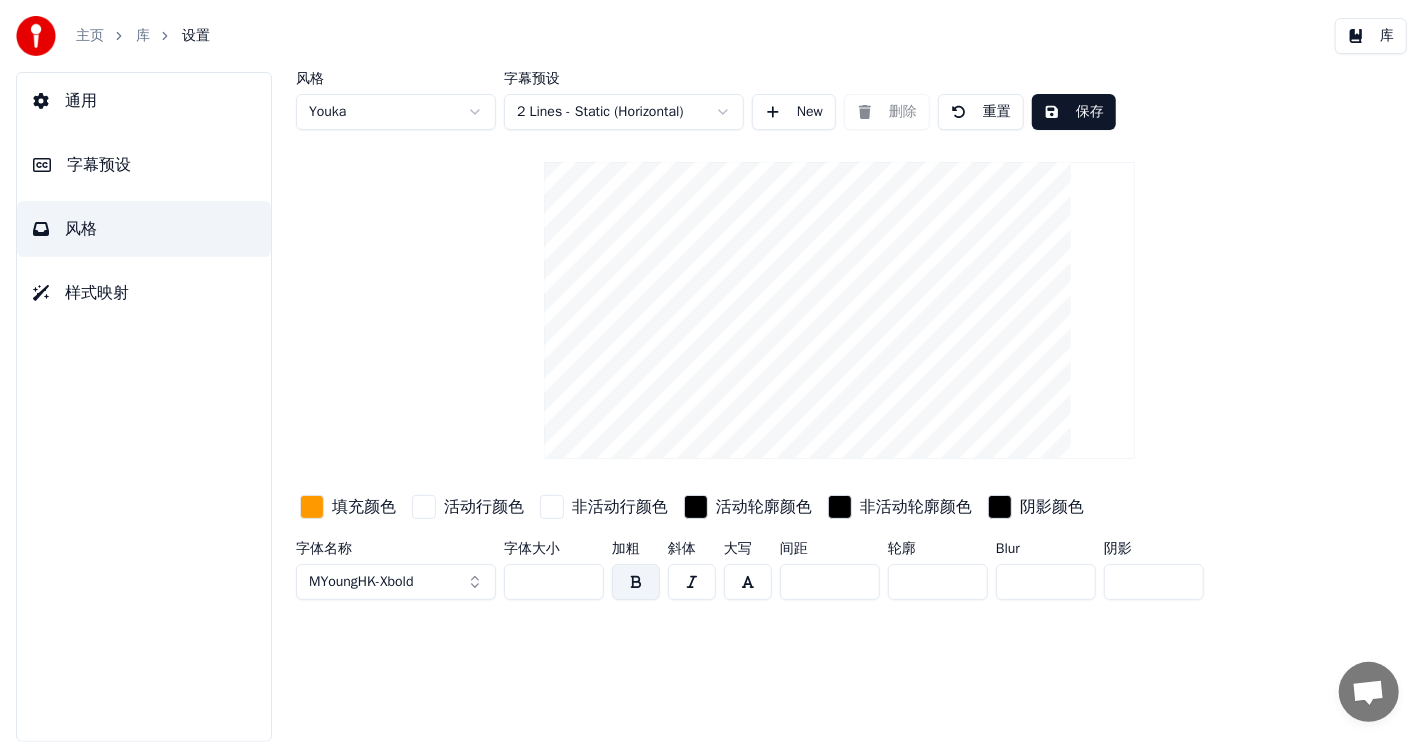 click on "**" at bounding box center (554, 582) 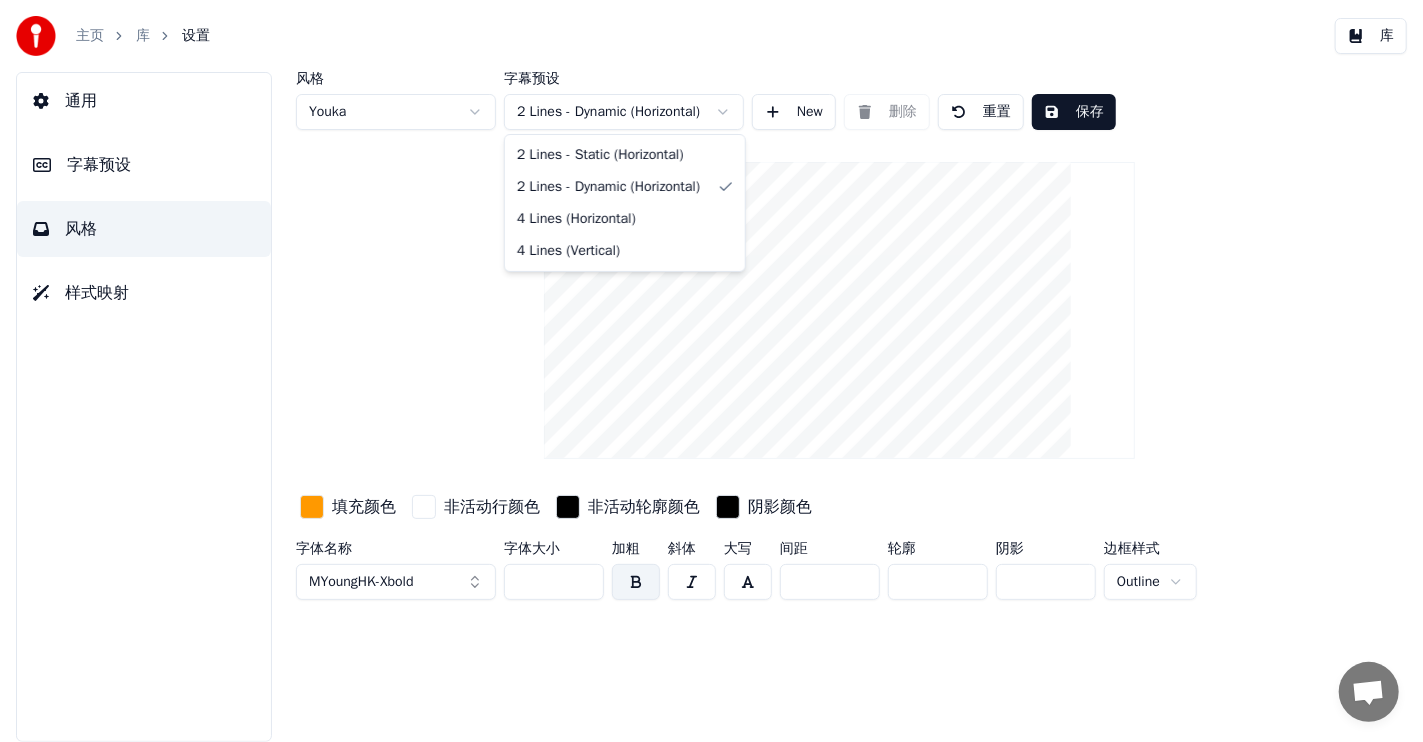 click on "主页 库 设置 库 通用 字幕预设 风格 样式映射 风格 Youka 字幕预设 2 Lines - Dynamic (Horizontal) New 删除 重置 保存 填充颜色 非活动行颜色 非活动轮廓颜色 阴影颜色 字体名称 MYoungHK-Xbold 字体大小 ** 加粗 斜体 大写 间距 * 轮廓 * 阴影 * 边框样式 Outline 2 Lines - Static (Horizontal) 2 Lines - Dynamic (Horizontal) 4 Lines (Horizontal) 4 Lines (Vertical)" at bounding box center (711, 371) 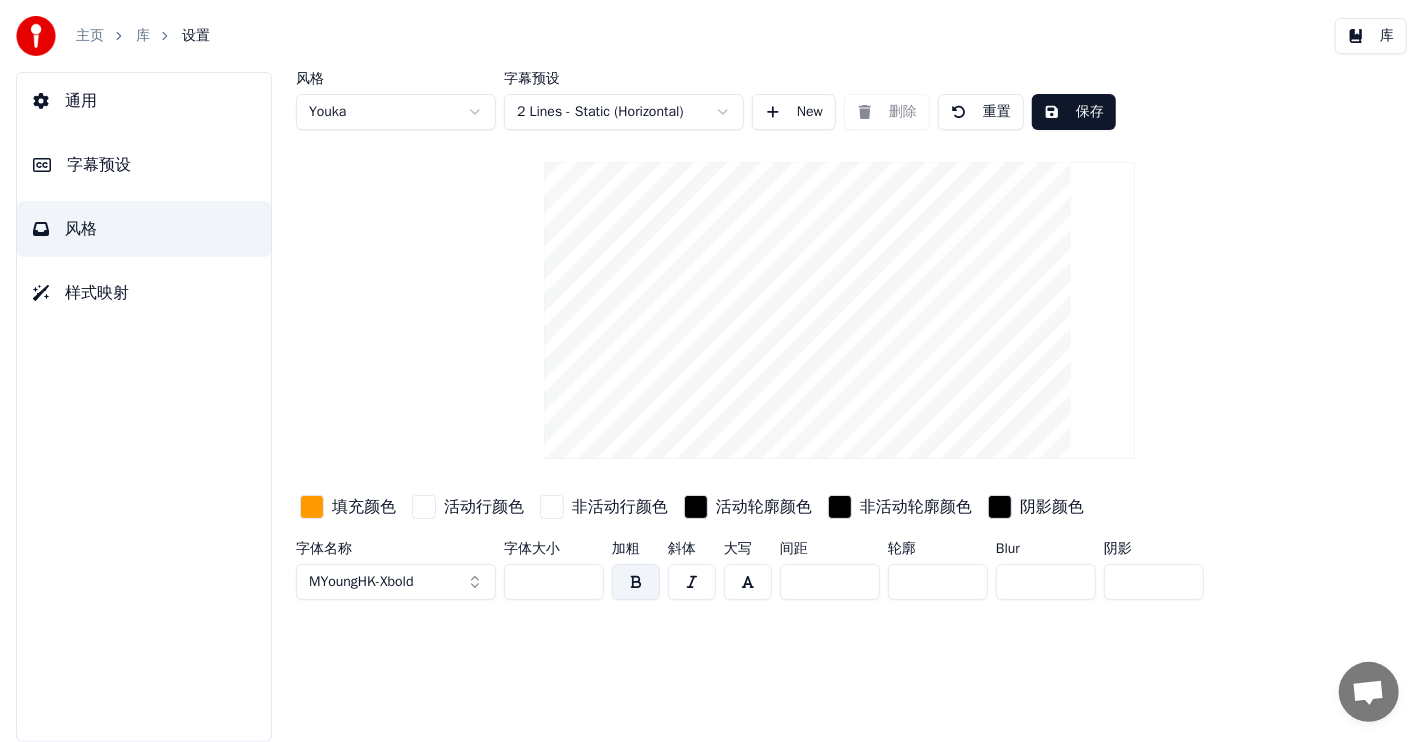 click on "保存" at bounding box center (1074, 112) 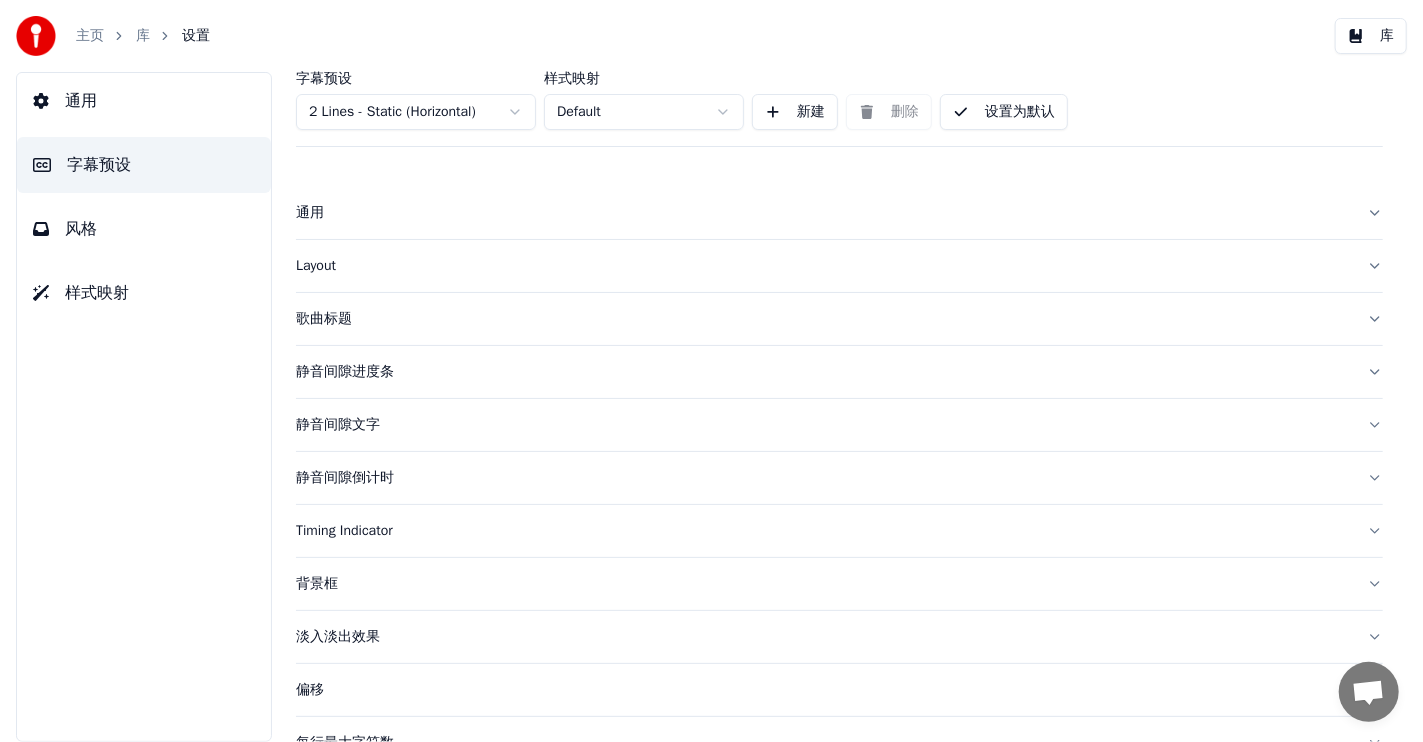 click on "Timing Indicator" at bounding box center (823, 531) 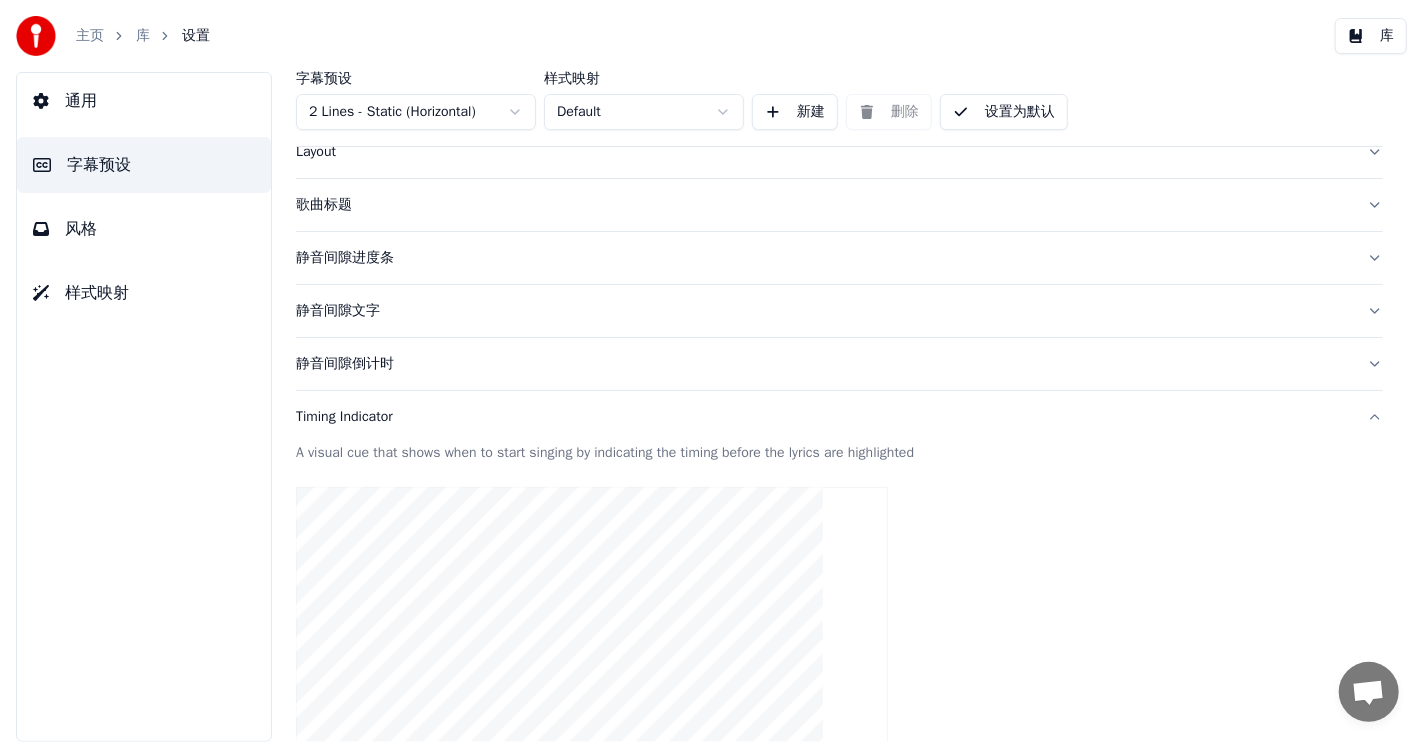 scroll, scrollTop: 99, scrollLeft: 0, axis: vertical 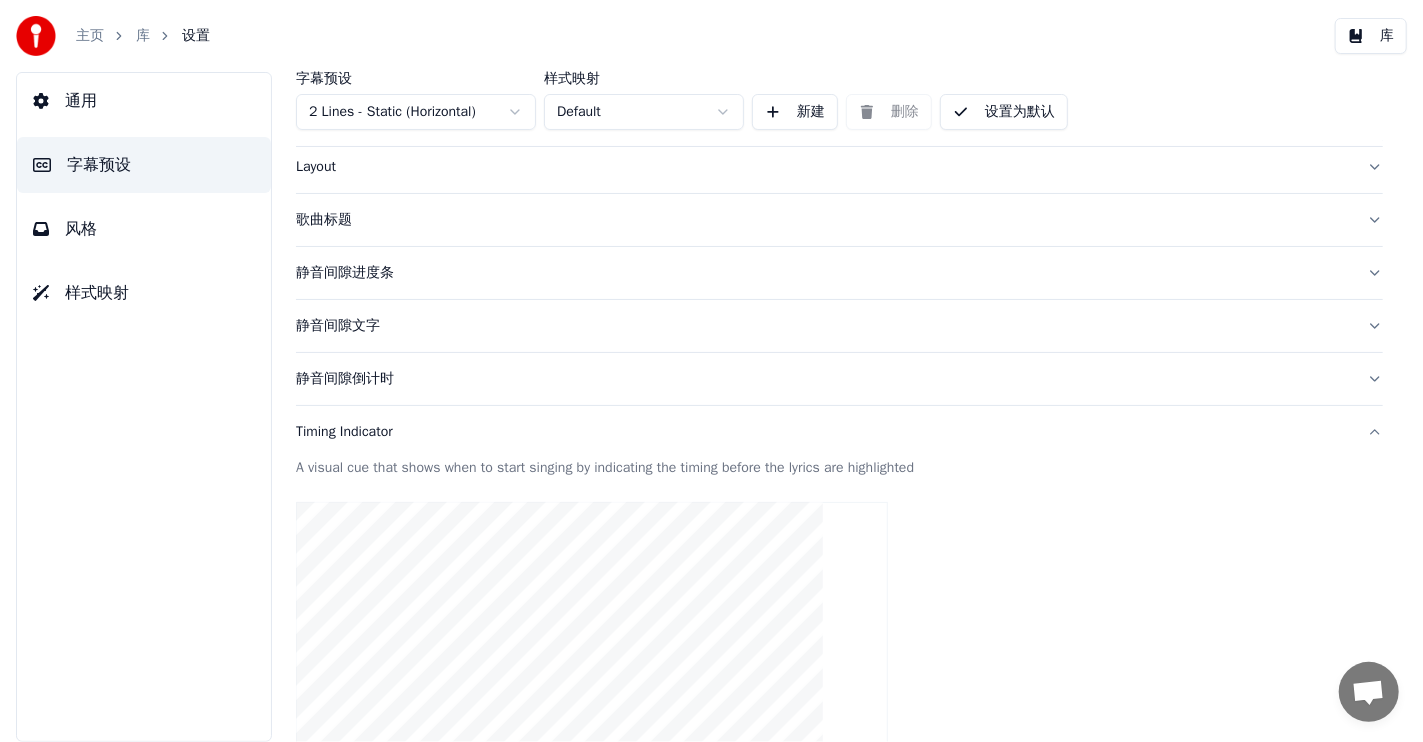 click on "Timing Indicator" at bounding box center (823, 432) 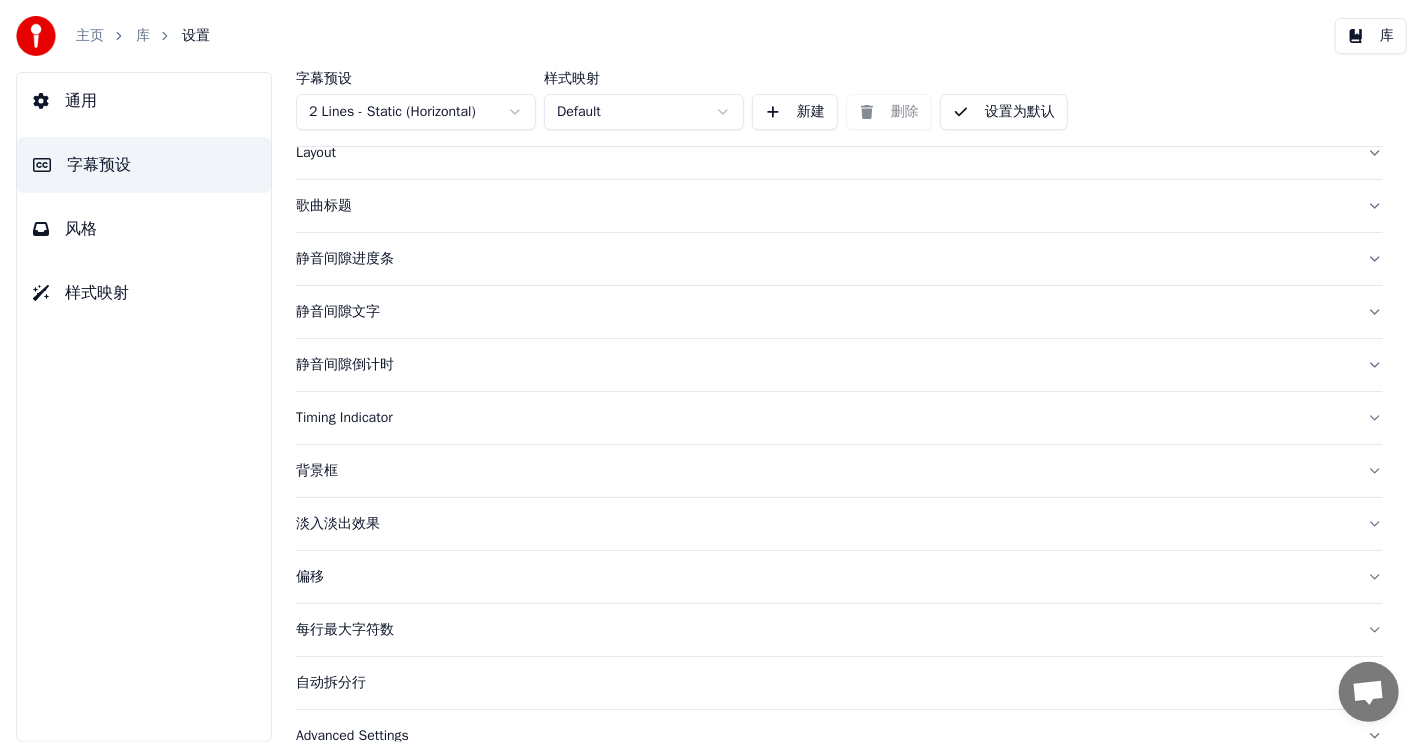 scroll, scrollTop: 142, scrollLeft: 0, axis: vertical 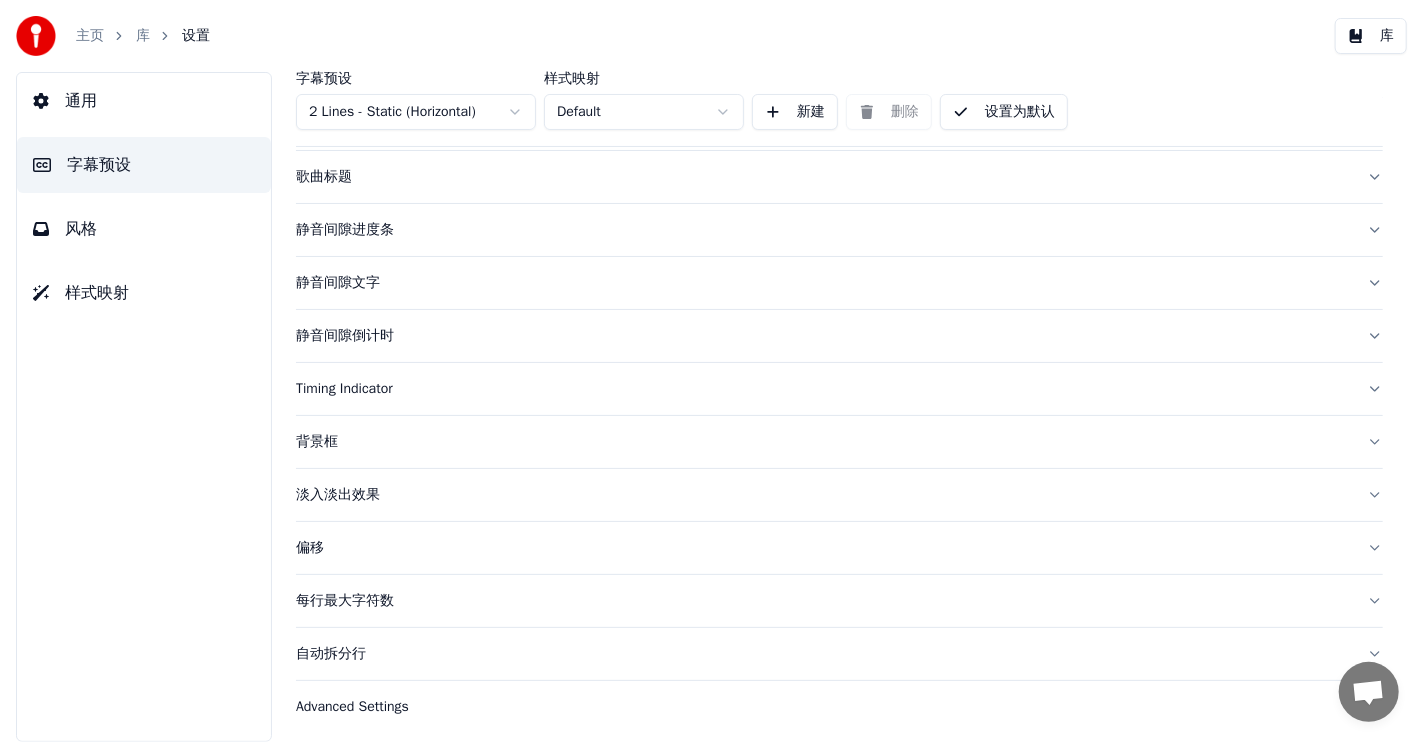click on "每行最大字符数" at bounding box center [823, 601] 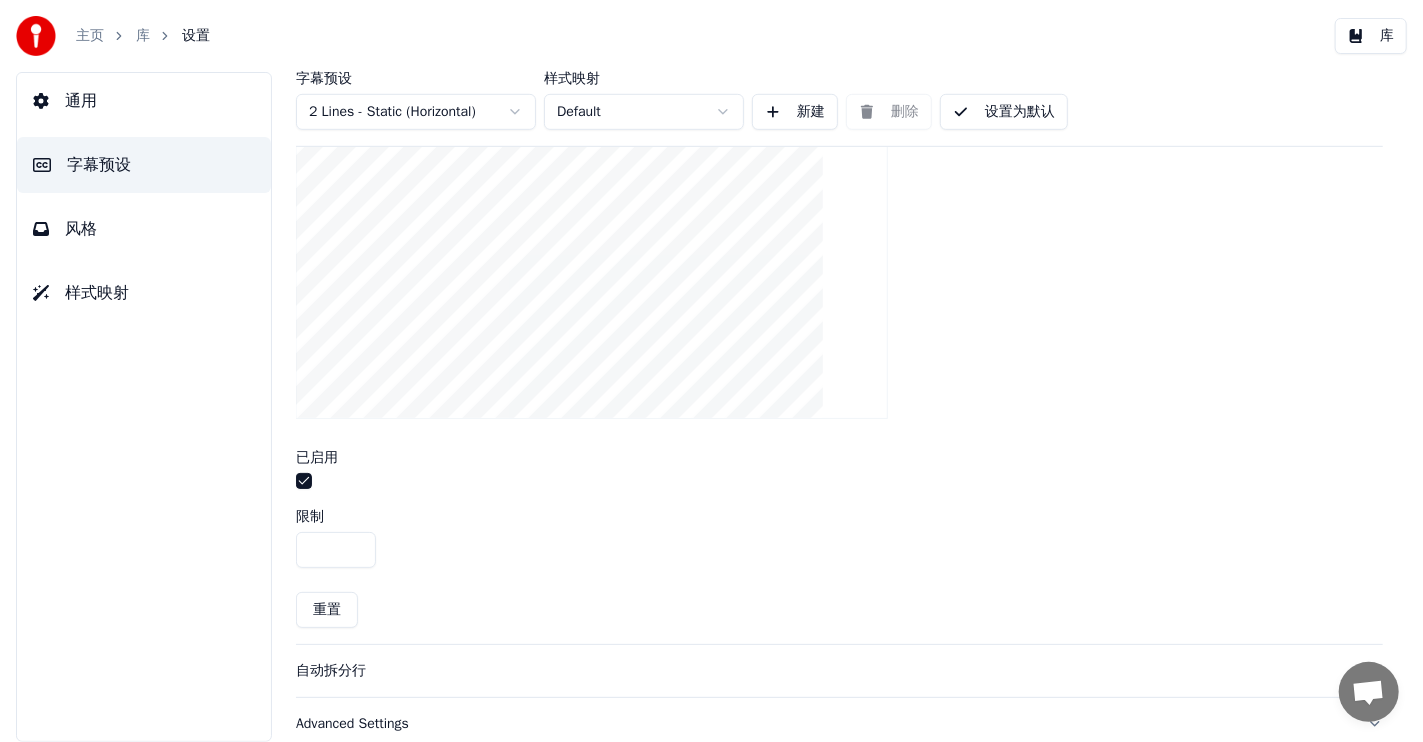 scroll, scrollTop: 707, scrollLeft: 0, axis: vertical 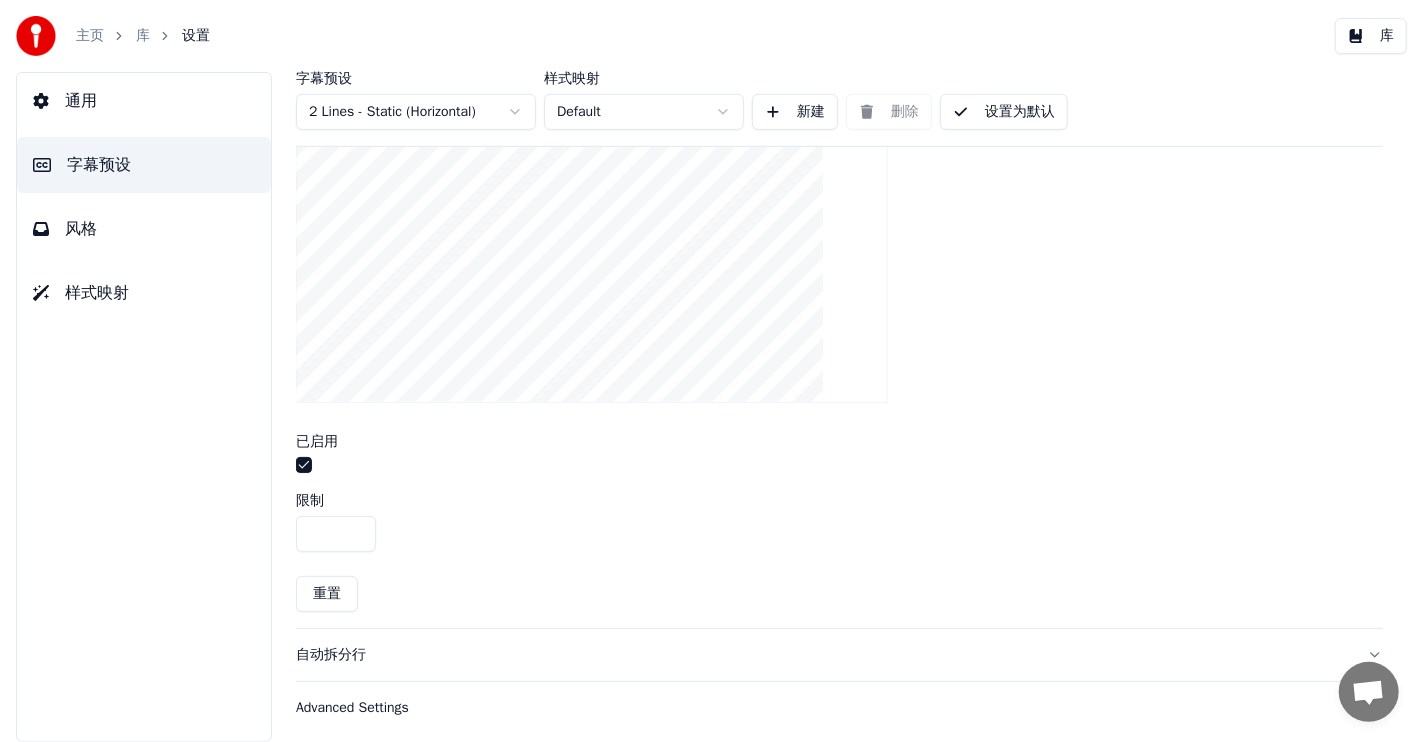 click at bounding box center (304, 465) 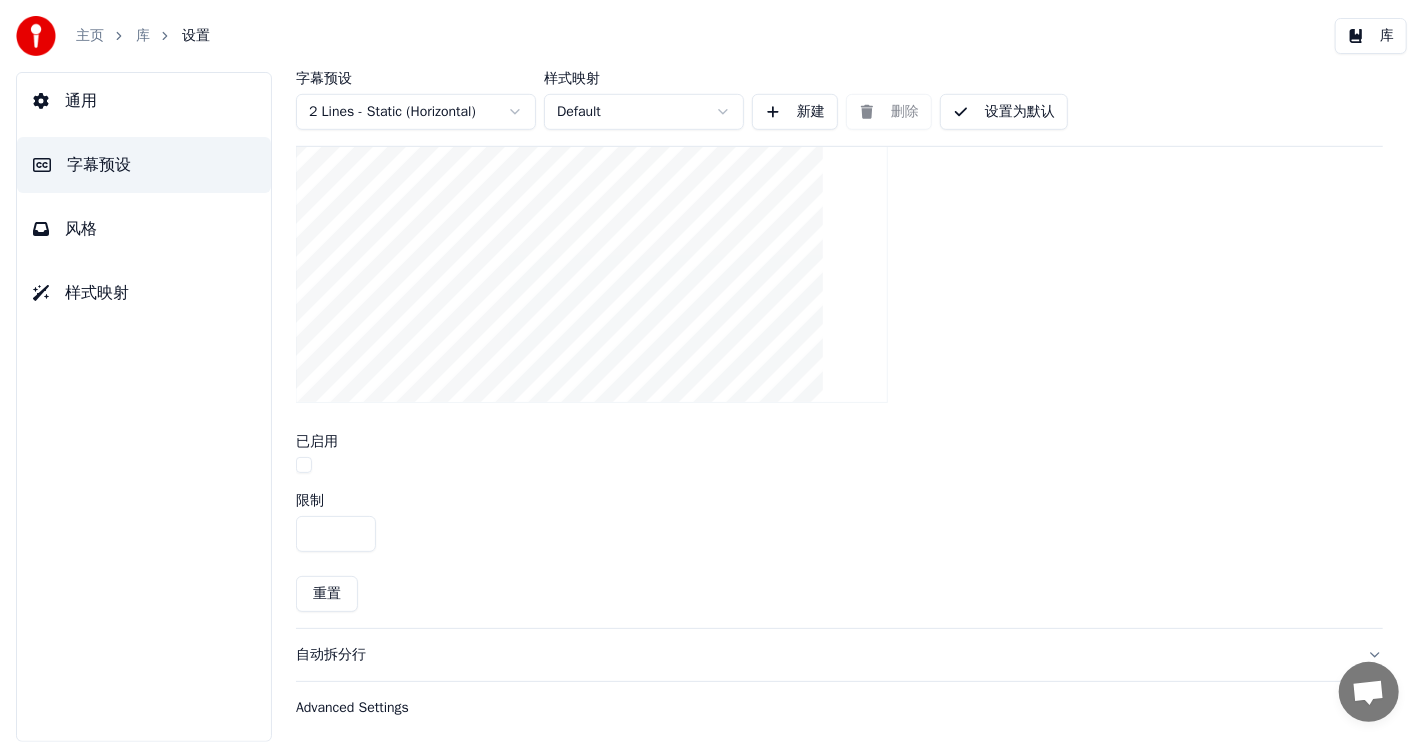 click on "库" at bounding box center (1371, 36) 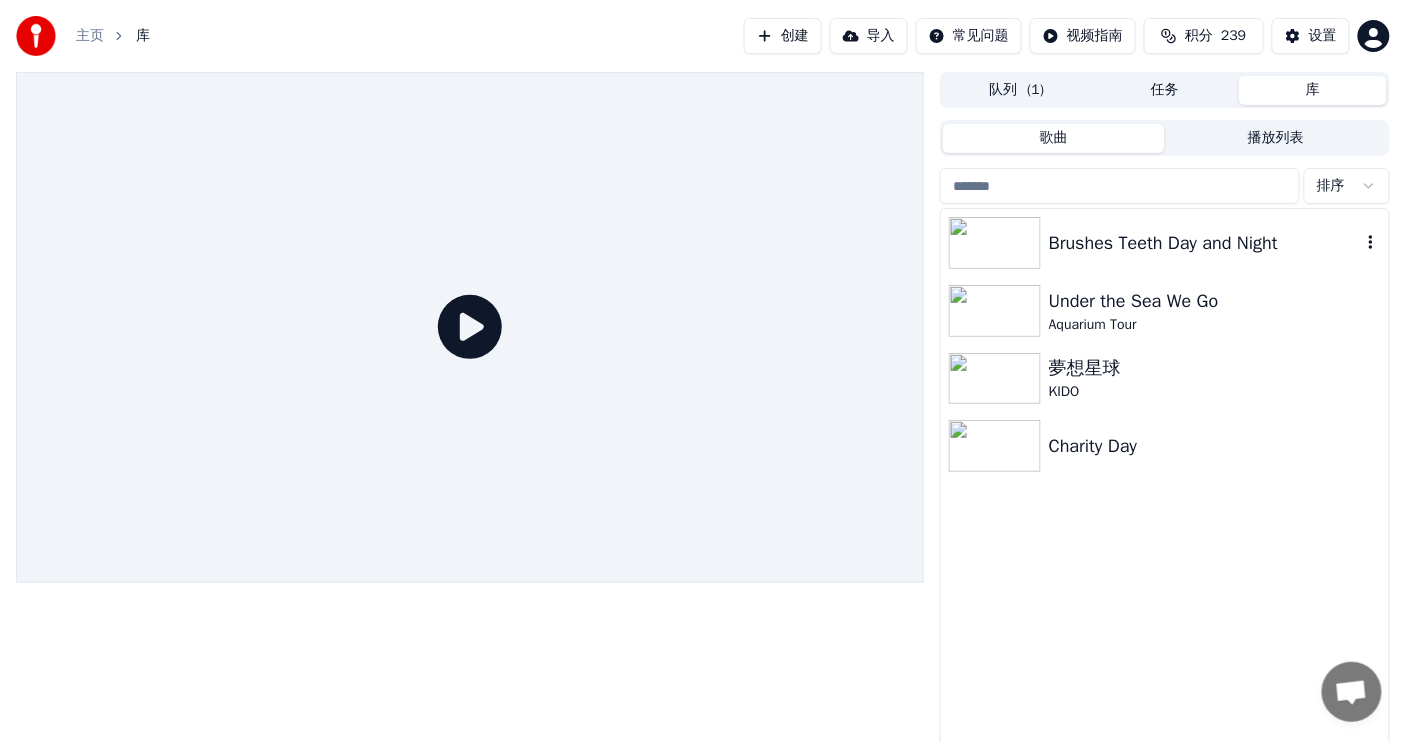 click on "Brushes Teeth Day and Night" at bounding box center [1205, 243] 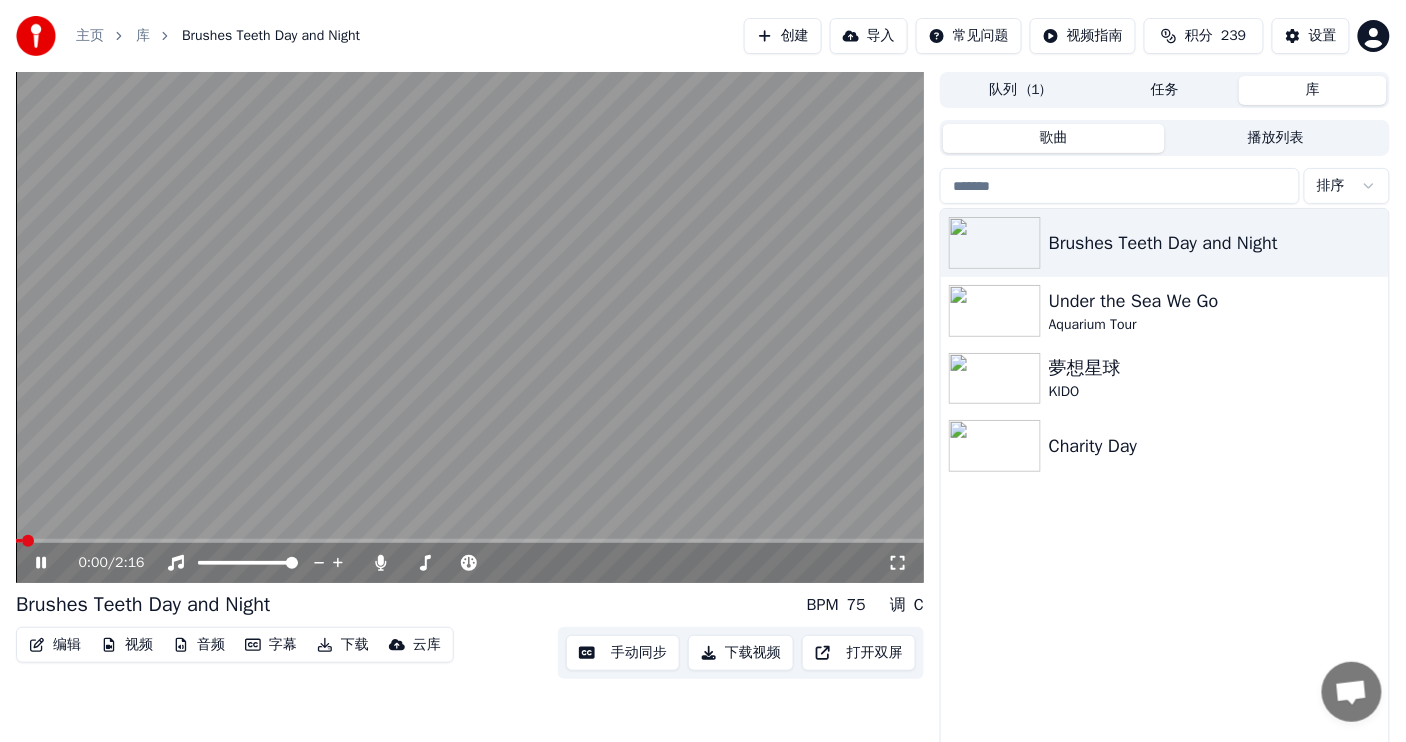click at bounding box center (470, 541) 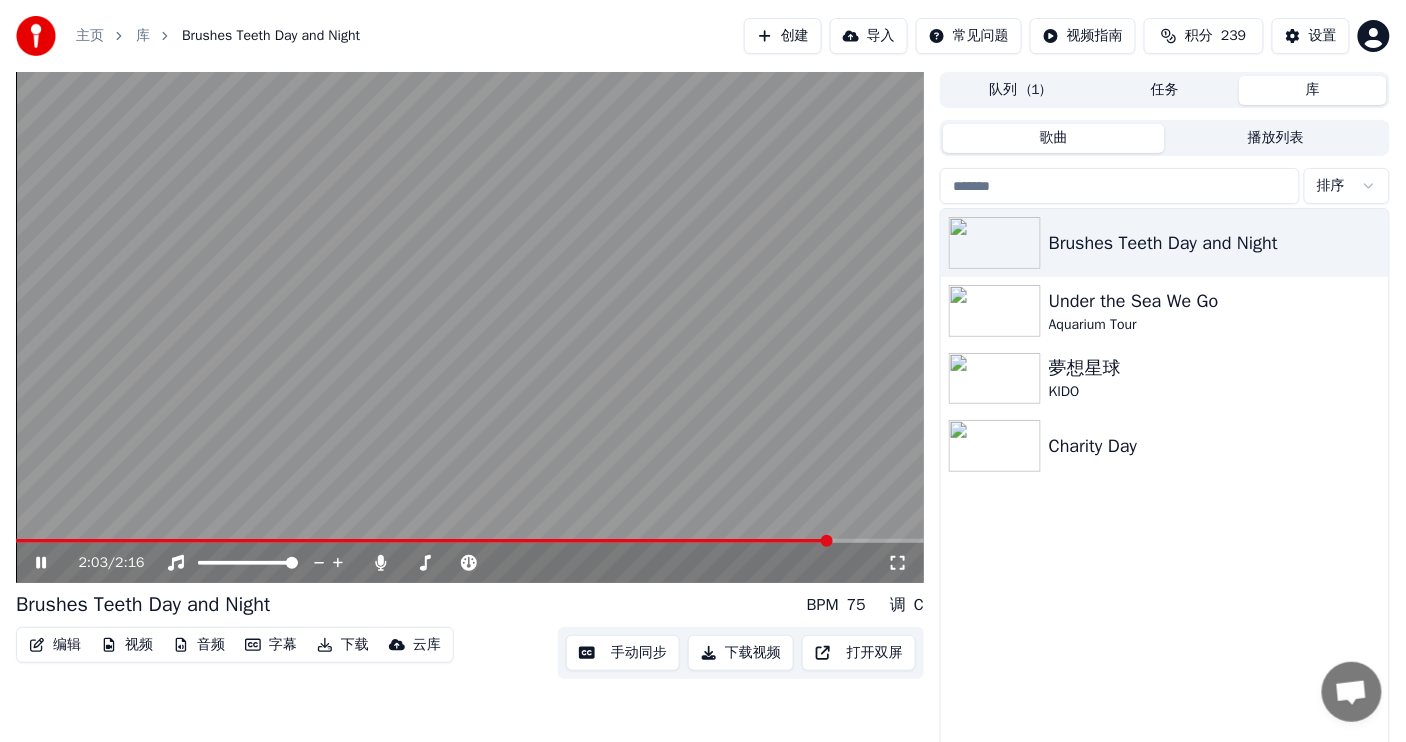 click at bounding box center [470, 541] 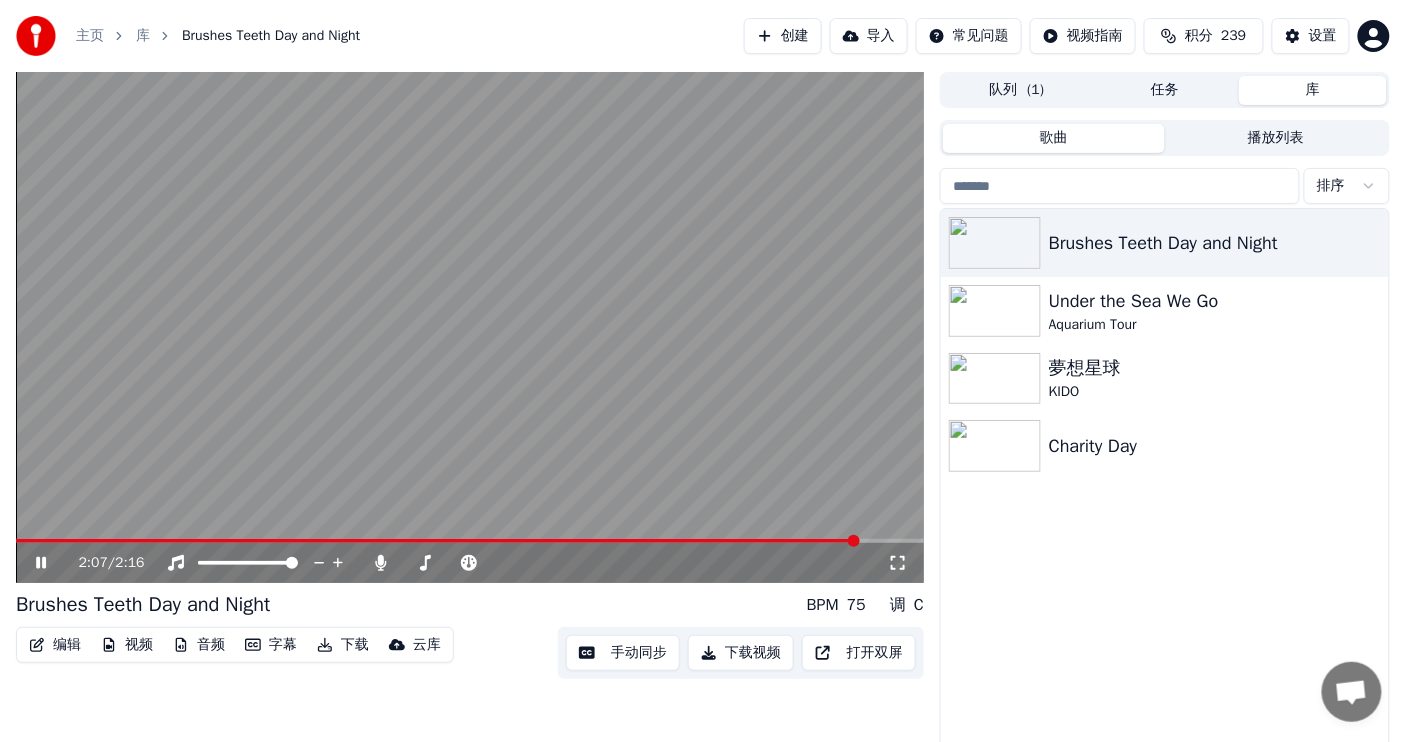 click at bounding box center (470, 541) 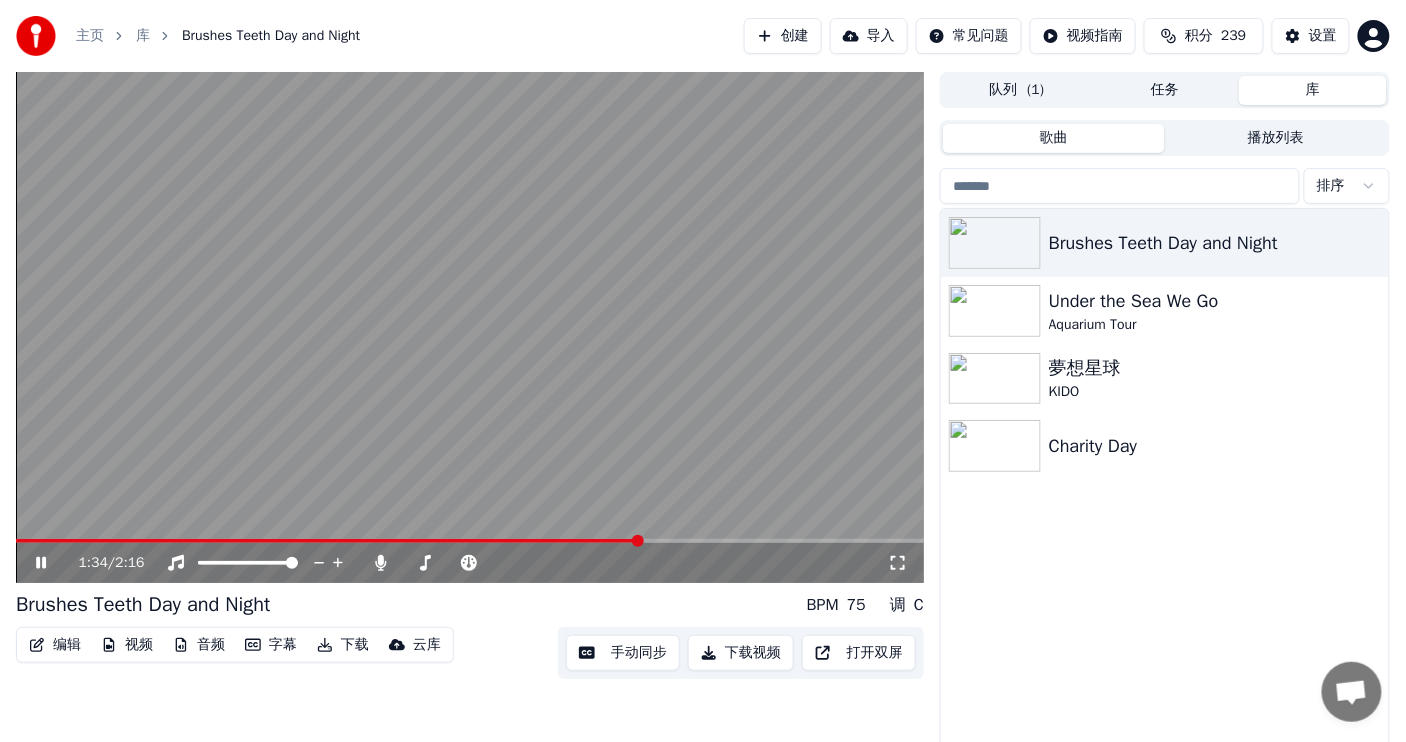 click at bounding box center [638, 541] 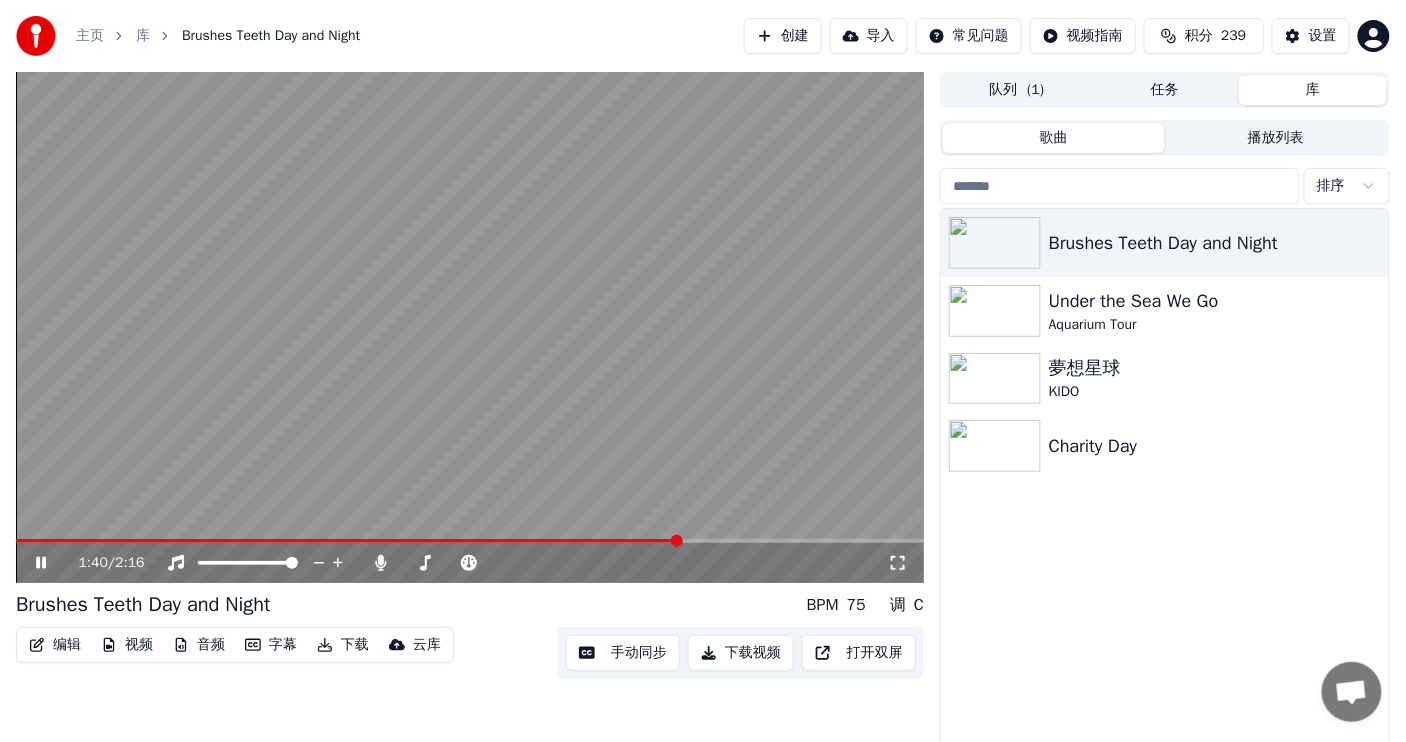click at bounding box center (470, 541) 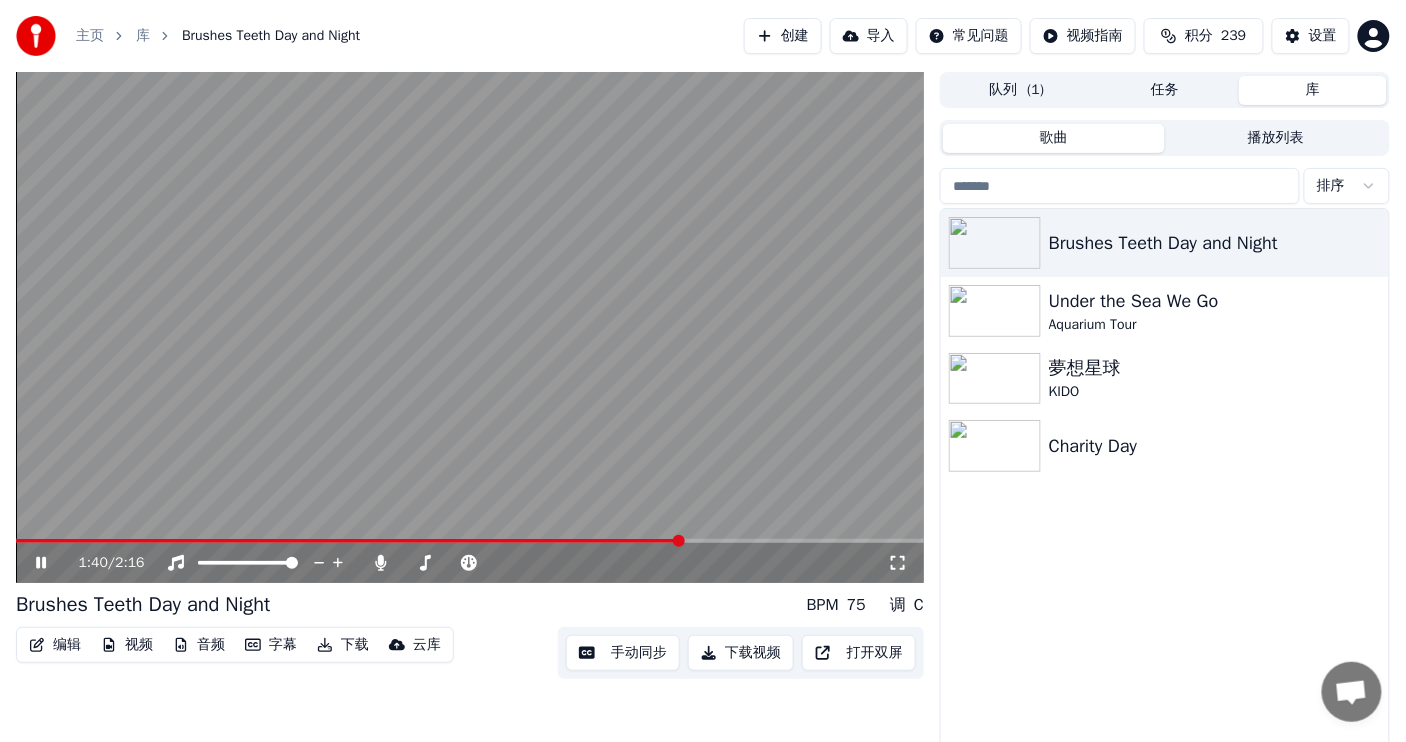 click at bounding box center [349, 541] 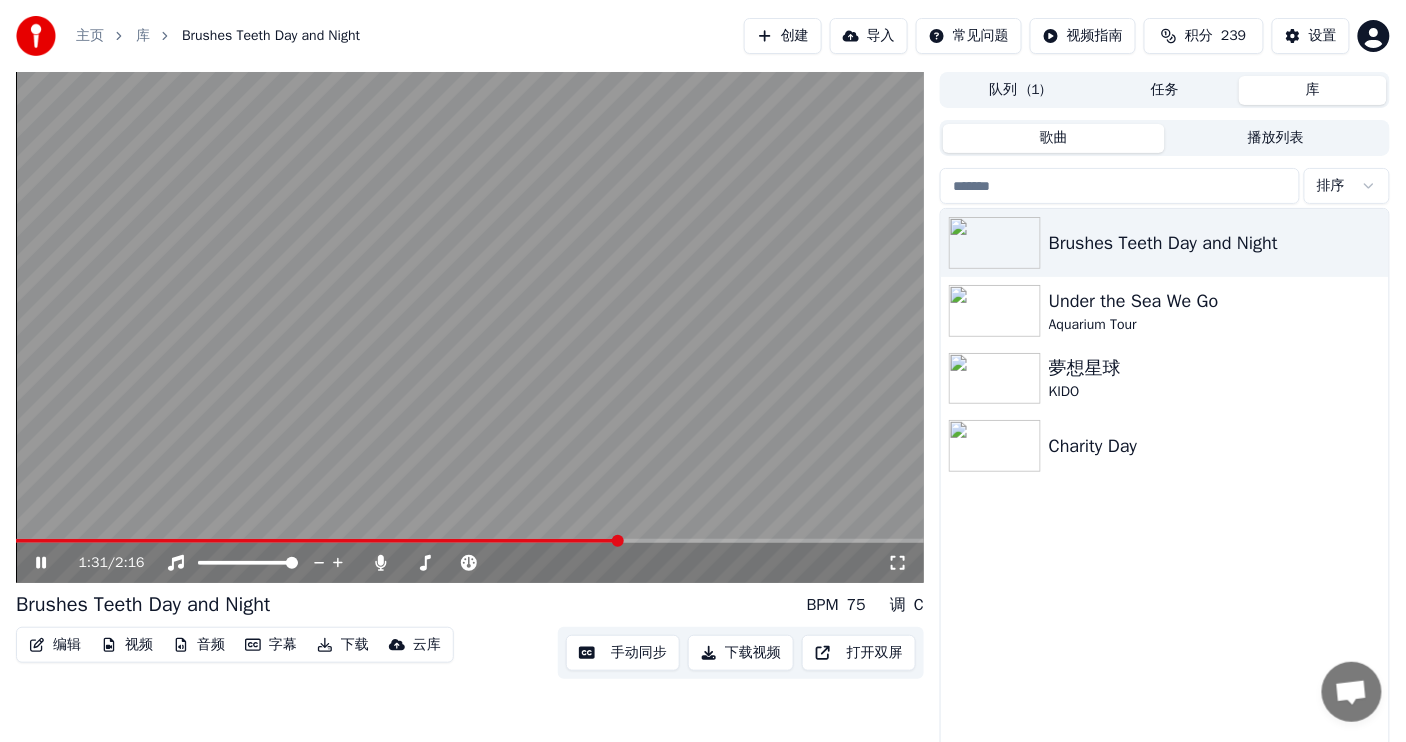 click at bounding box center [318, 541] 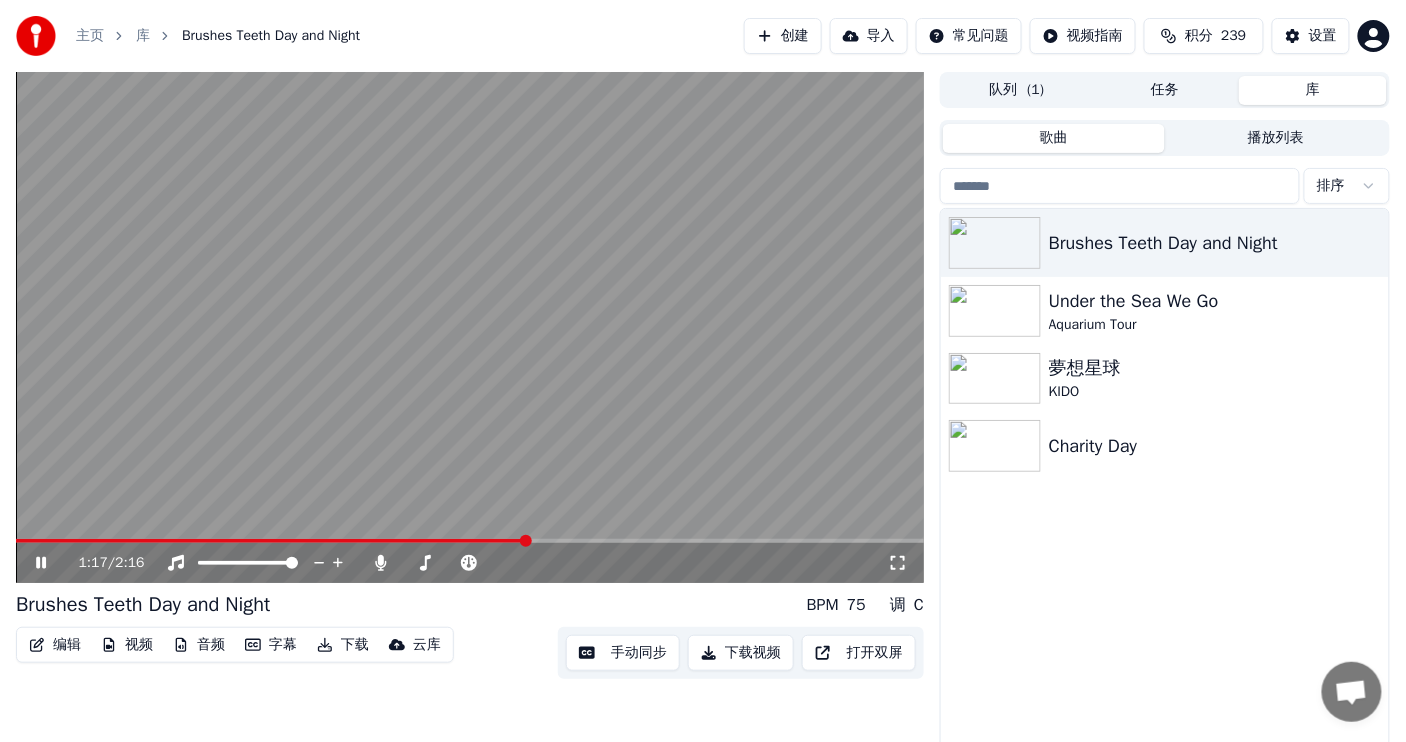 click at bounding box center [271, 541] 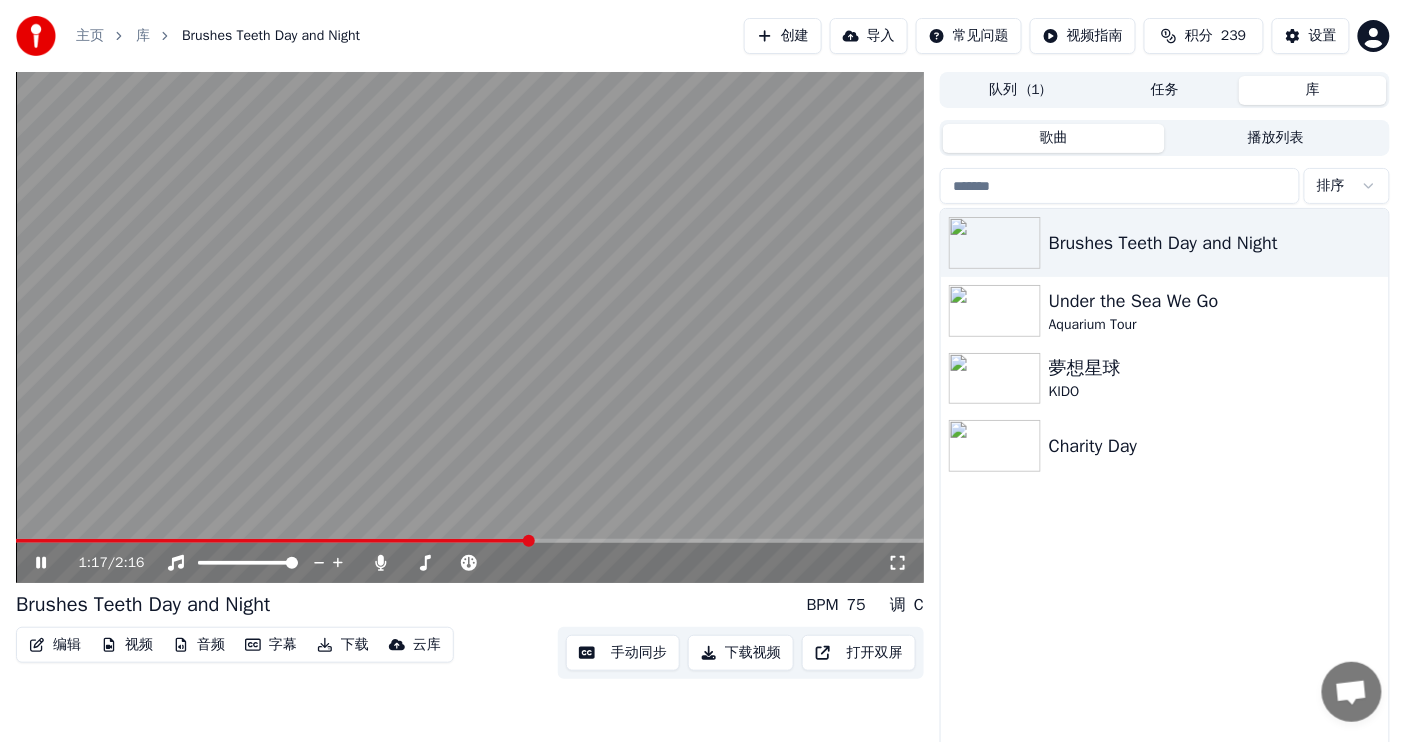 click at bounding box center (273, 541) 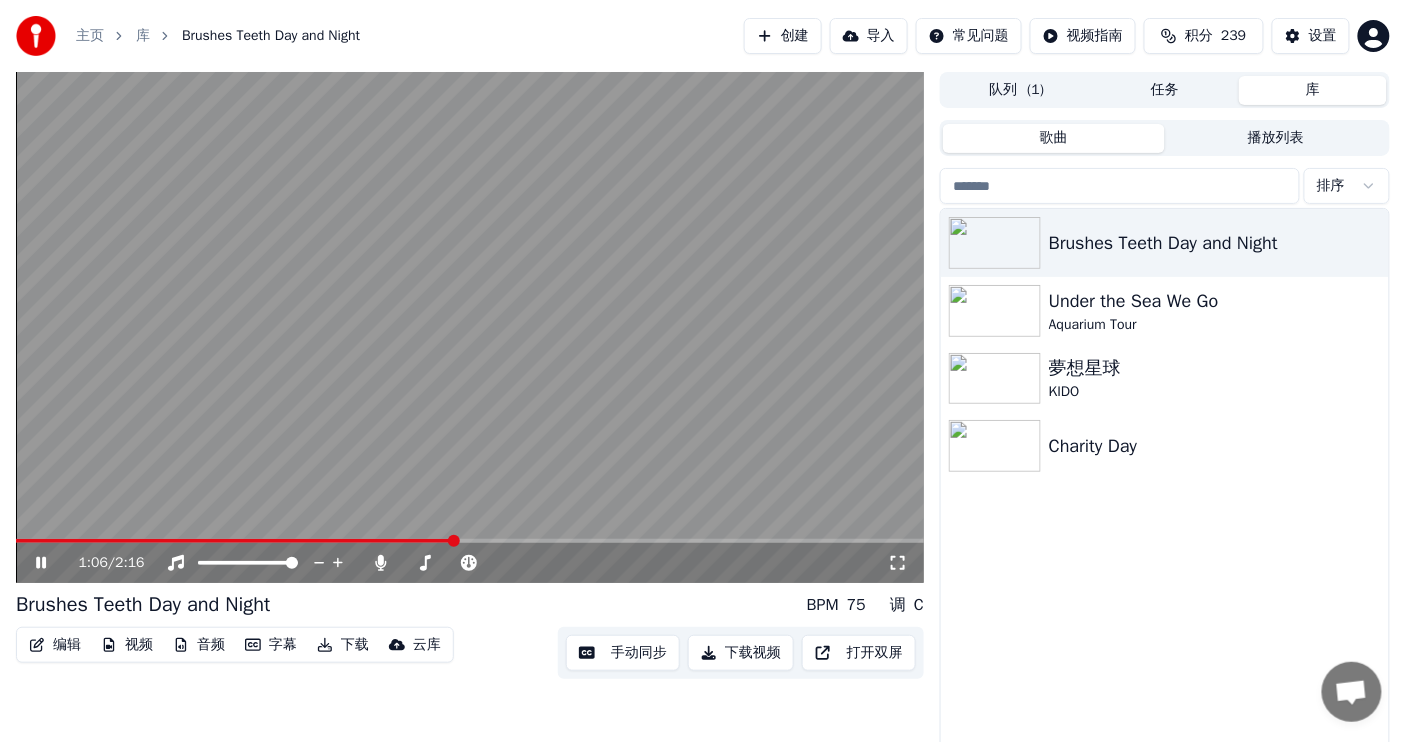 click at bounding box center [235, 541] 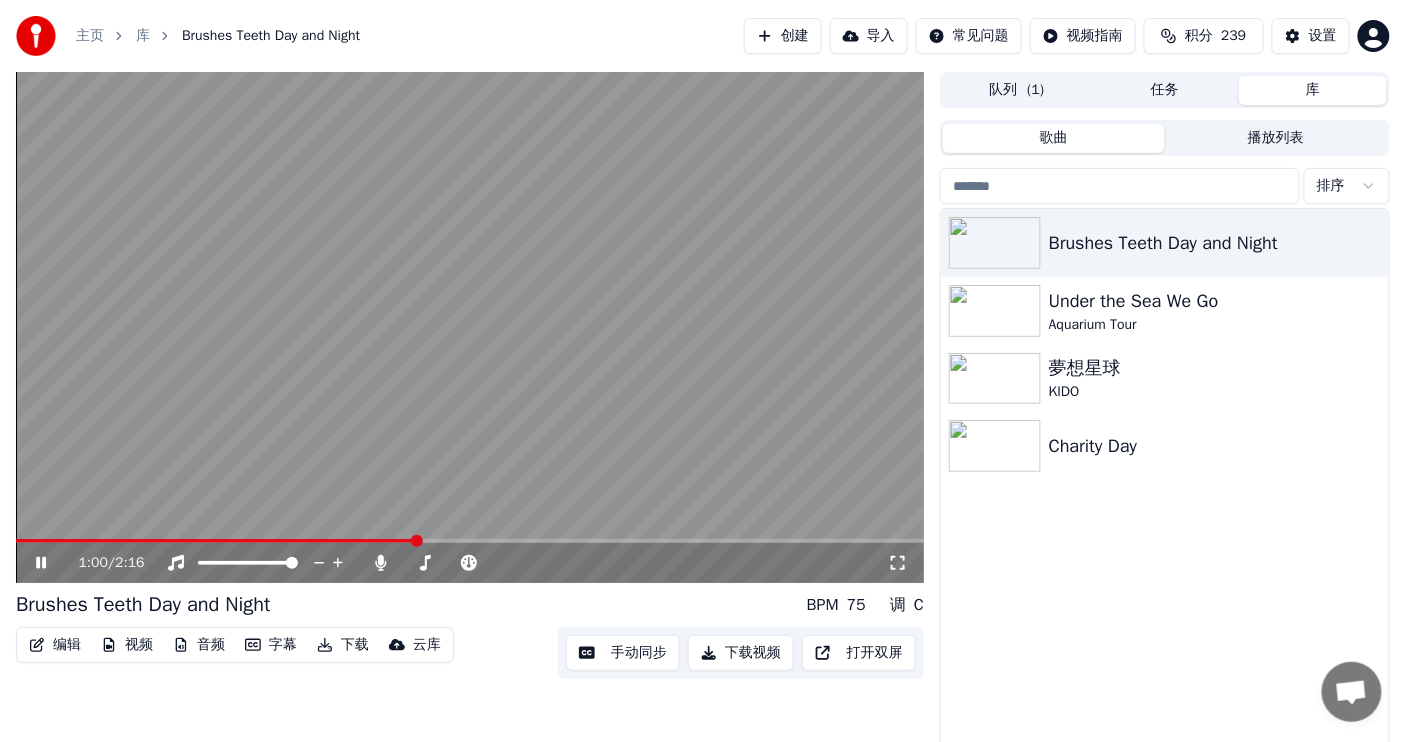 click at bounding box center (216, 541) 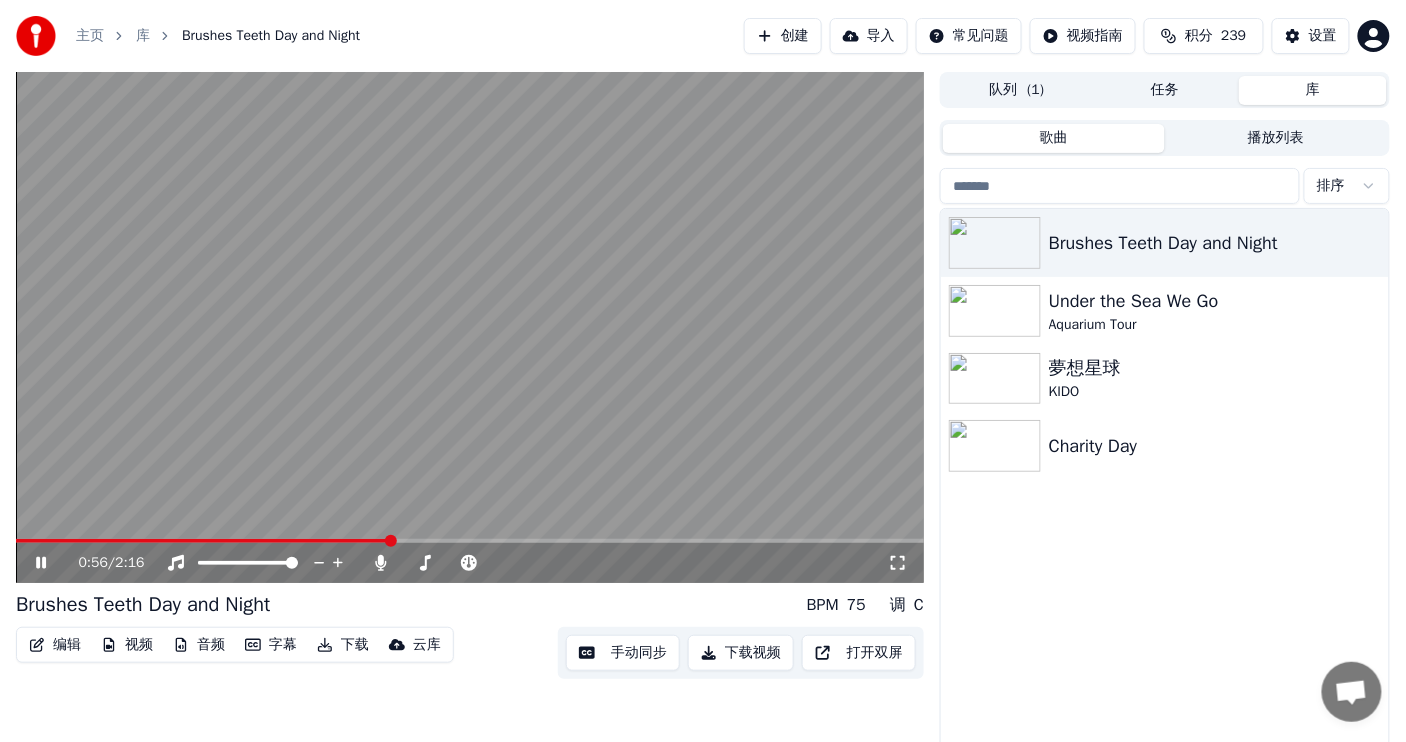 click at bounding box center (203, 541) 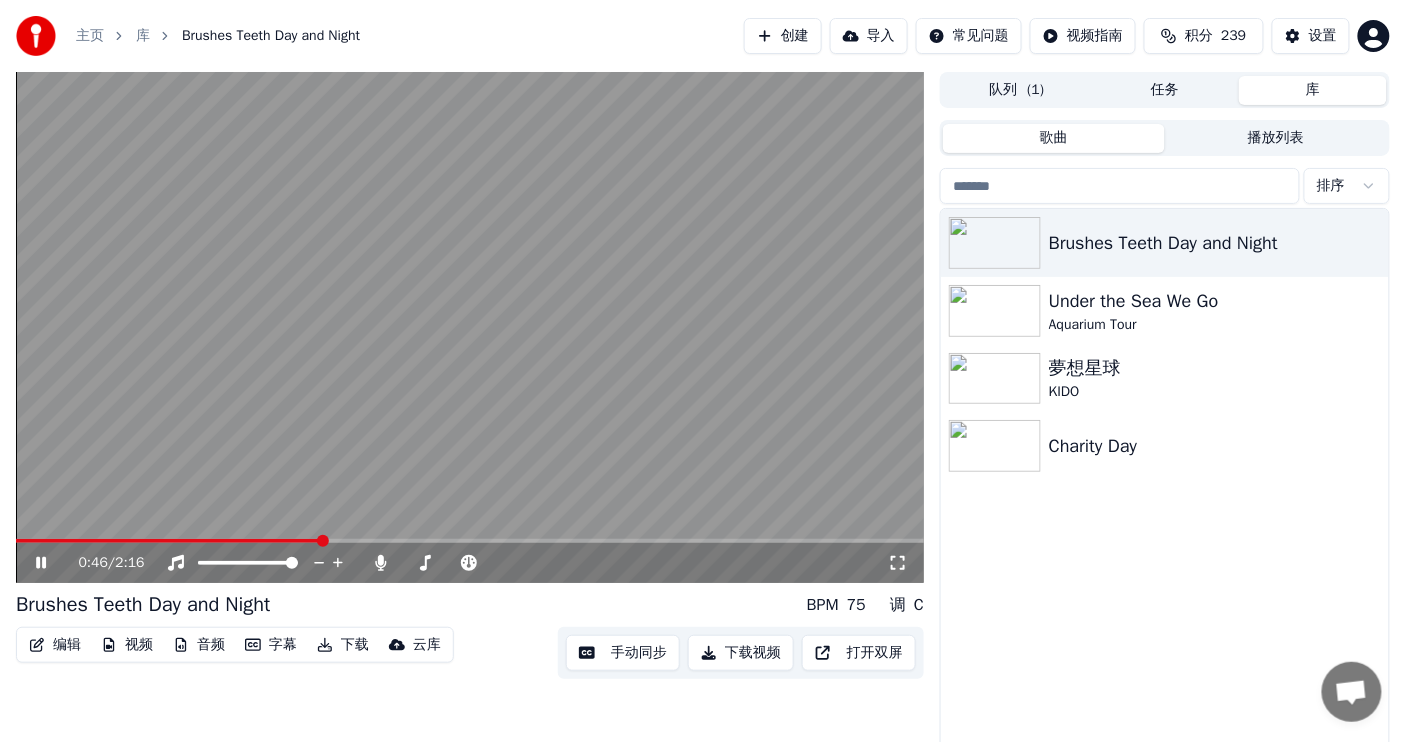 click at bounding box center [168, 541] 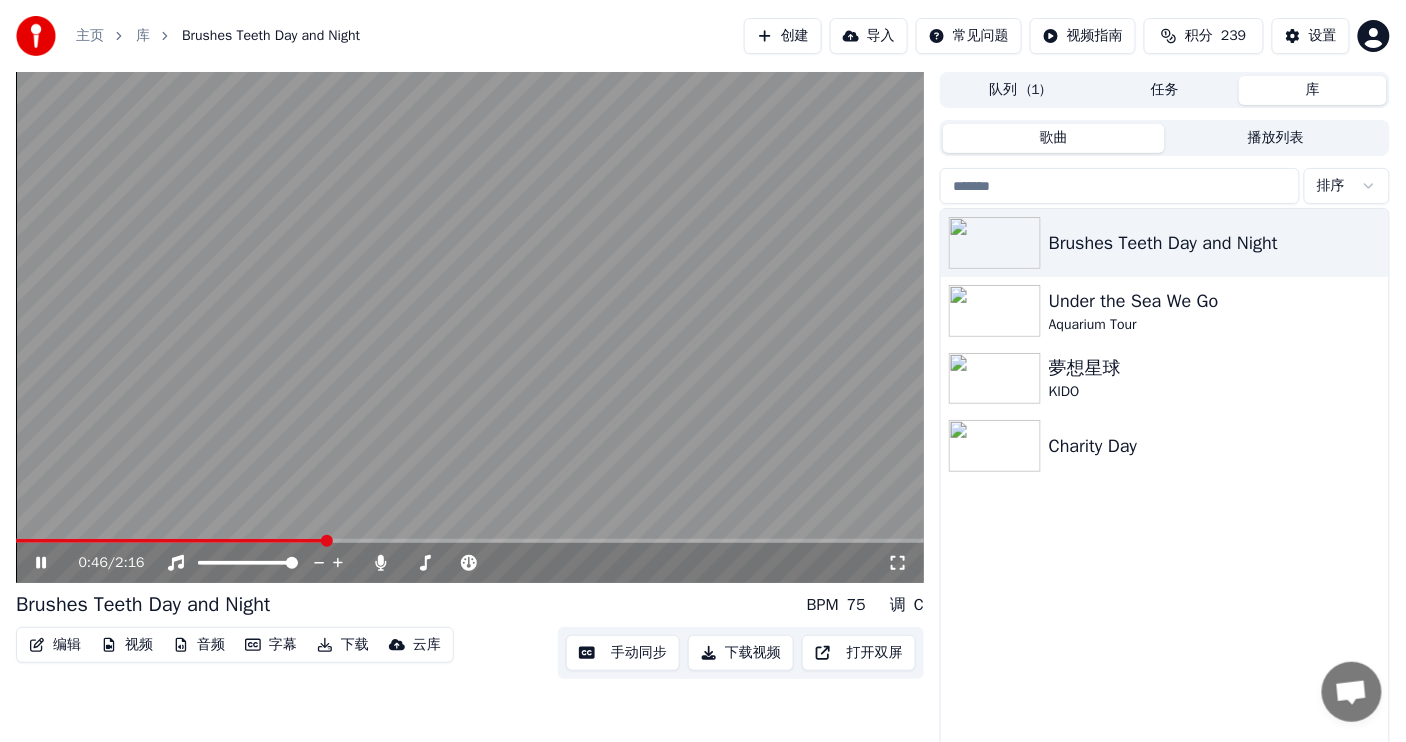 click at bounding box center (170, 541) 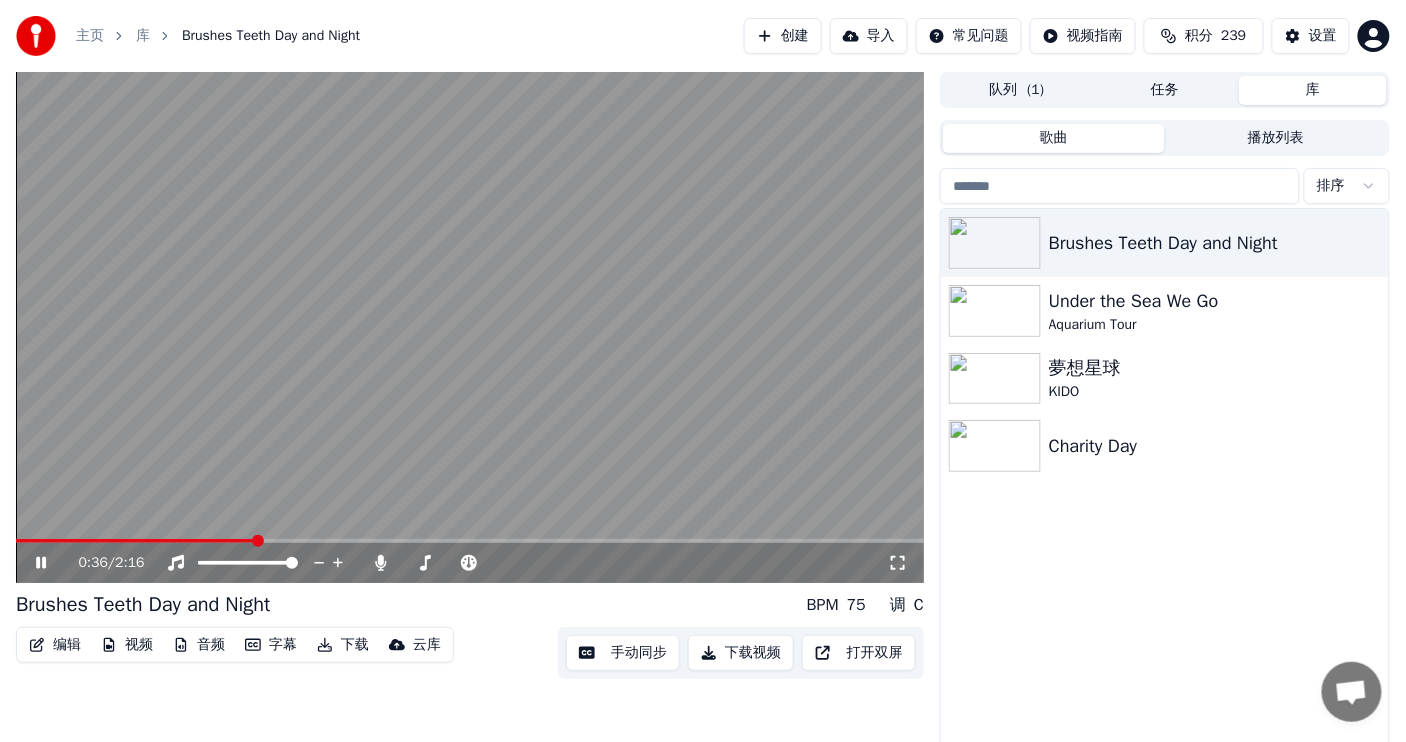 click at bounding box center [135, 541] 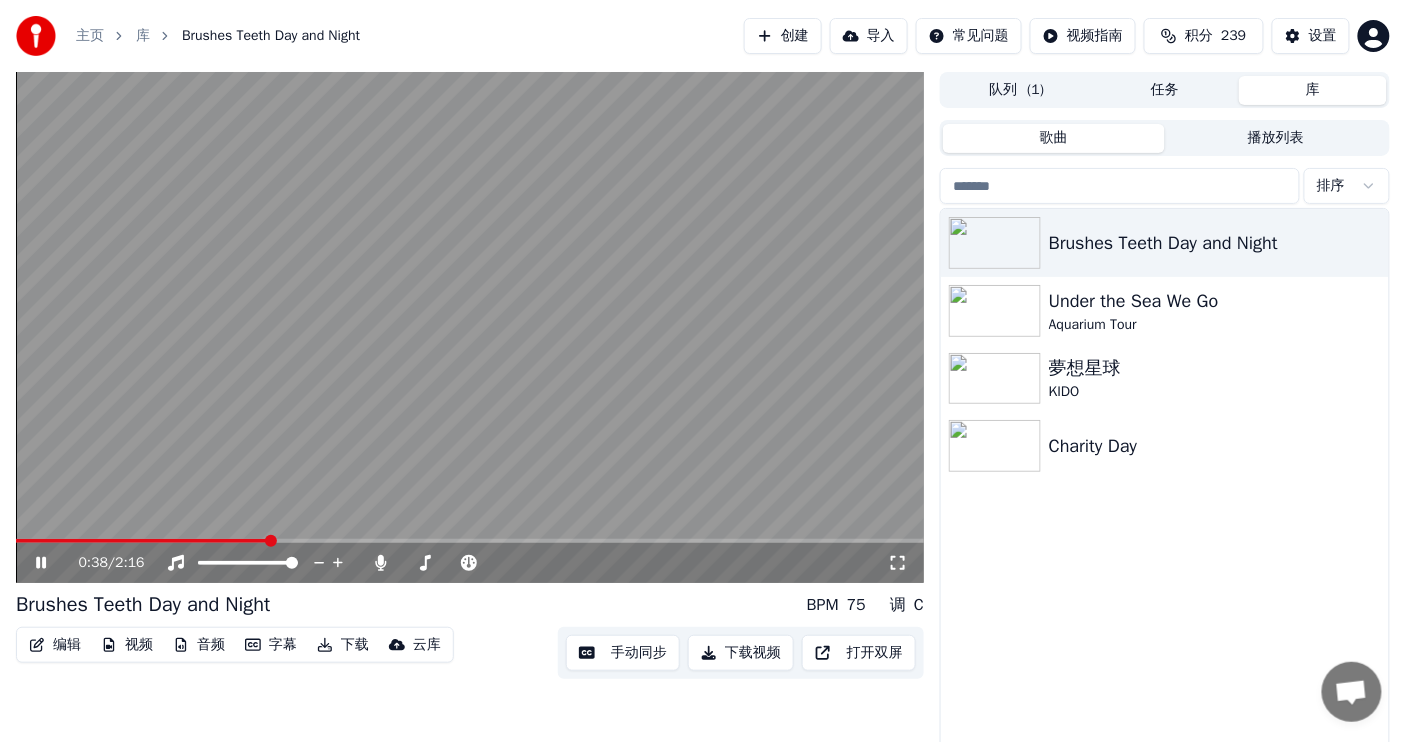click at bounding box center (470, 327) 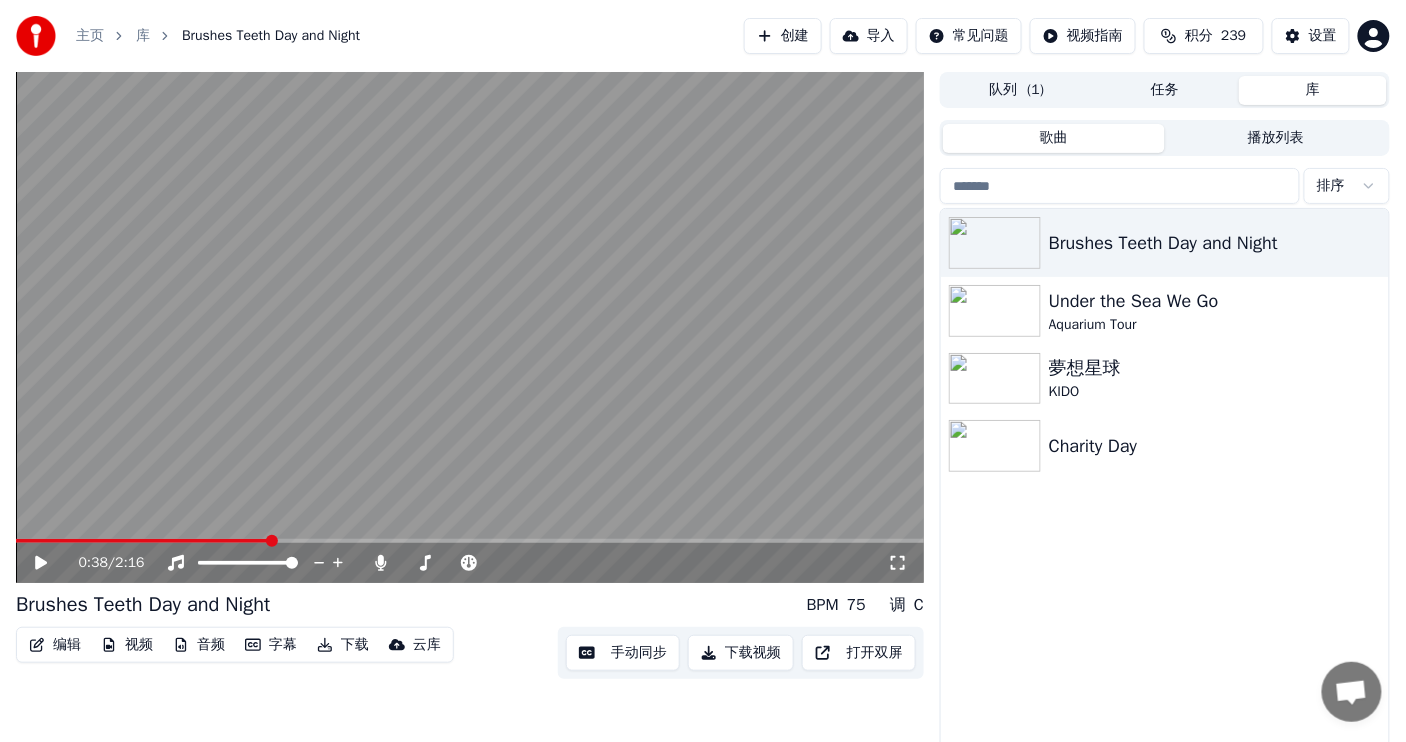 click at bounding box center [143, 541] 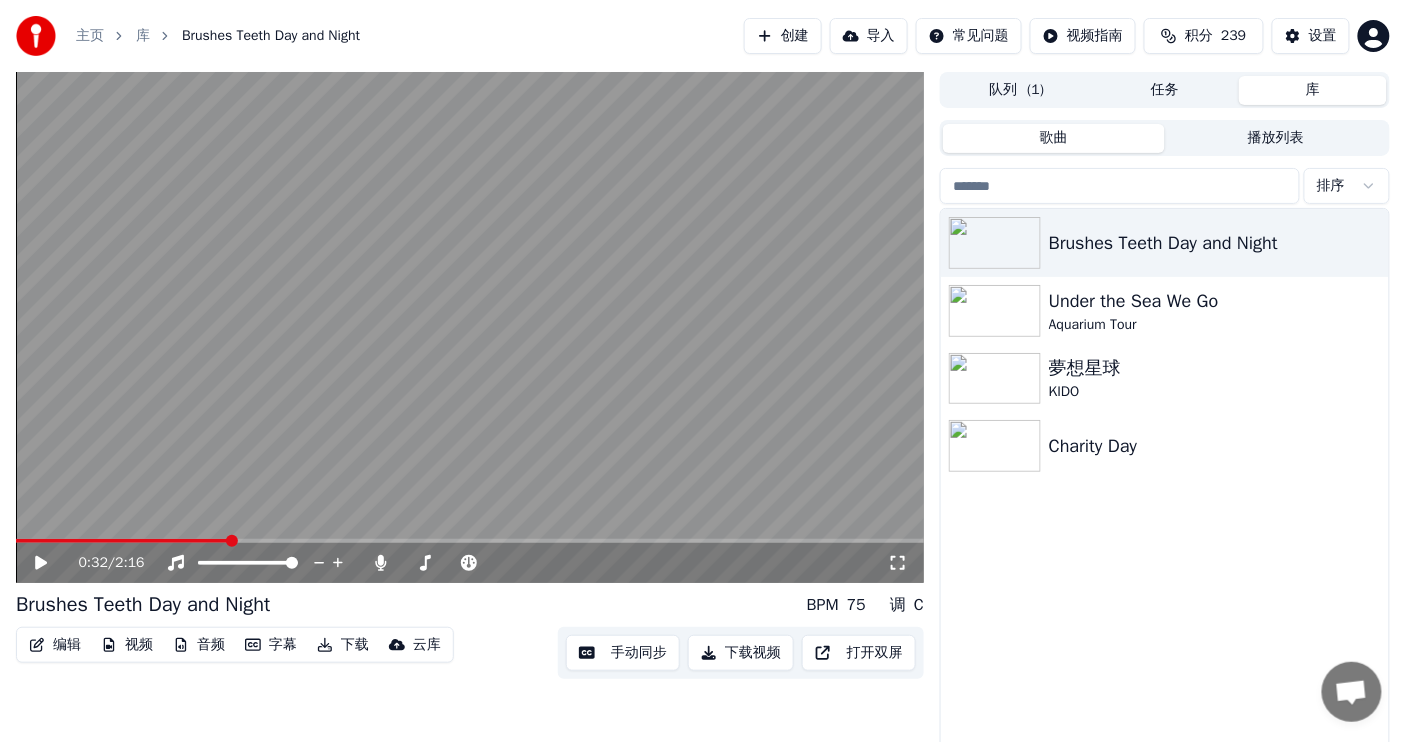 click at bounding box center [122, 541] 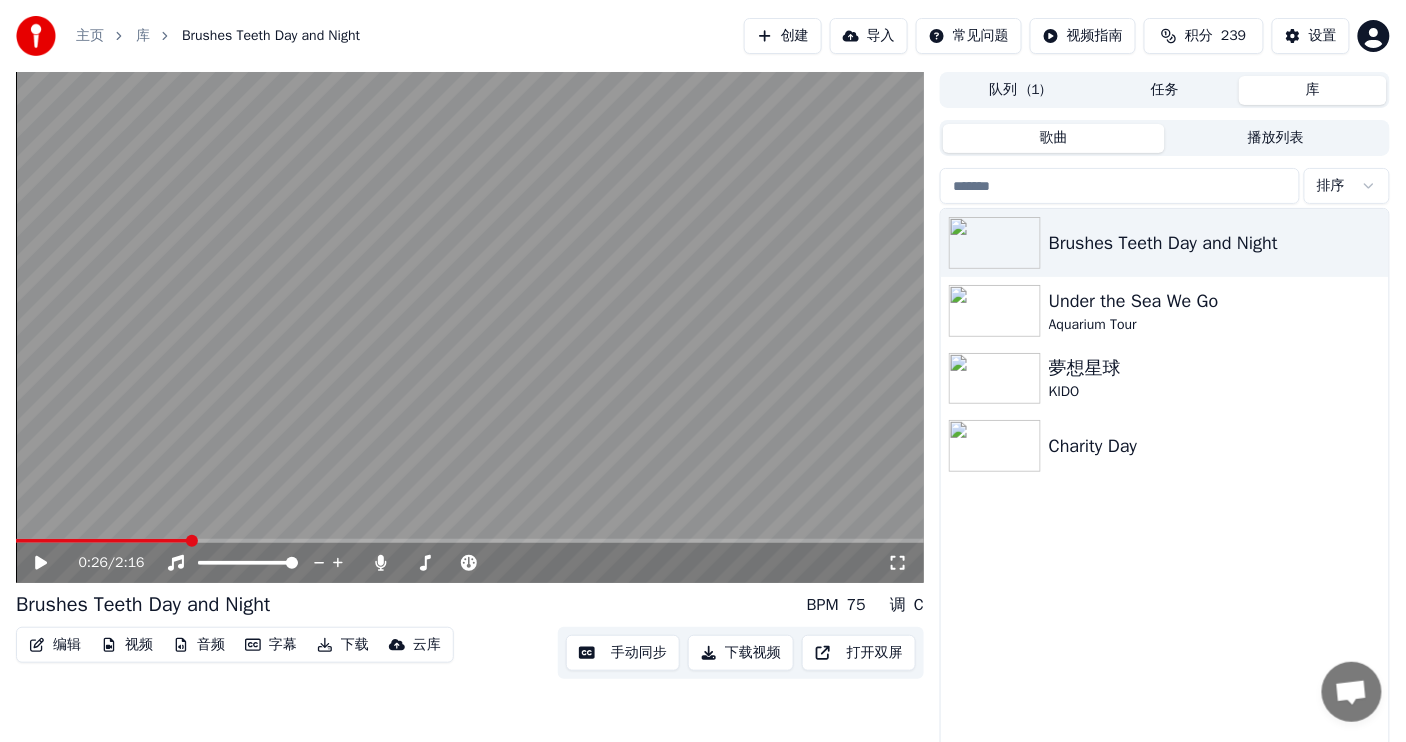 click at bounding box center [102, 541] 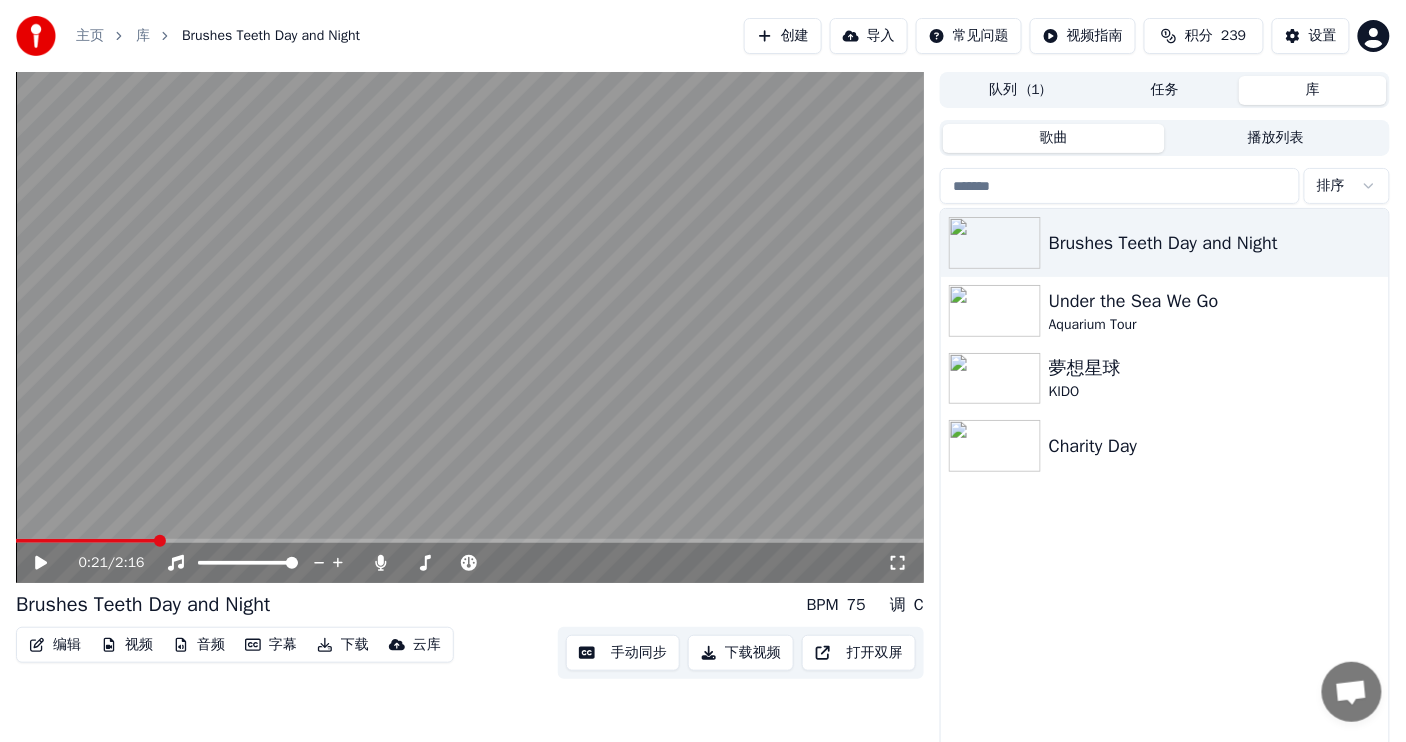 click at bounding box center (85, 541) 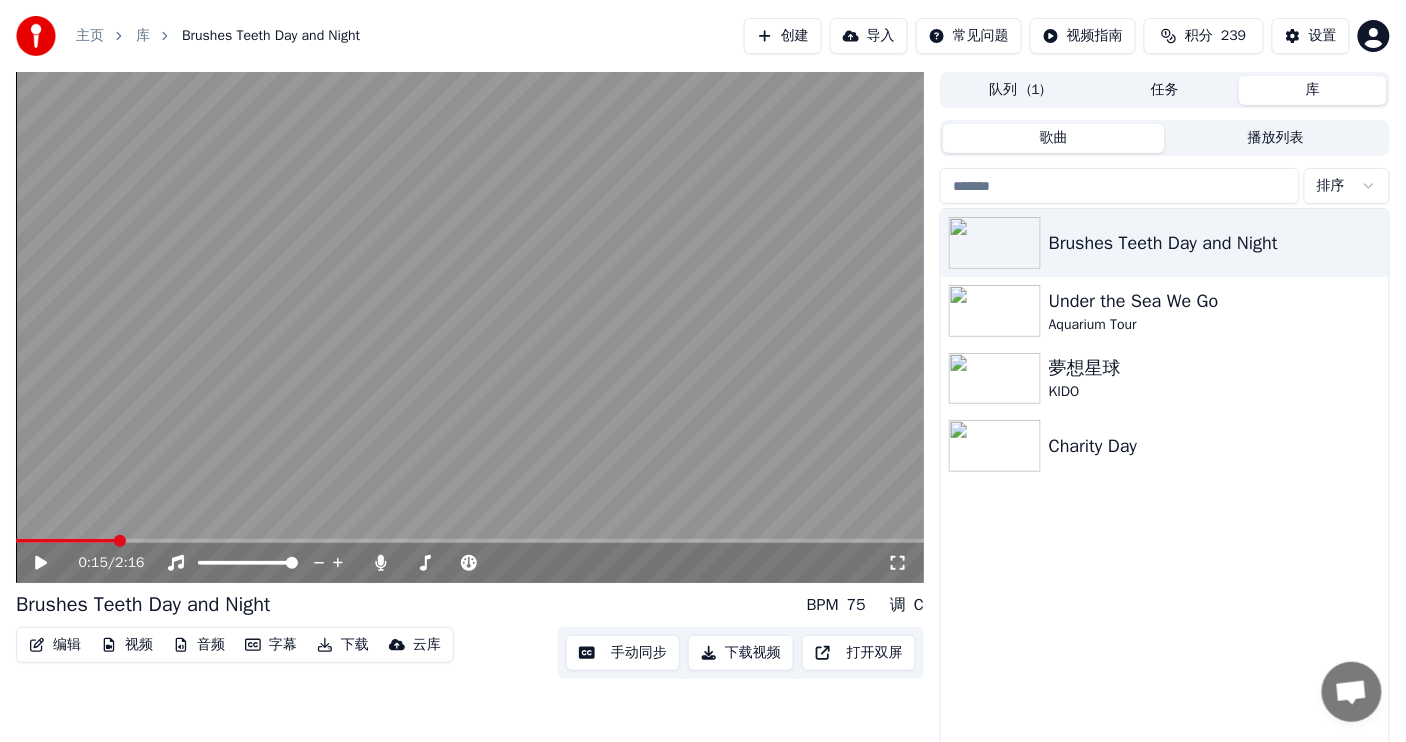 click at bounding box center [66, 541] 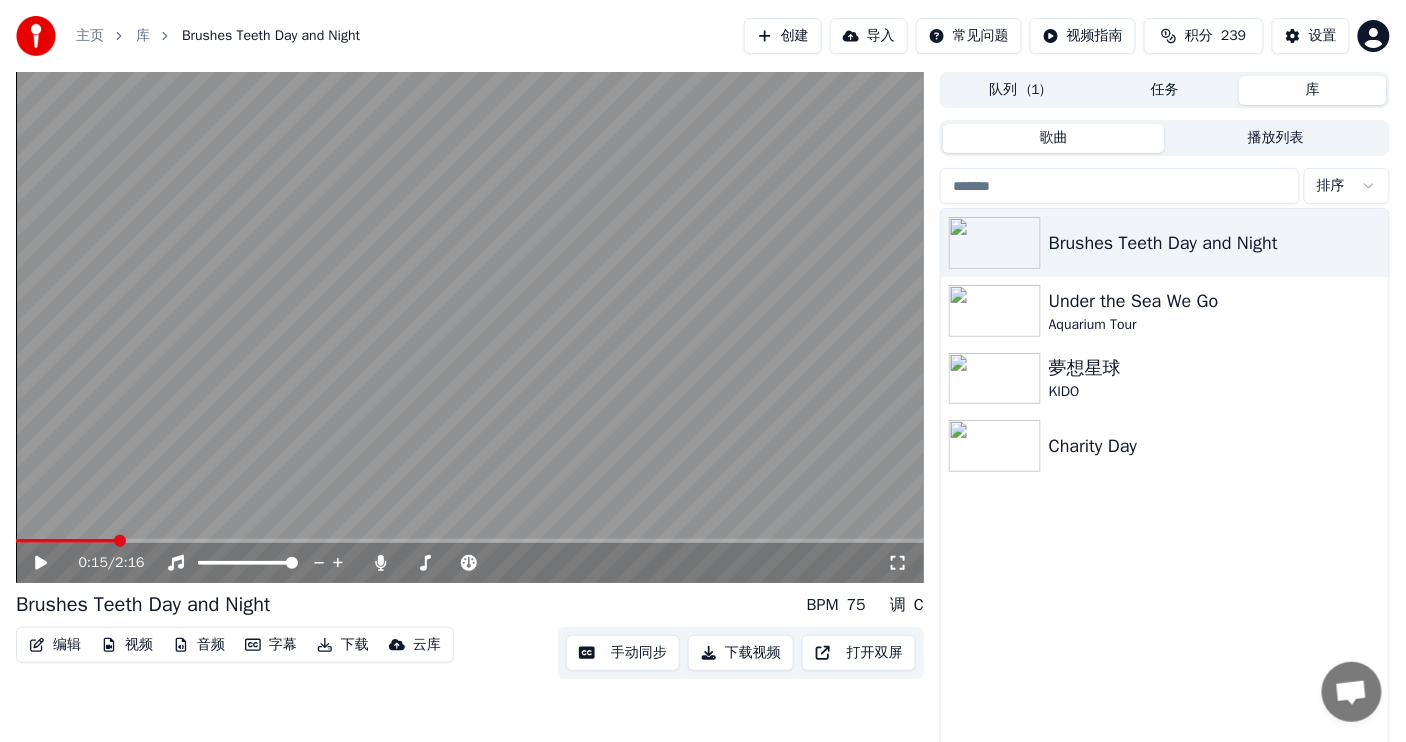 click at bounding box center (66, 541) 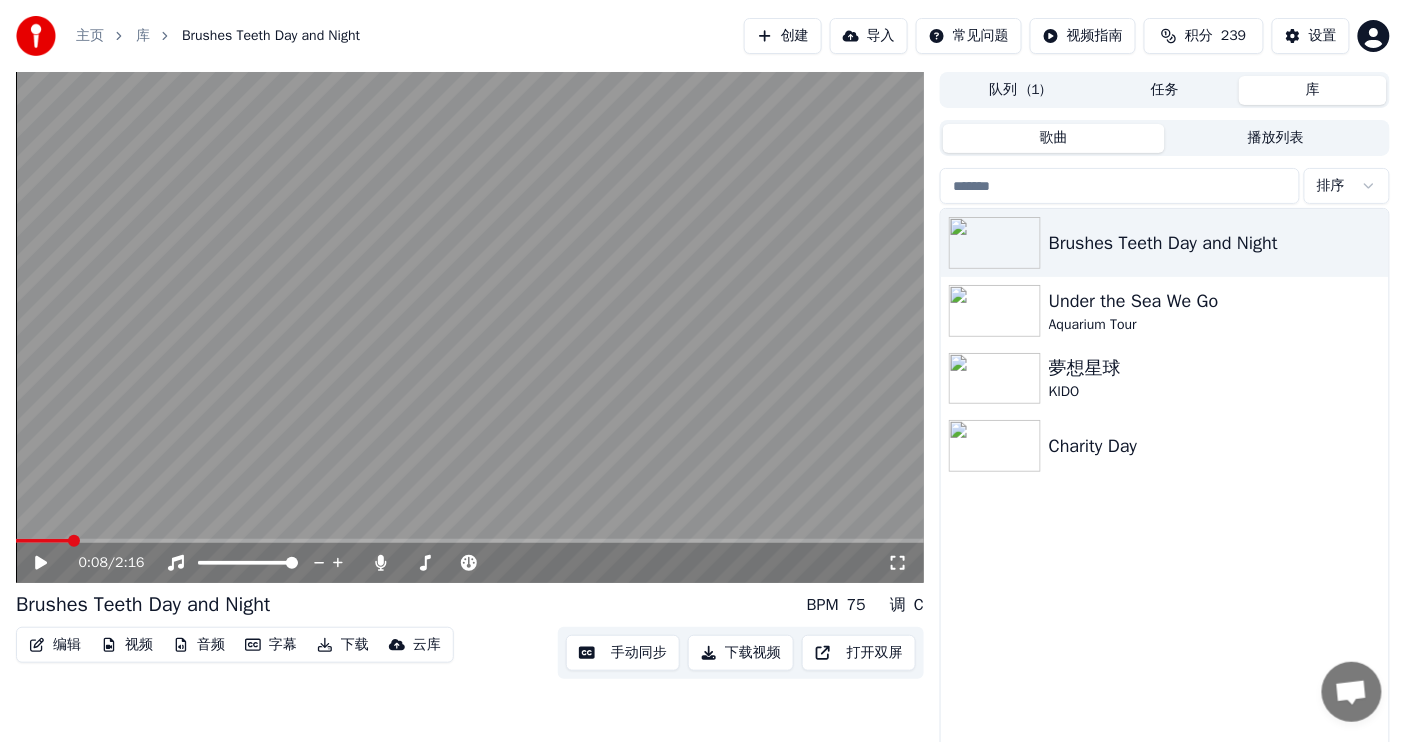 click on "编辑" at bounding box center [55, 645] 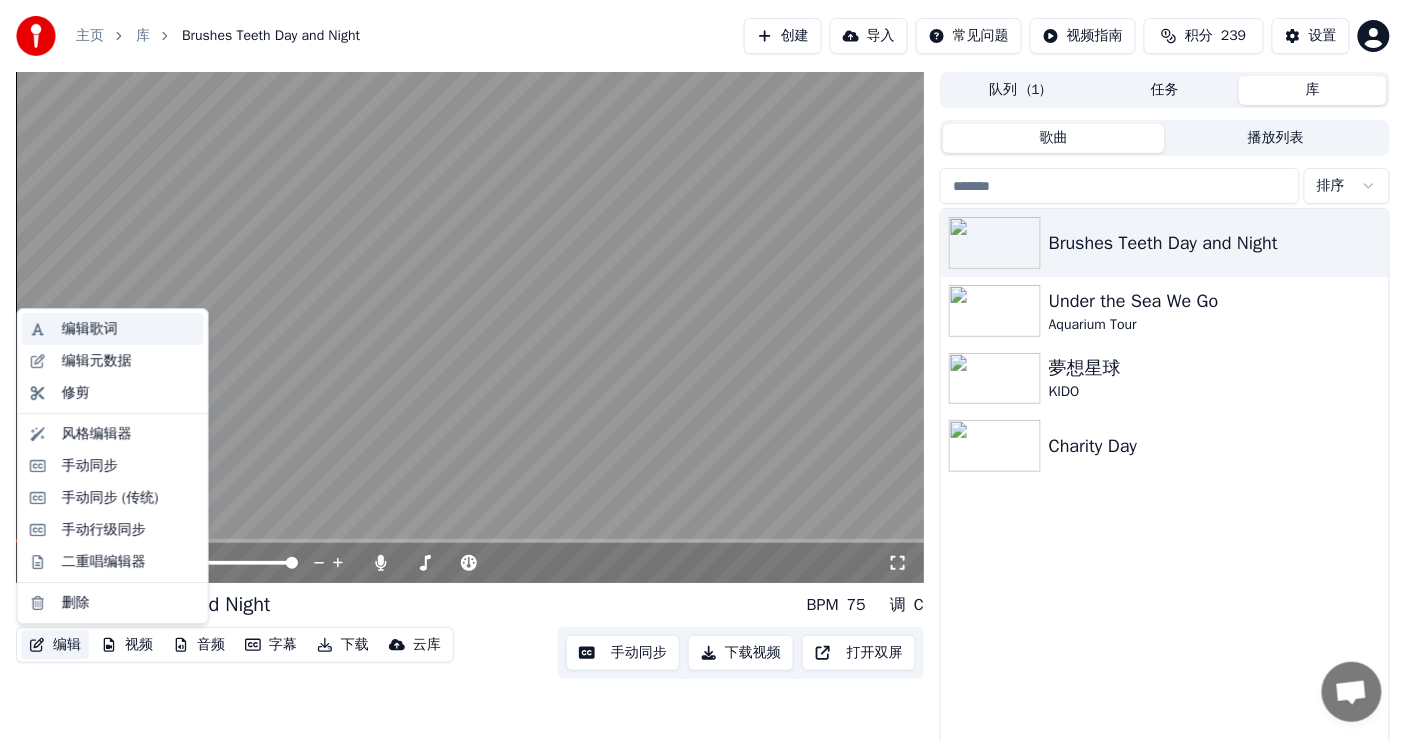 click on "编辑歌词" at bounding box center (129, 329) 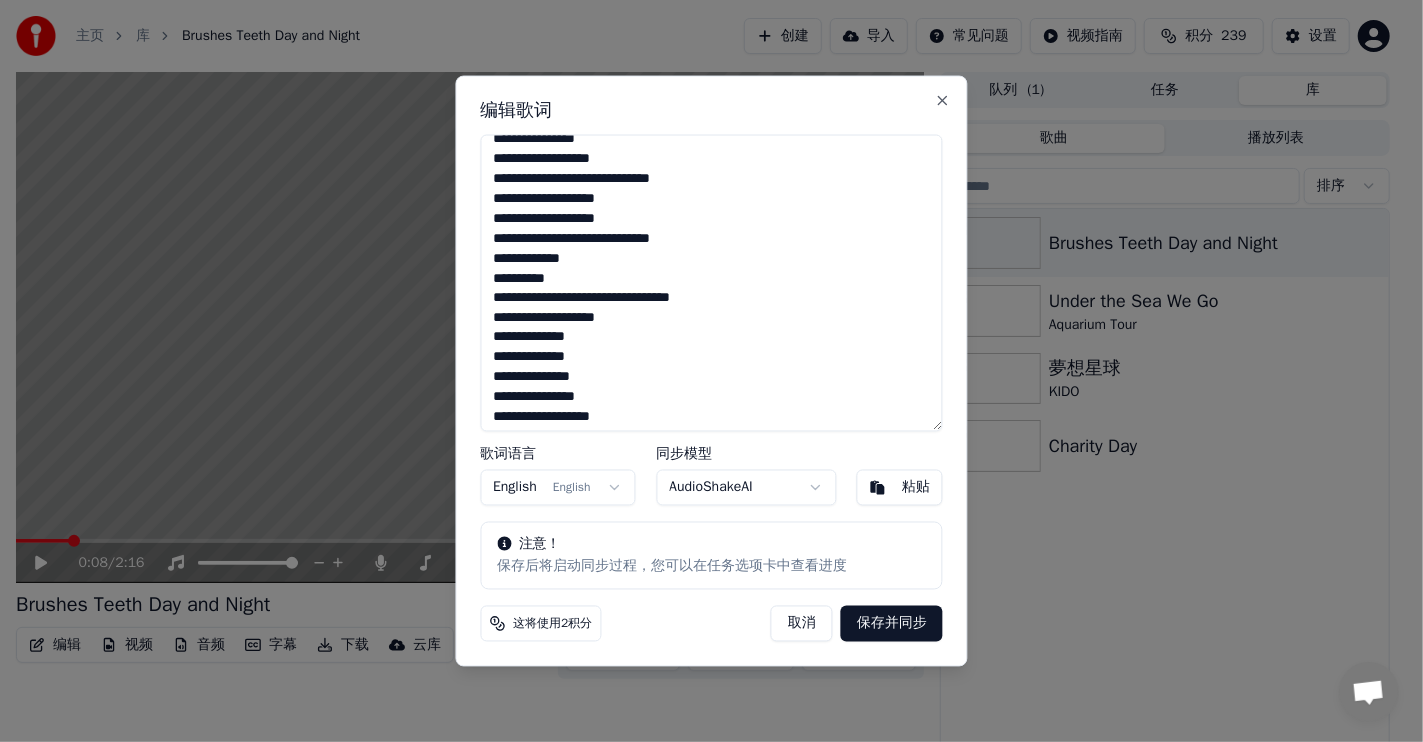 scroll, scrollTop: 540, scrollLeft: 0, axis: vertical 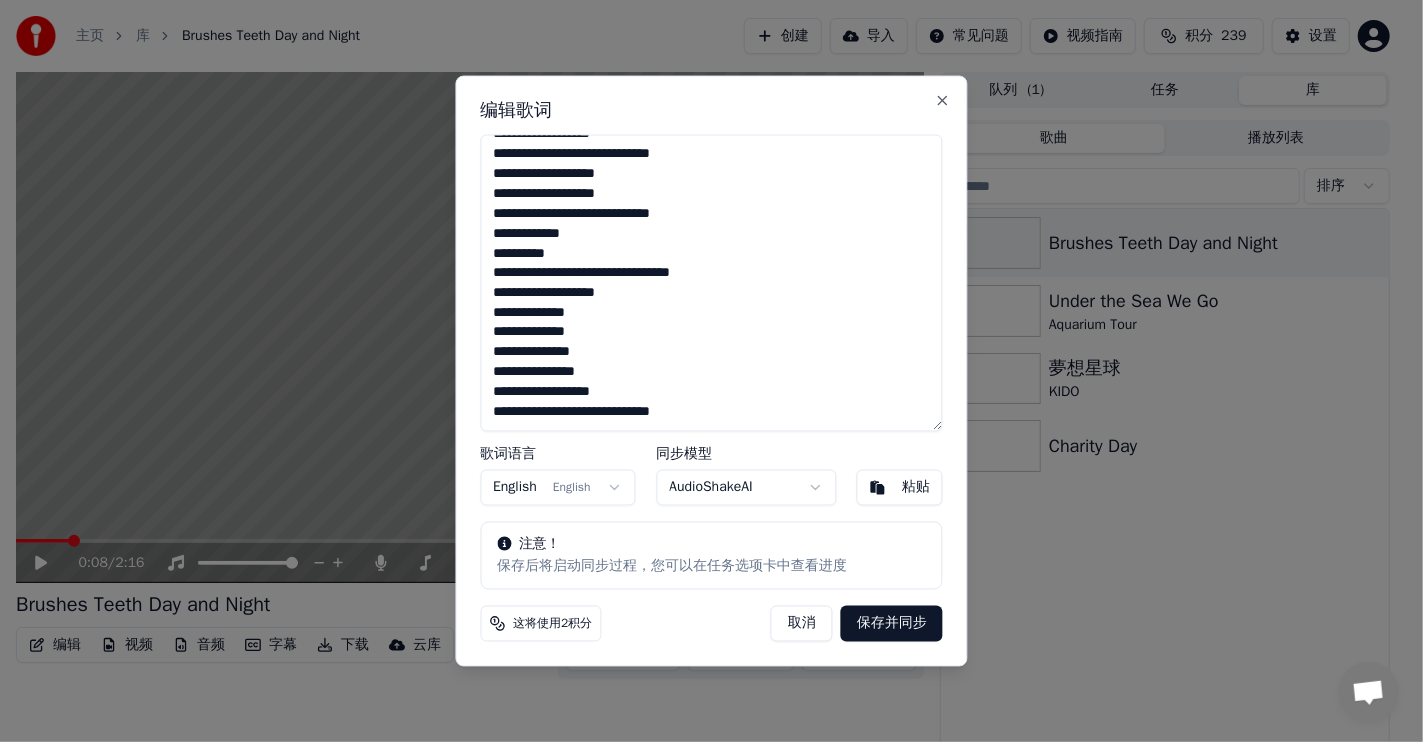click on "**********" at bounding box center [711, 283] 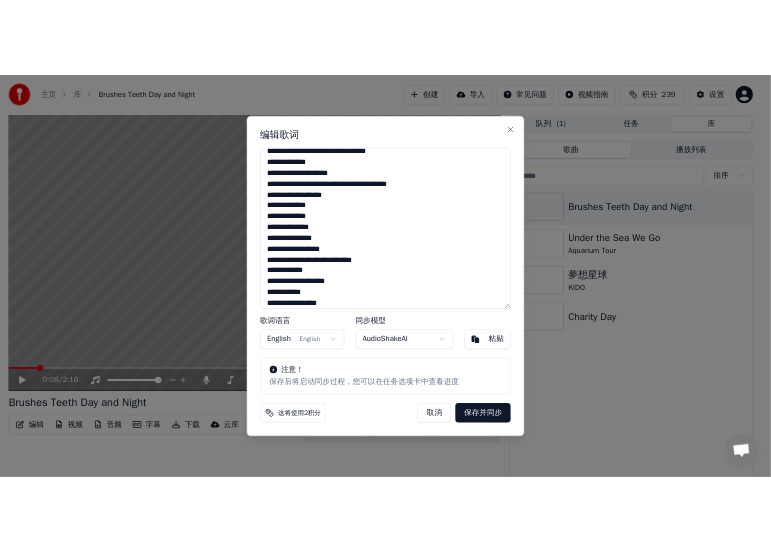 scroll, scrollTop: 0, scrollLeft: 0, axis: both 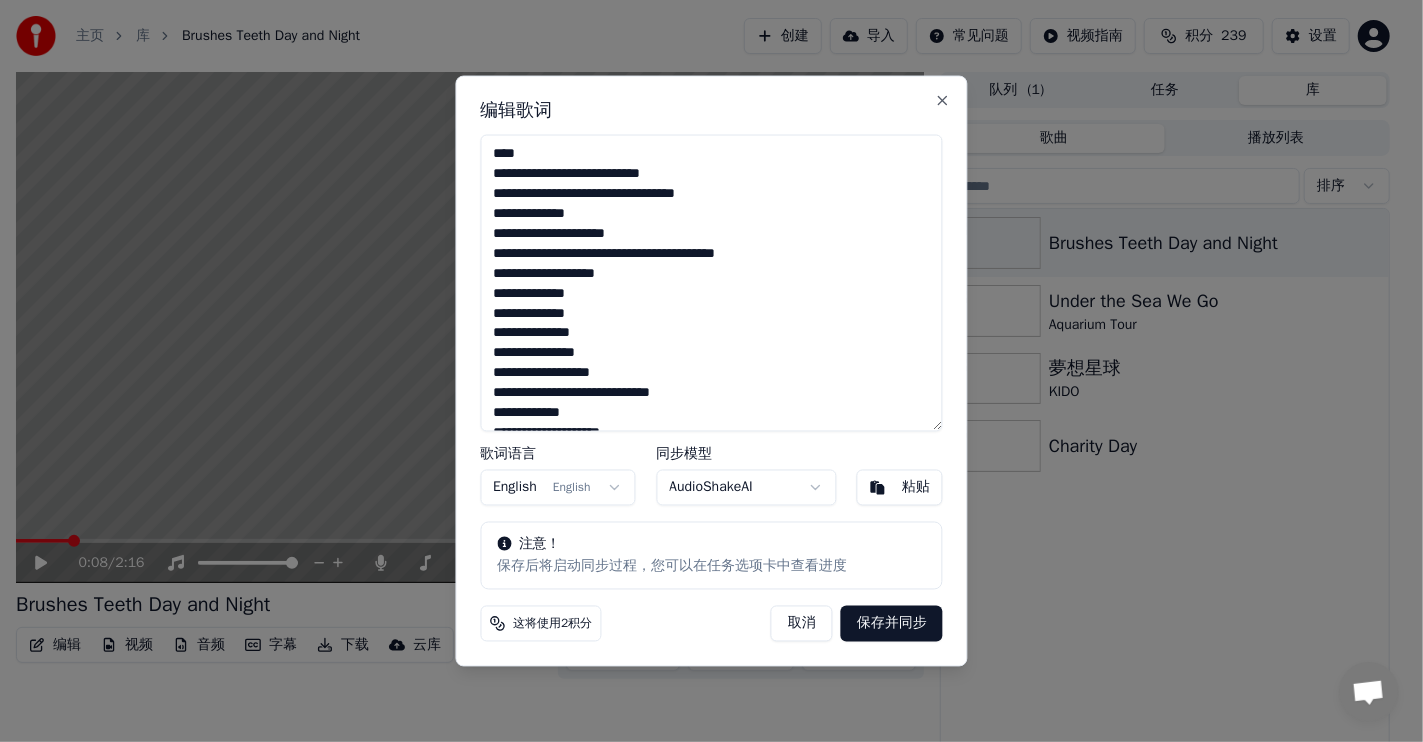 click on "**********" at bounding box center [711, 283] 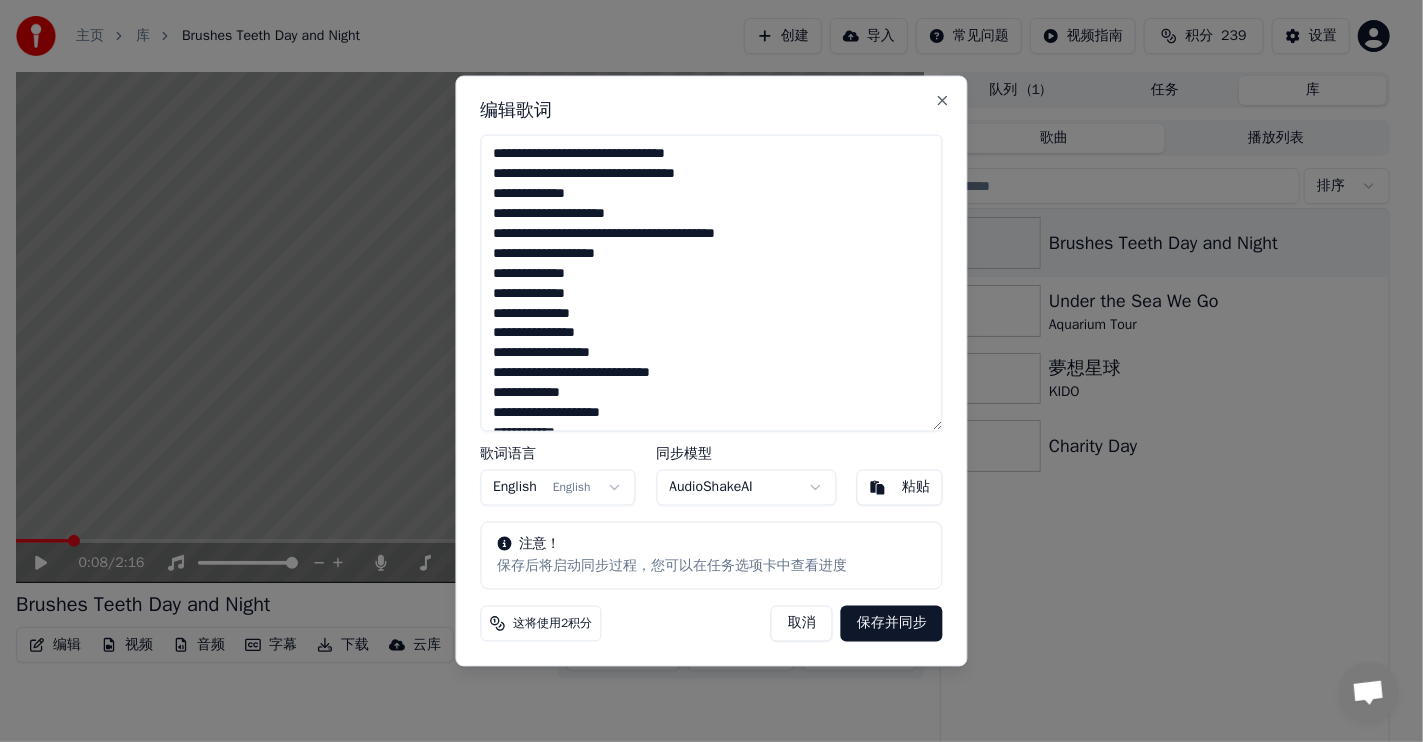 type on "**********" 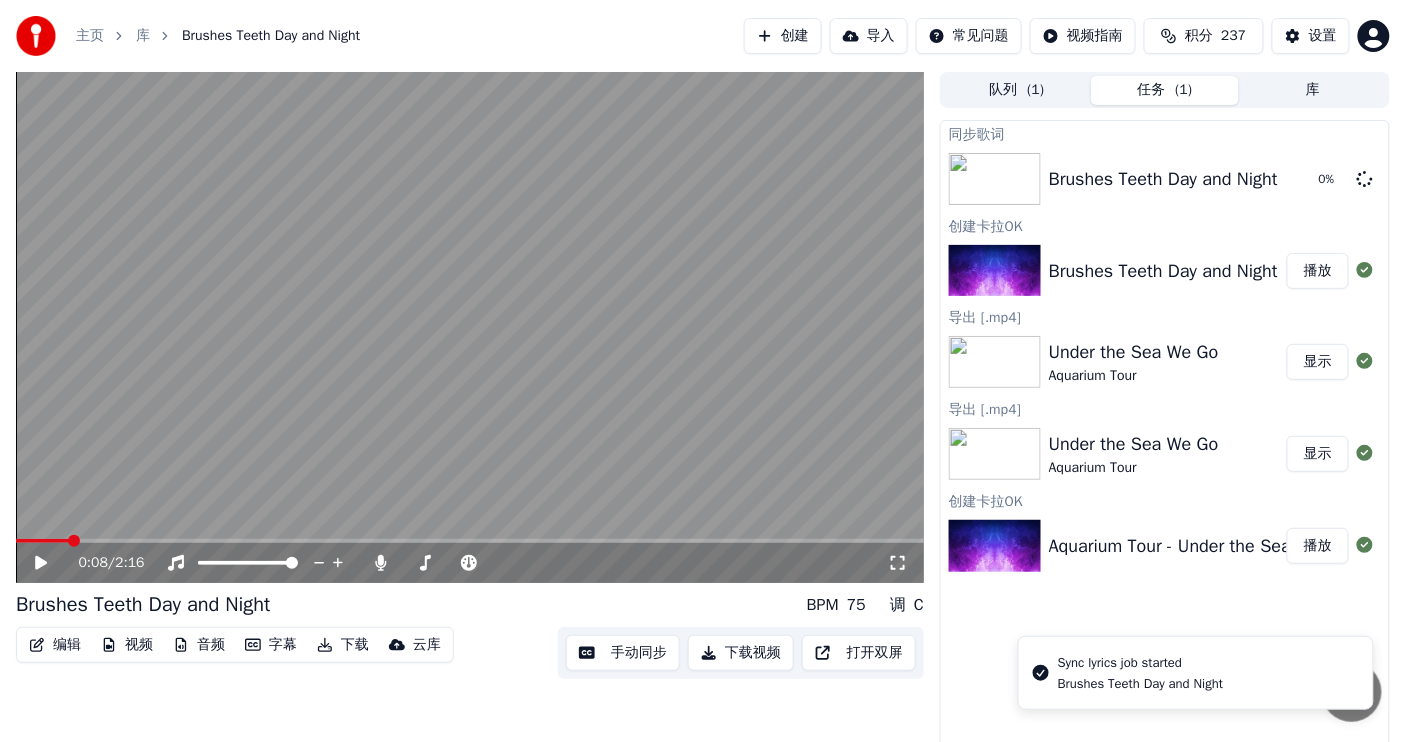click 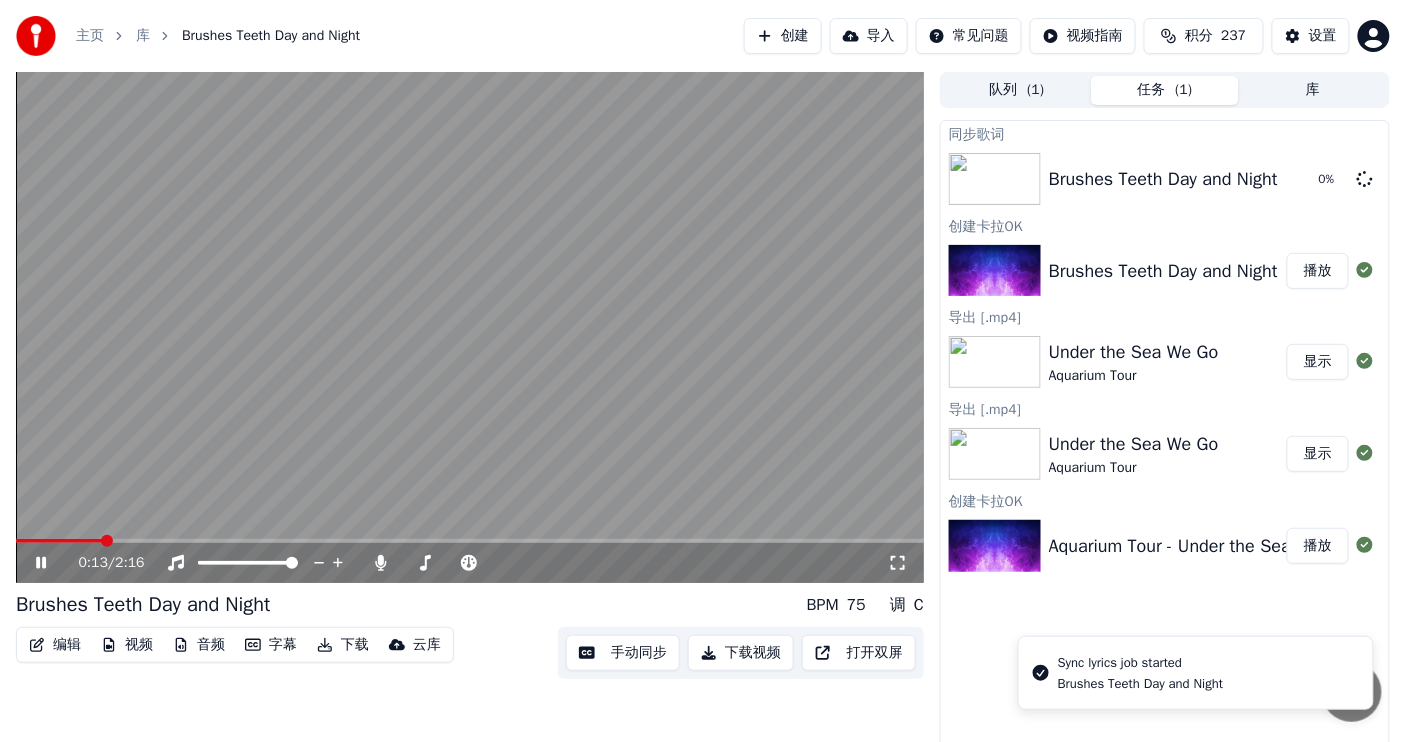 click at bounding box center [470, 541] 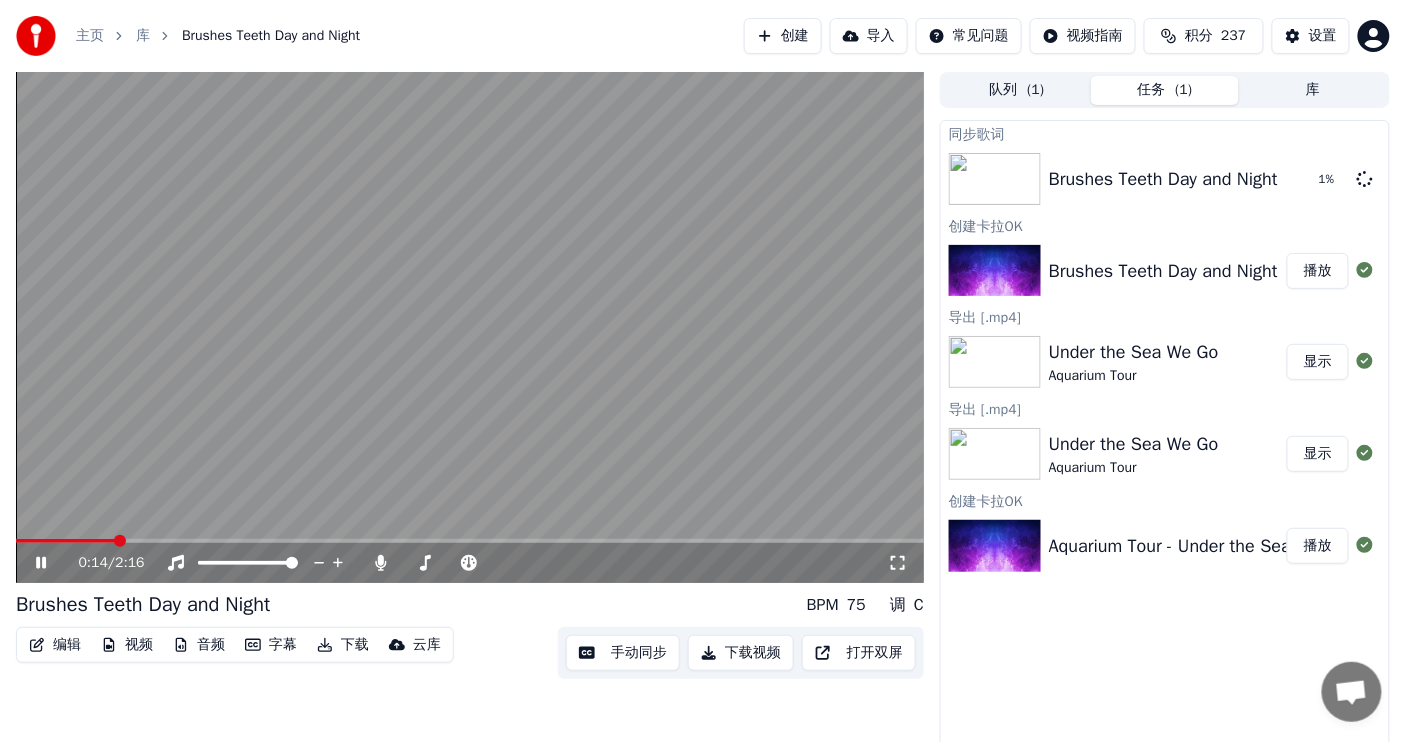 click at bounding box center [470, 541] 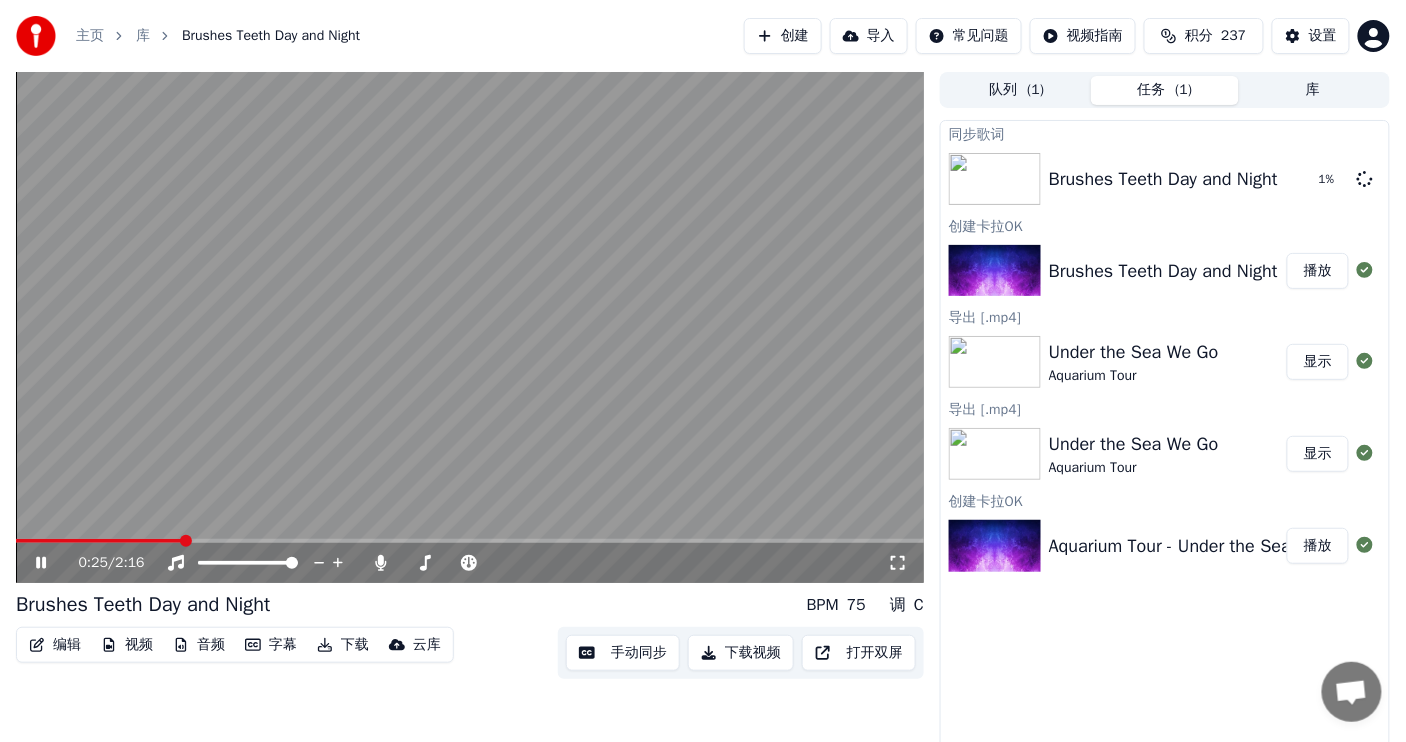 click at bounding box center (470, 541) 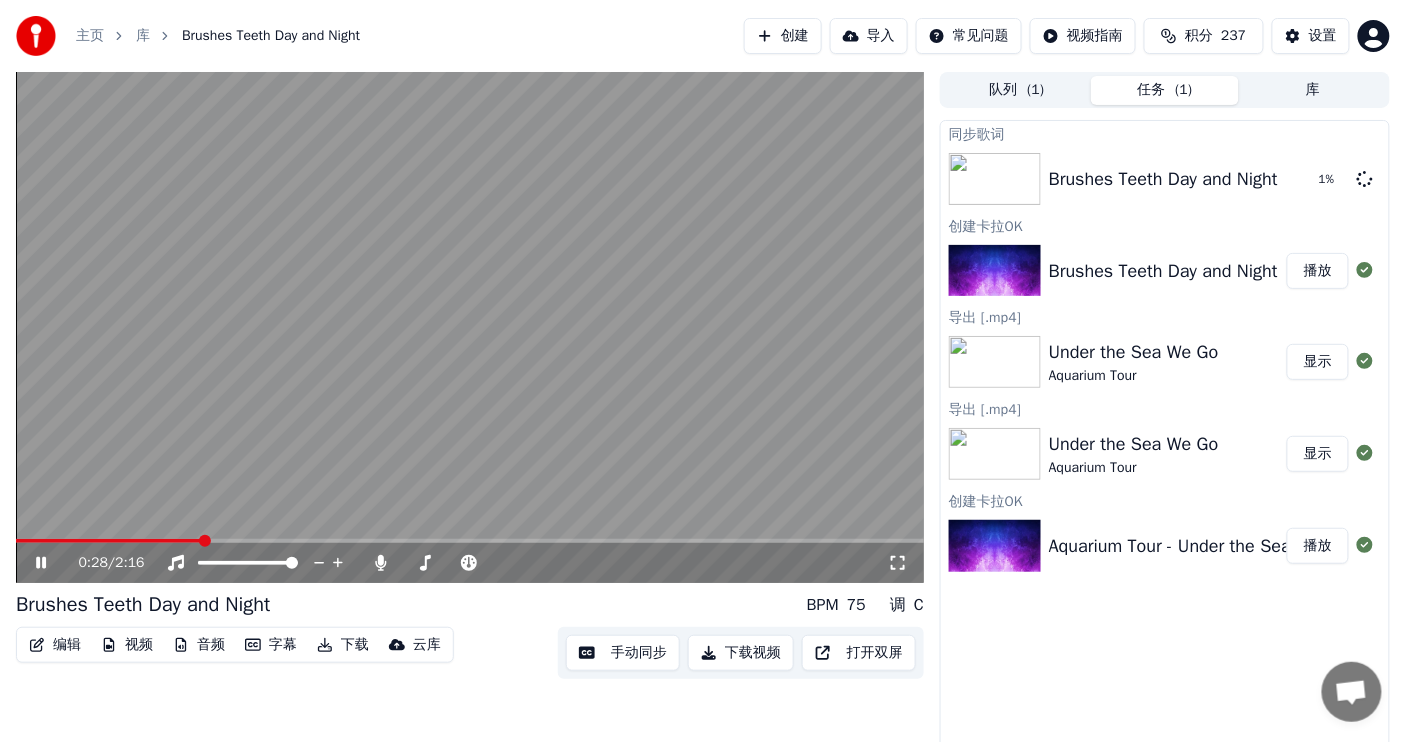 click at bounding box center (470, 541) 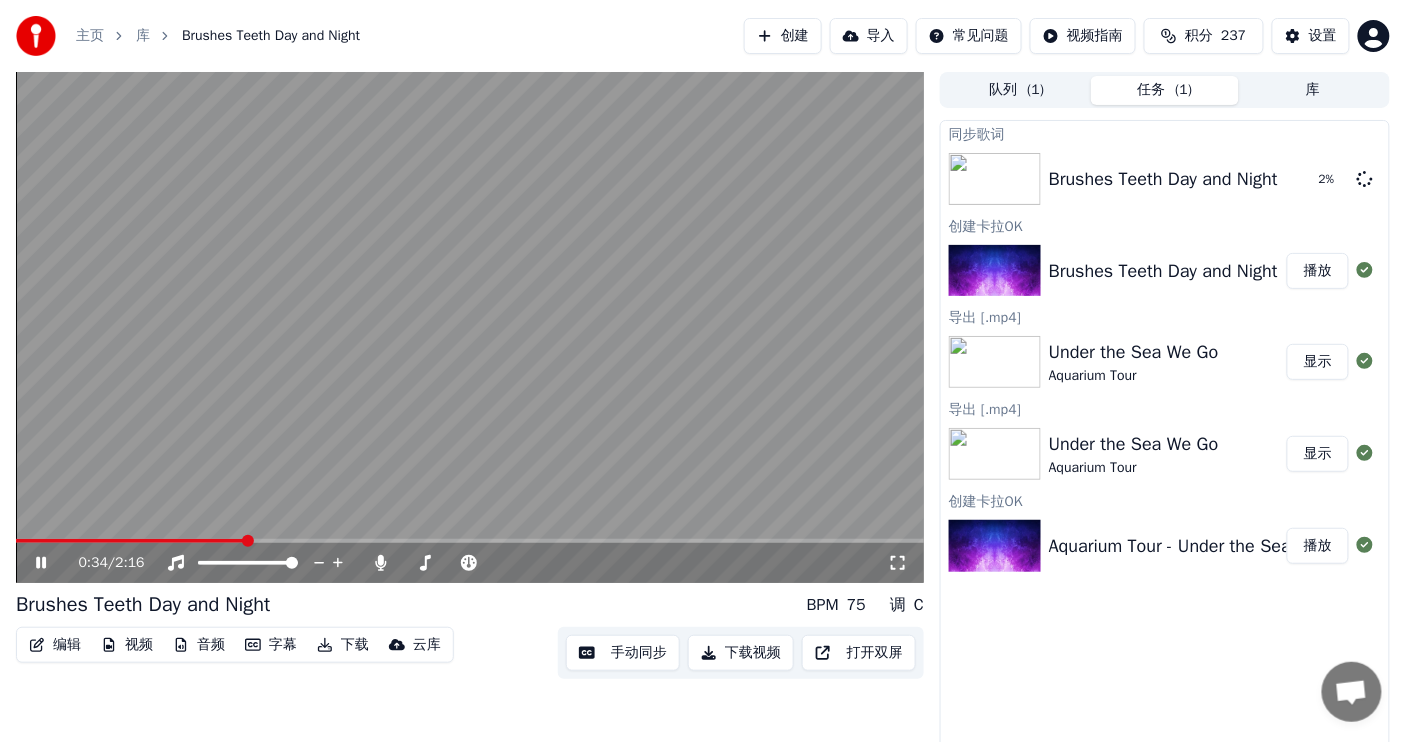 click at bounding box center (470, 327) 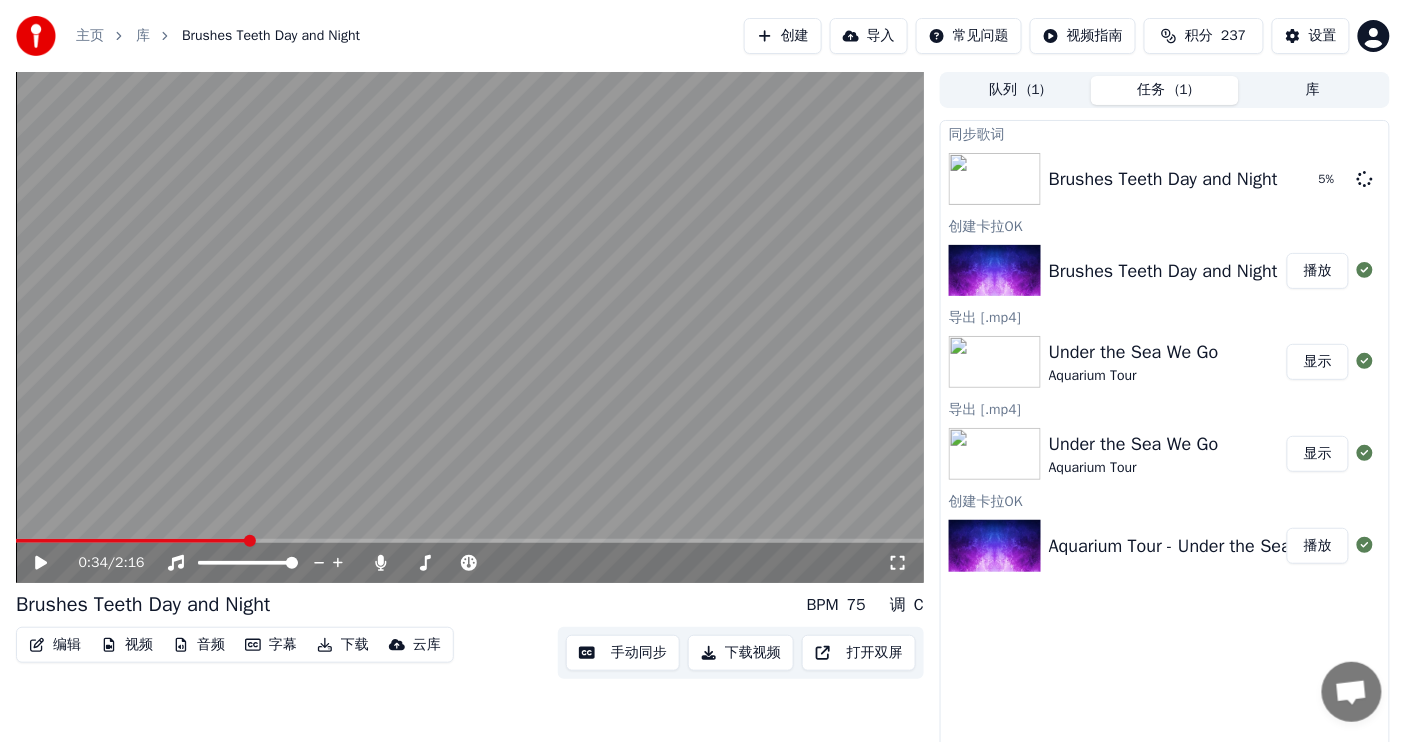click at bounding box center [470, 327] 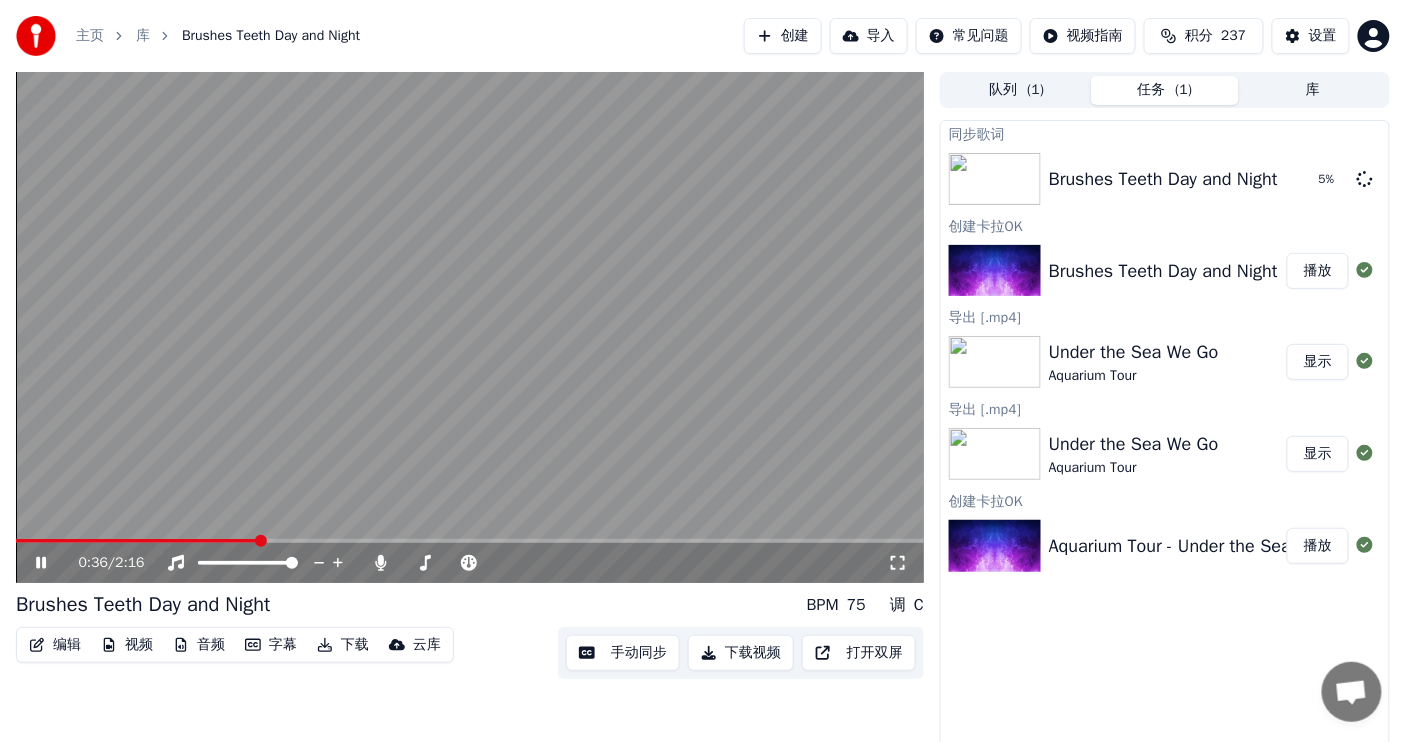 click at bounding box center [470, 327] 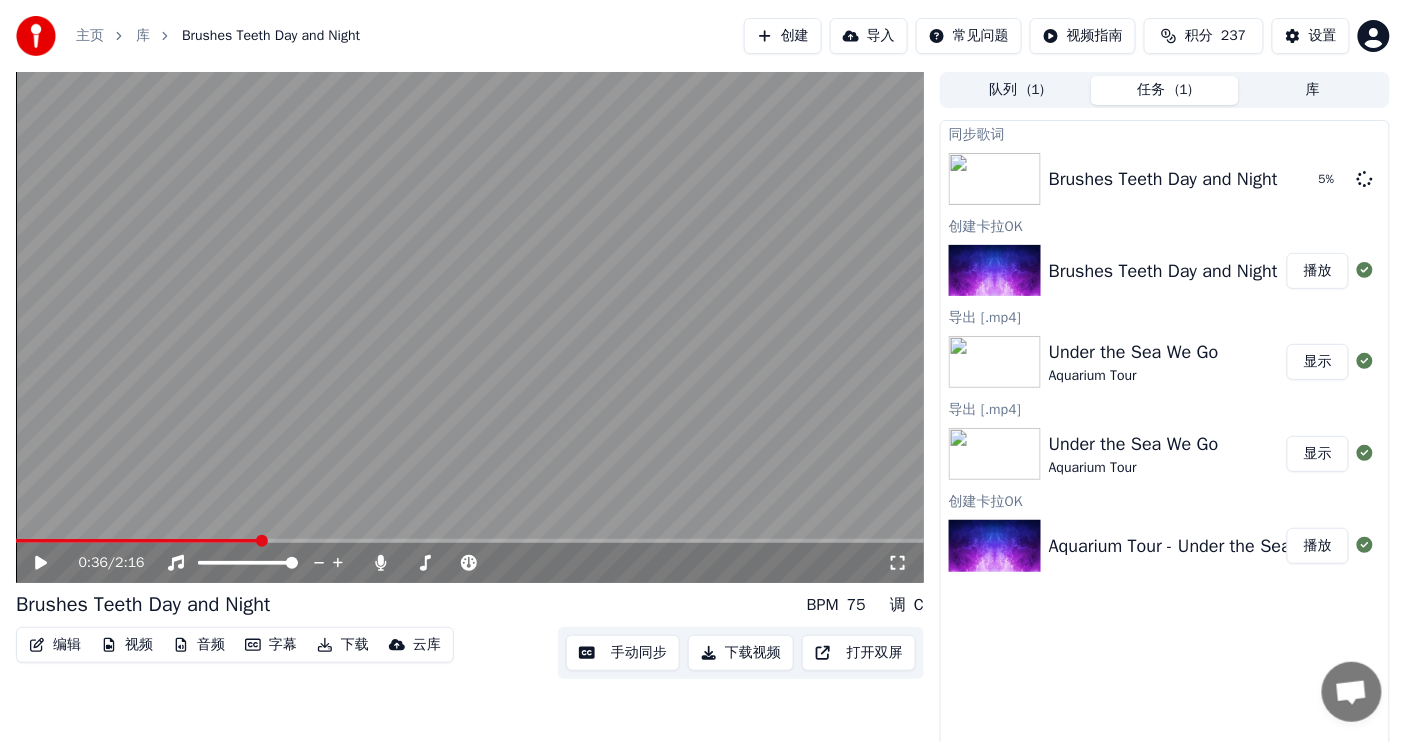 click at bounding box center (470, 541) 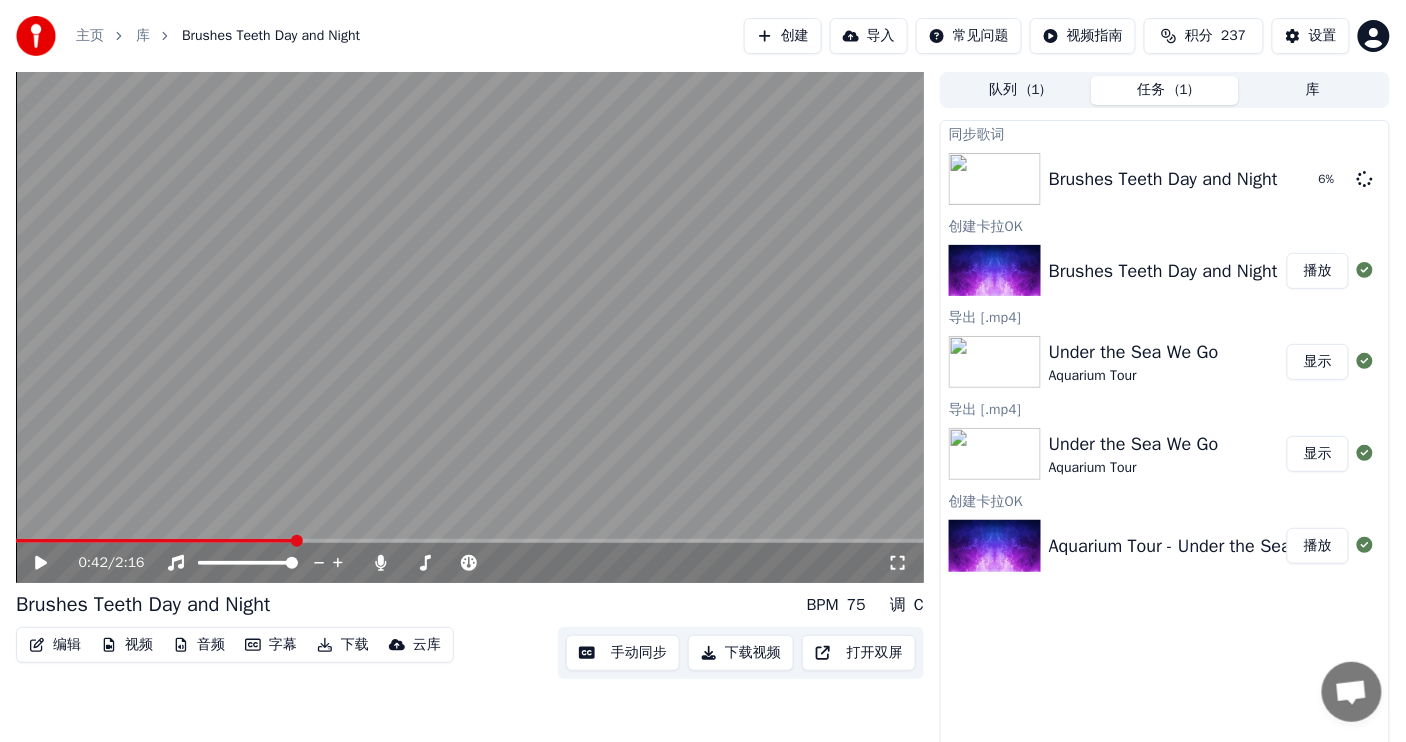 click at bounding box center (155, 541) 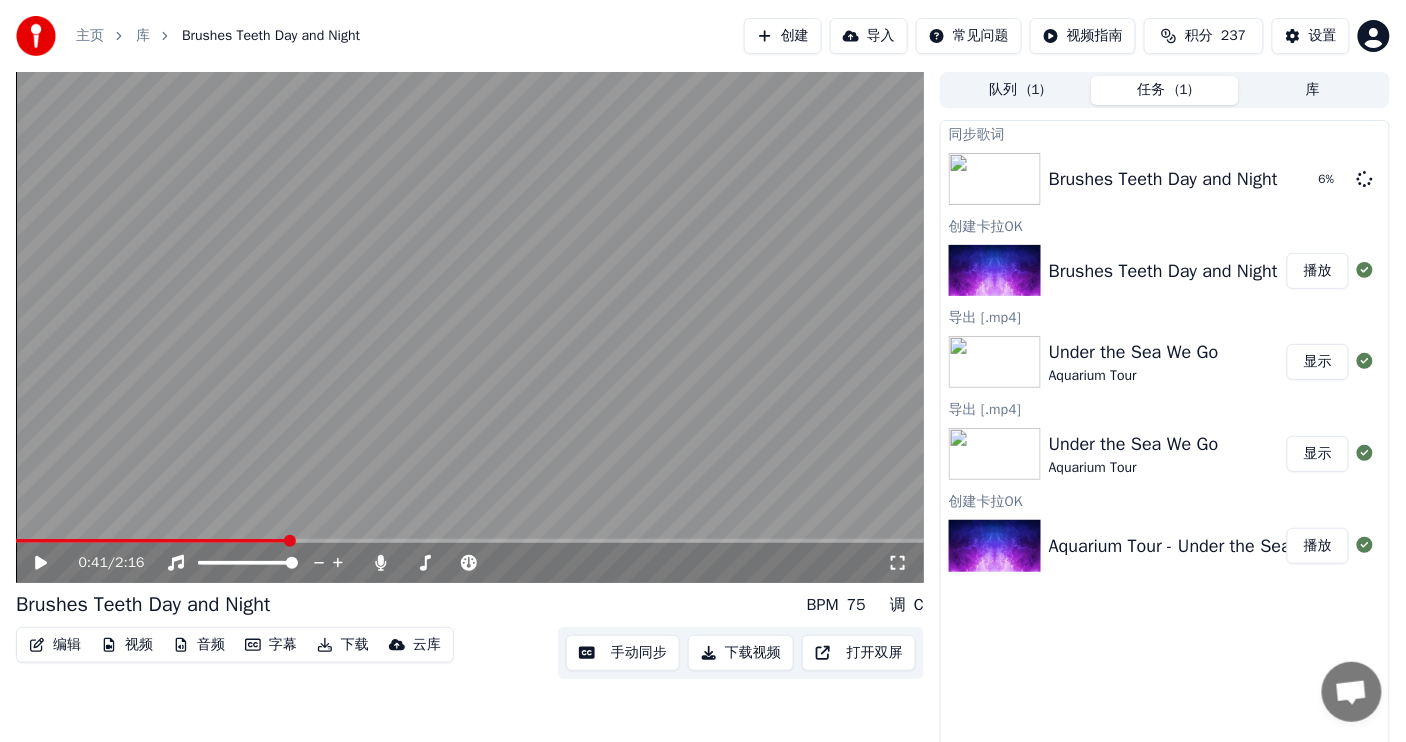 click at bounding box center [152, 541] 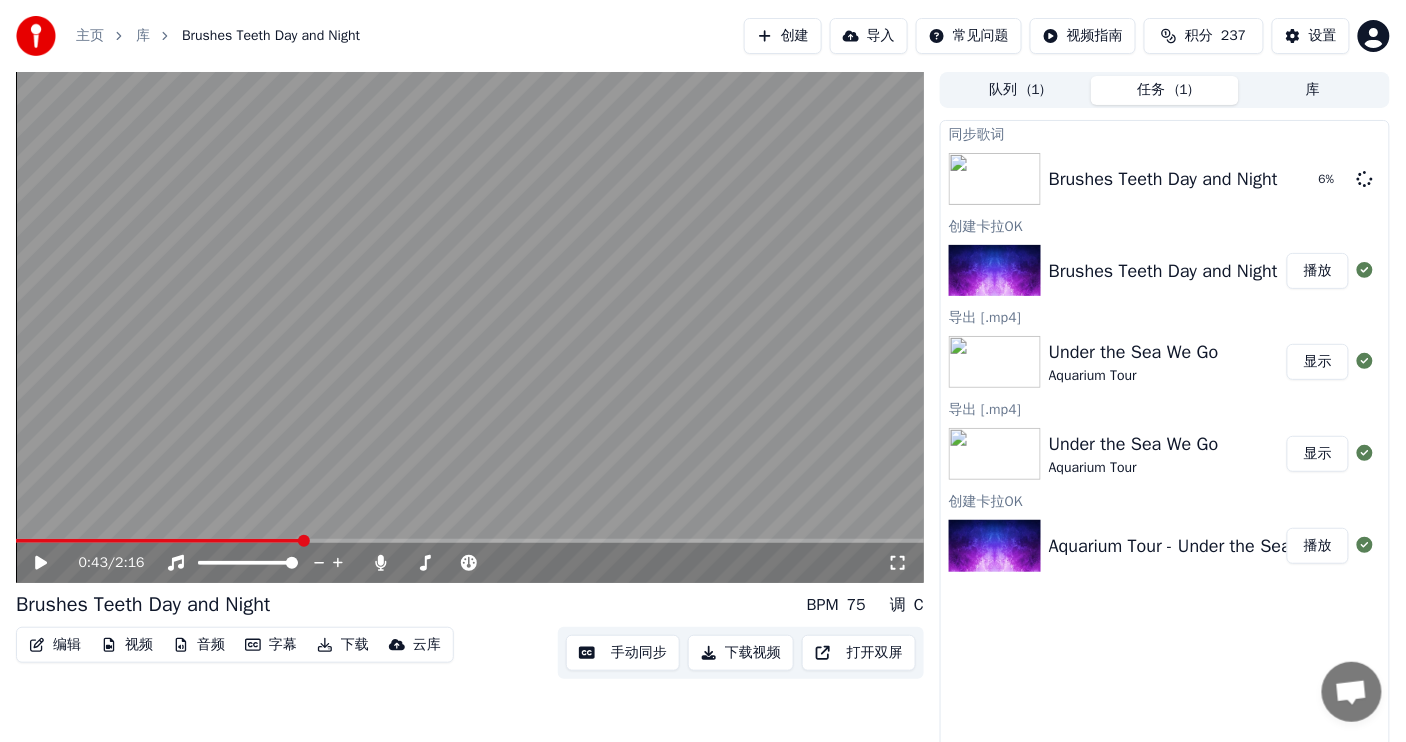 click at bounding box center (470, 541) 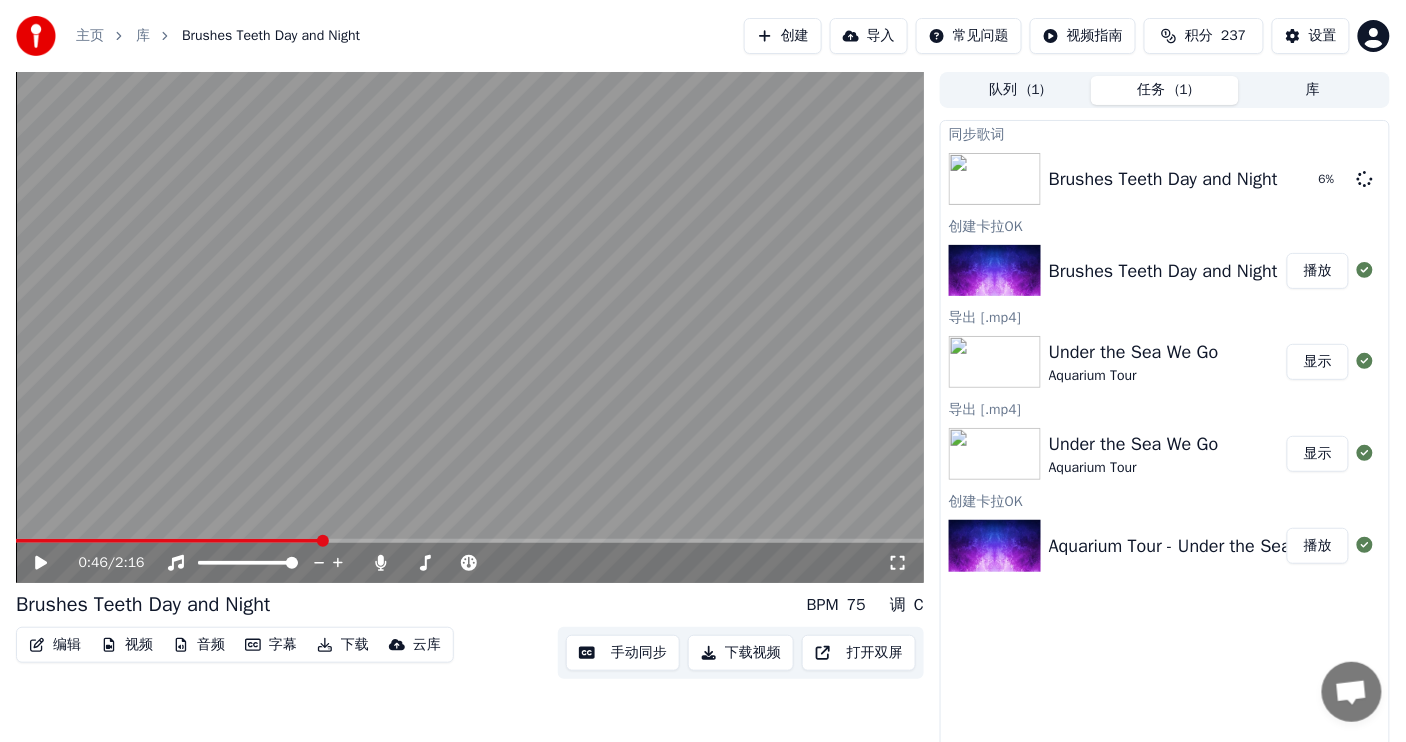 click at bounding box center (470, 541) 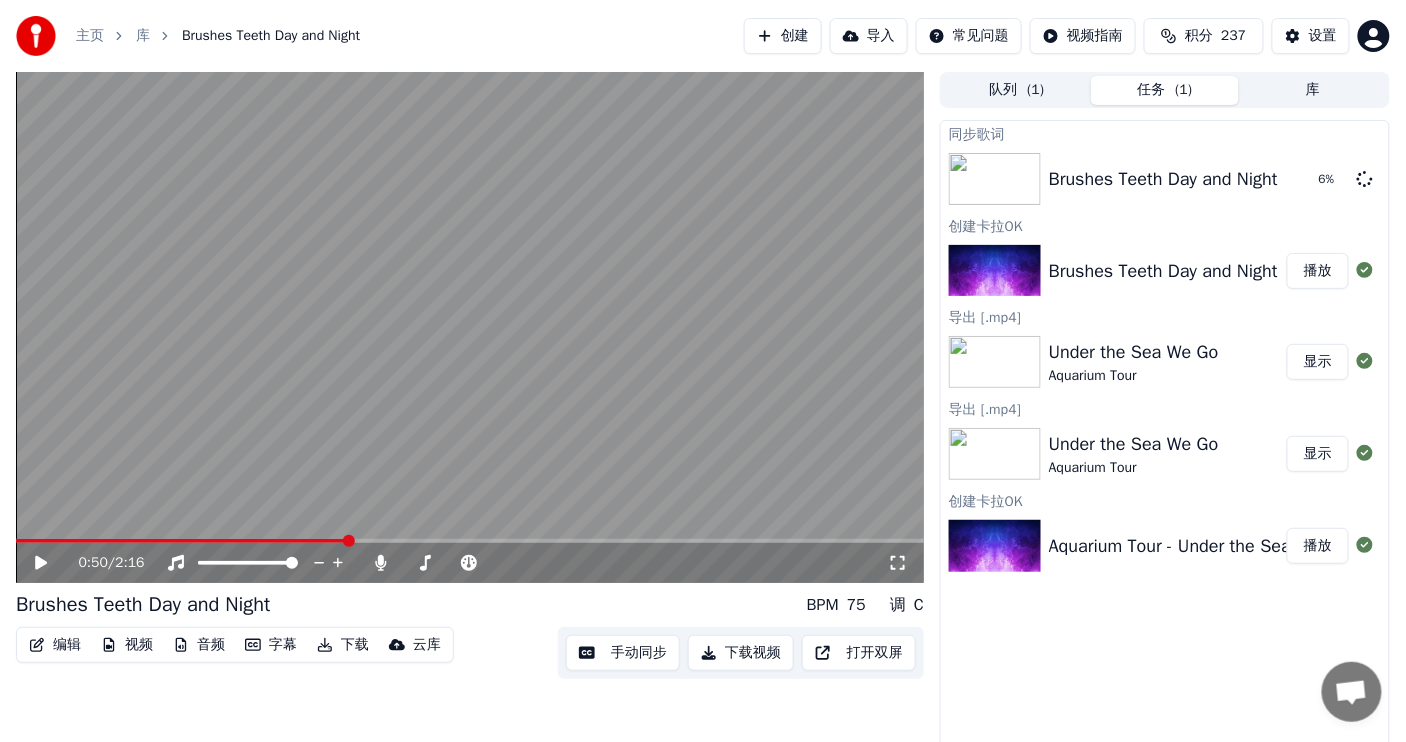 click at bounding box center (470, 541) 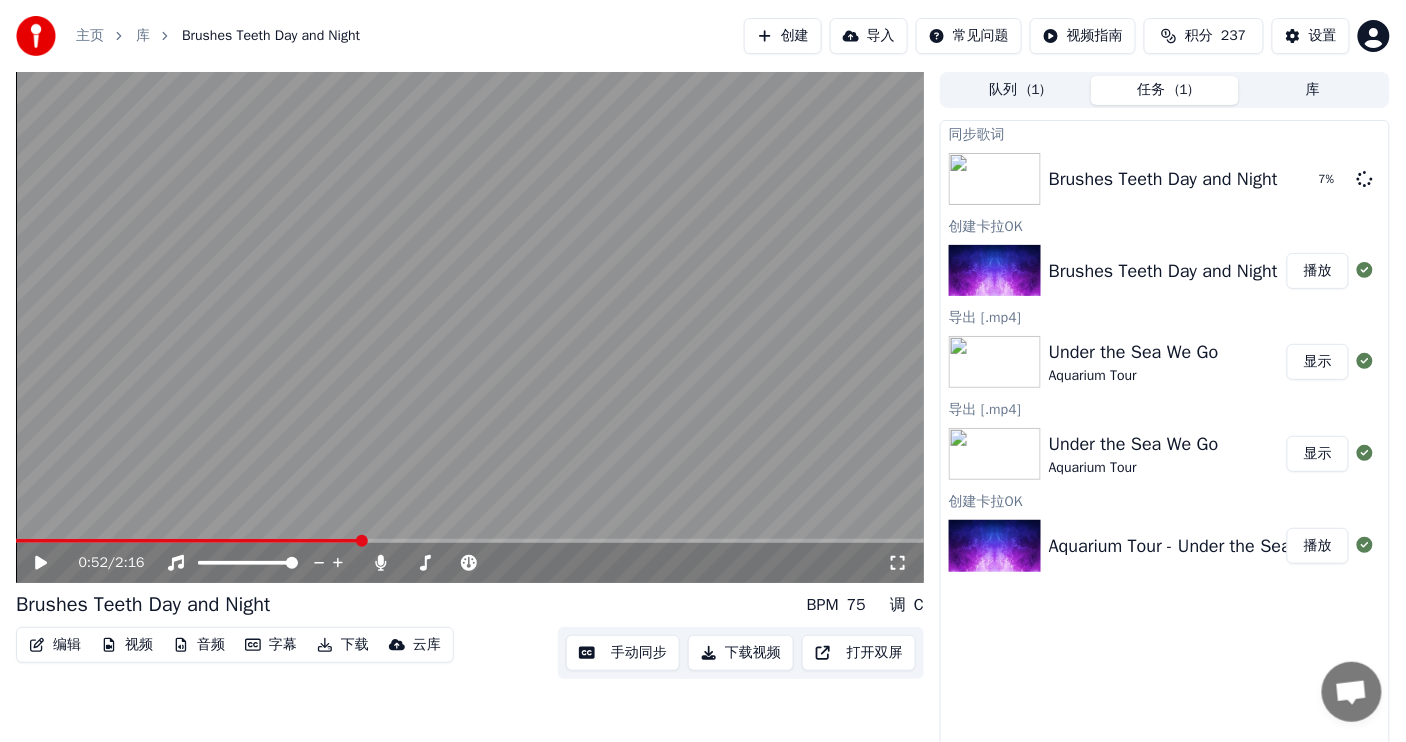 click 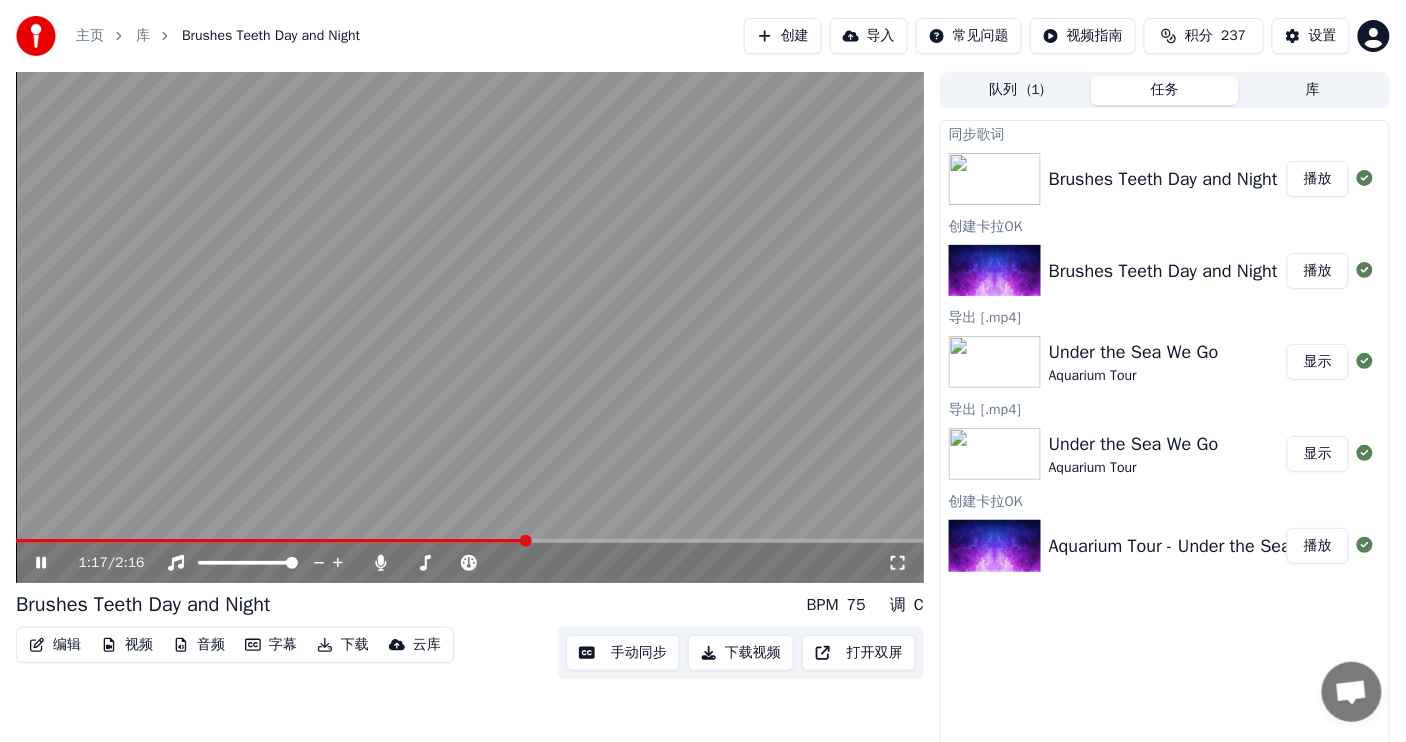 click at bounding box center (271, 541) 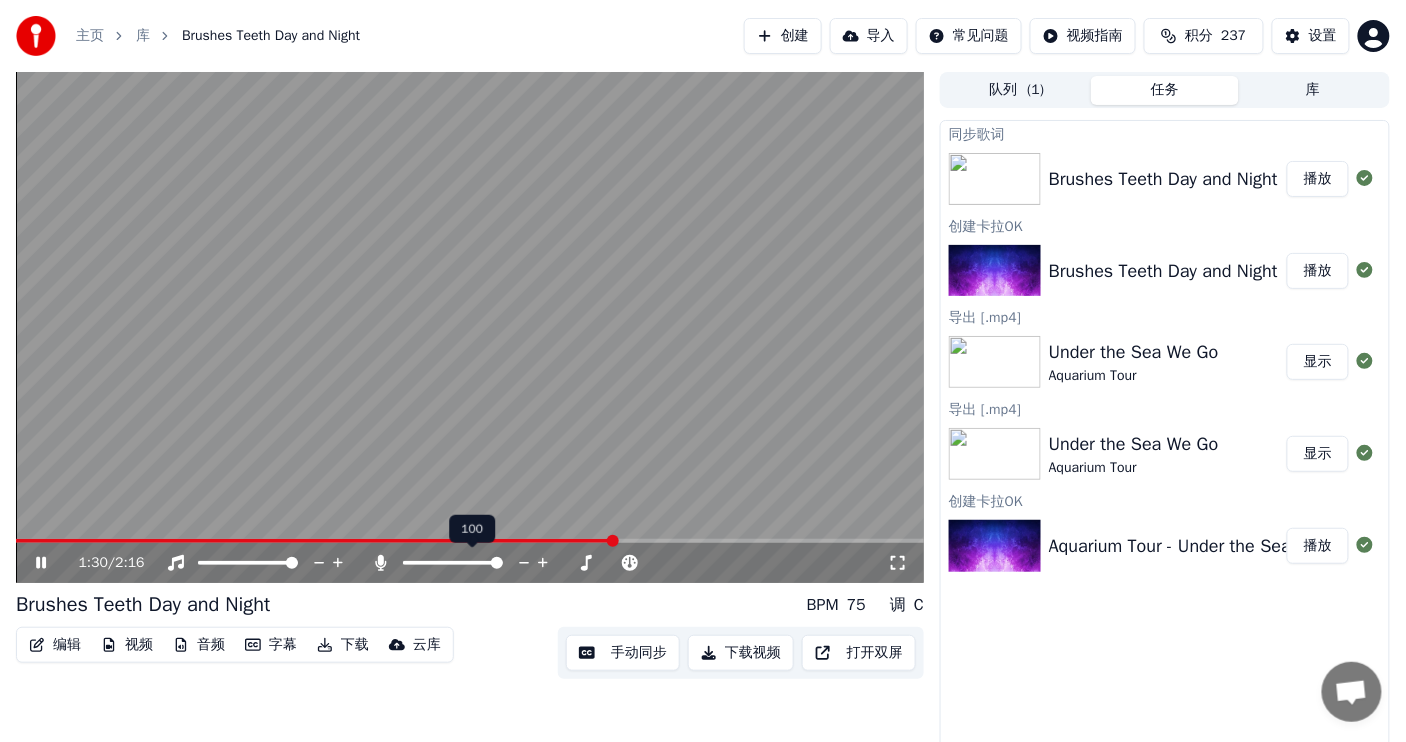 click at bounding box center [453, 563] 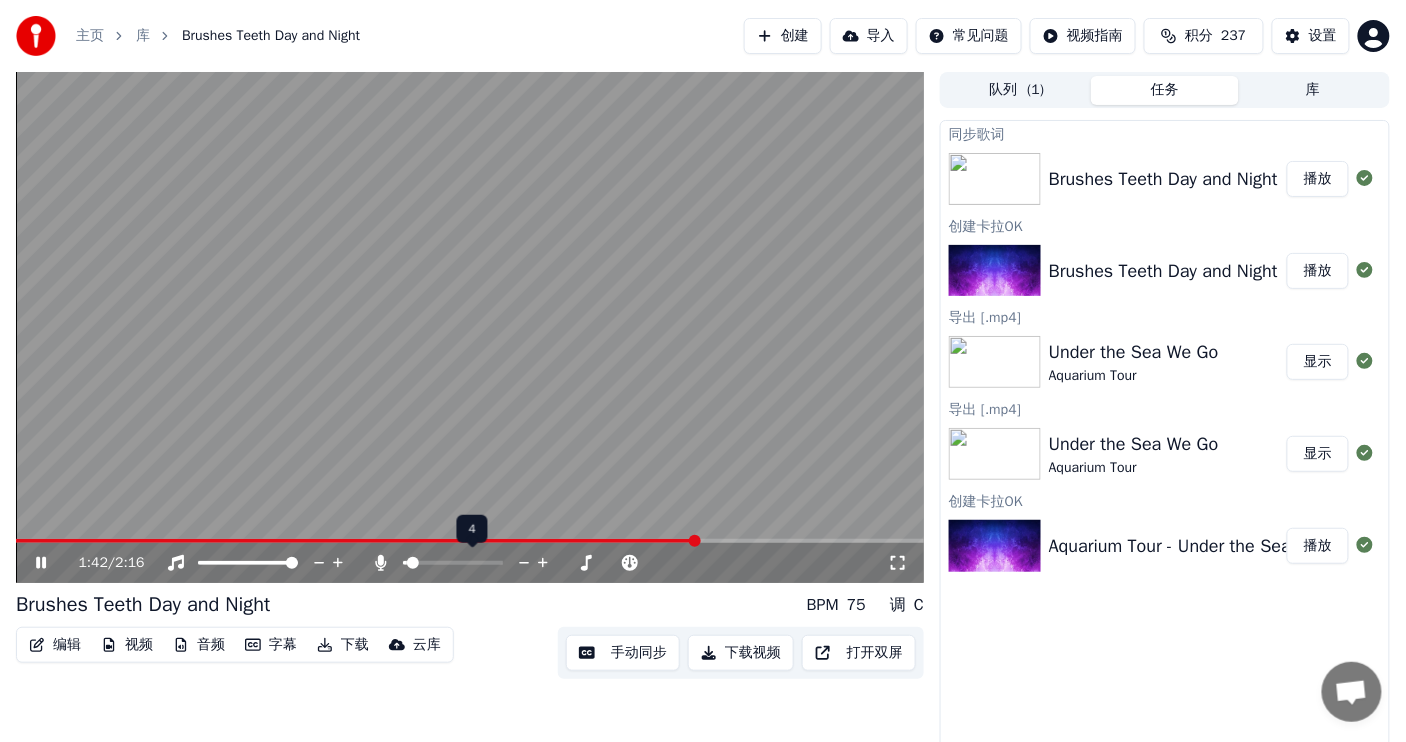 click at bounding box center [413, 563] 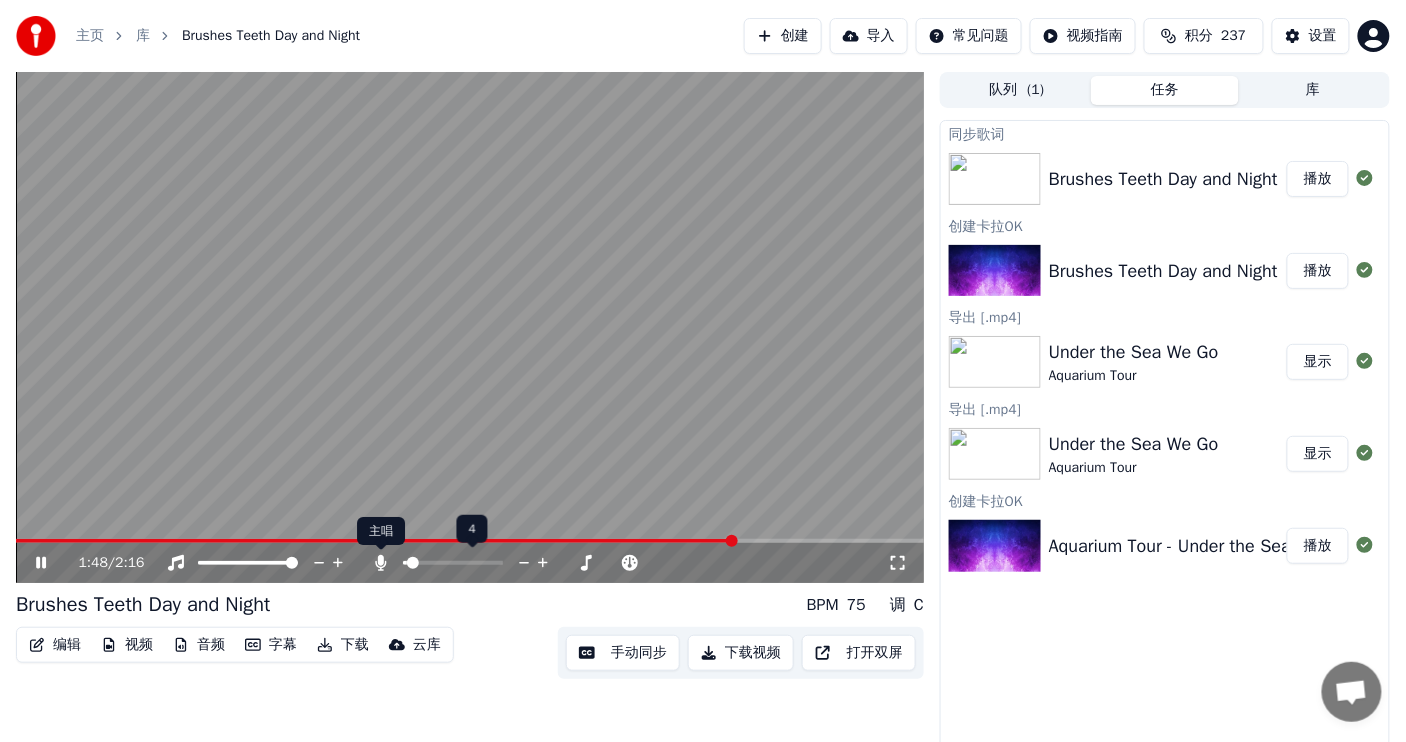 click 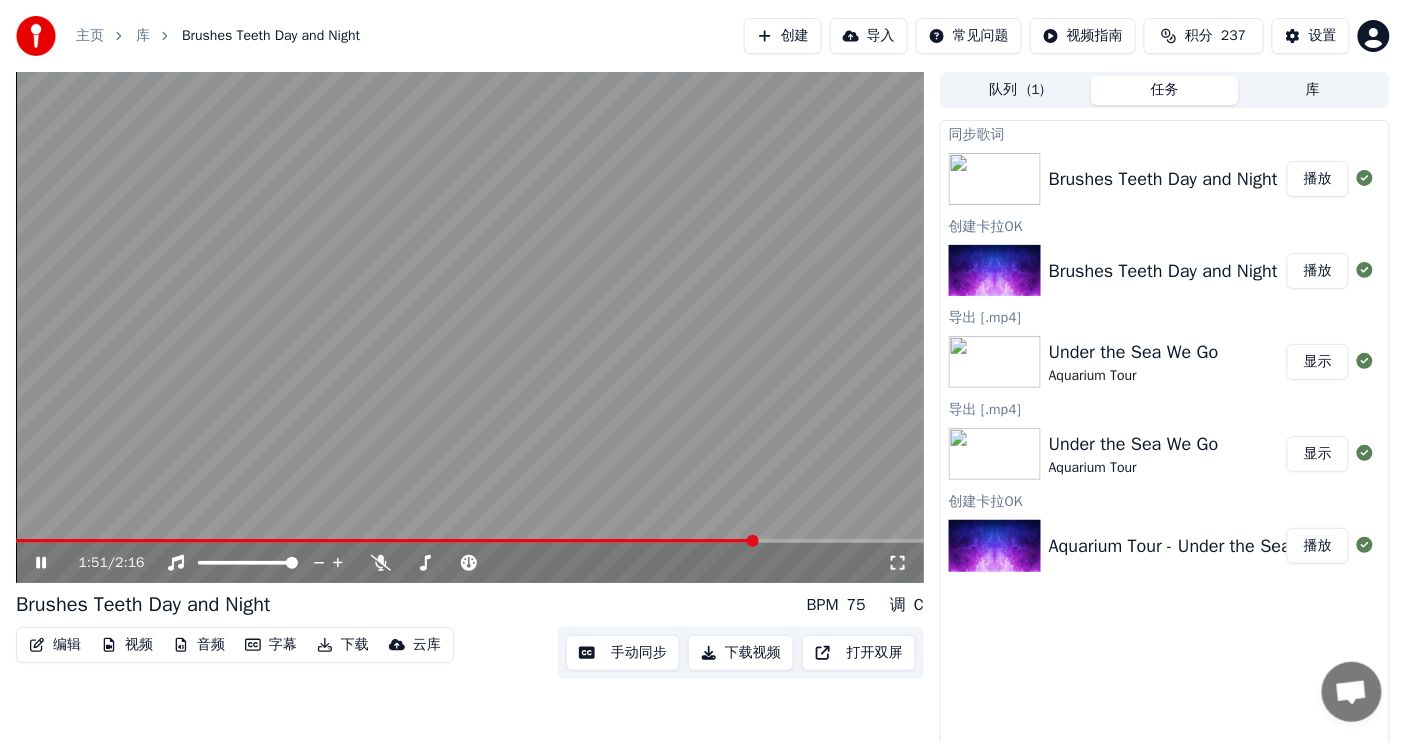 click on "下载视频" at bounding box center (741, 653) 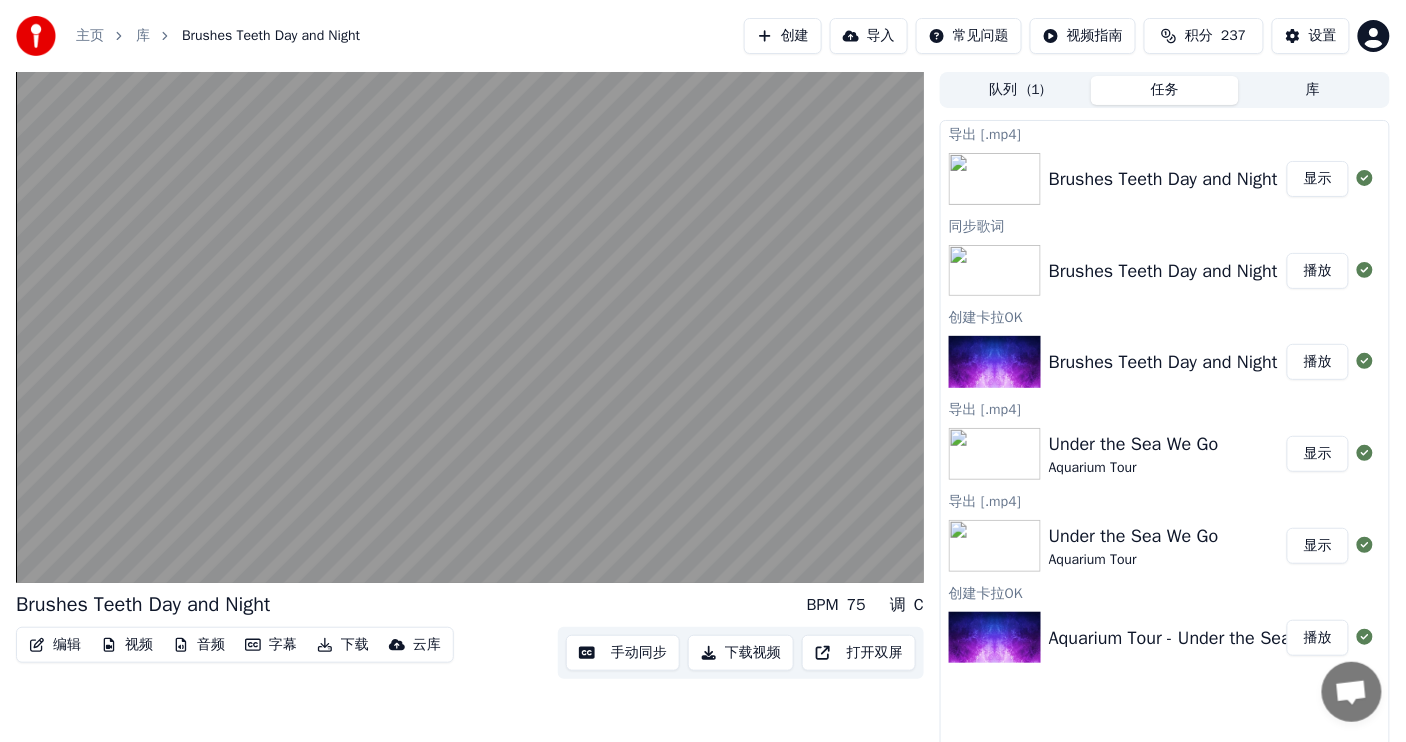 click on "显示" at bounding box center (1318, 179) 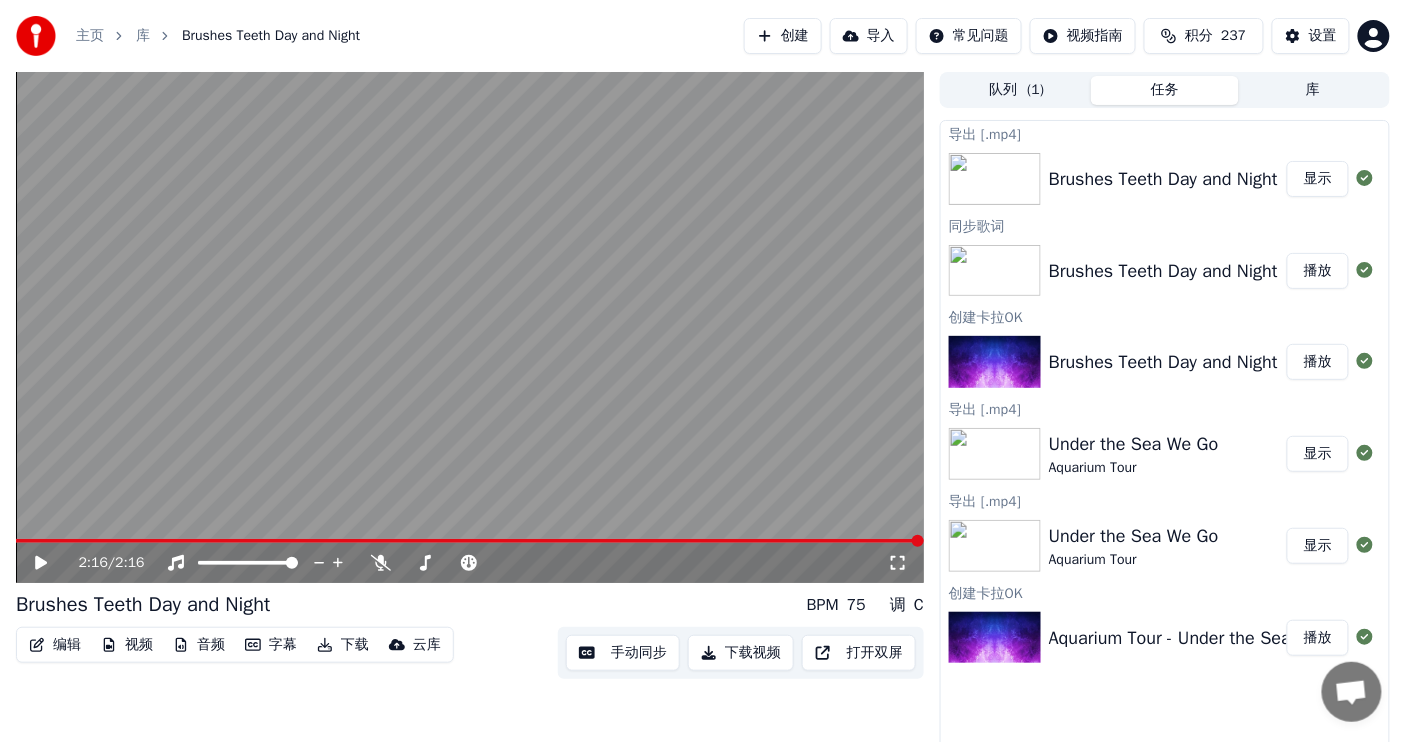 click on "2:16  /  2:16 Brushes Teeth Day and Night BPM 75 调 C 编辑 视频 音频 字幕 下载 云库 手动同步 下载视频 打开双屏" at bounding box center [470, 411] 